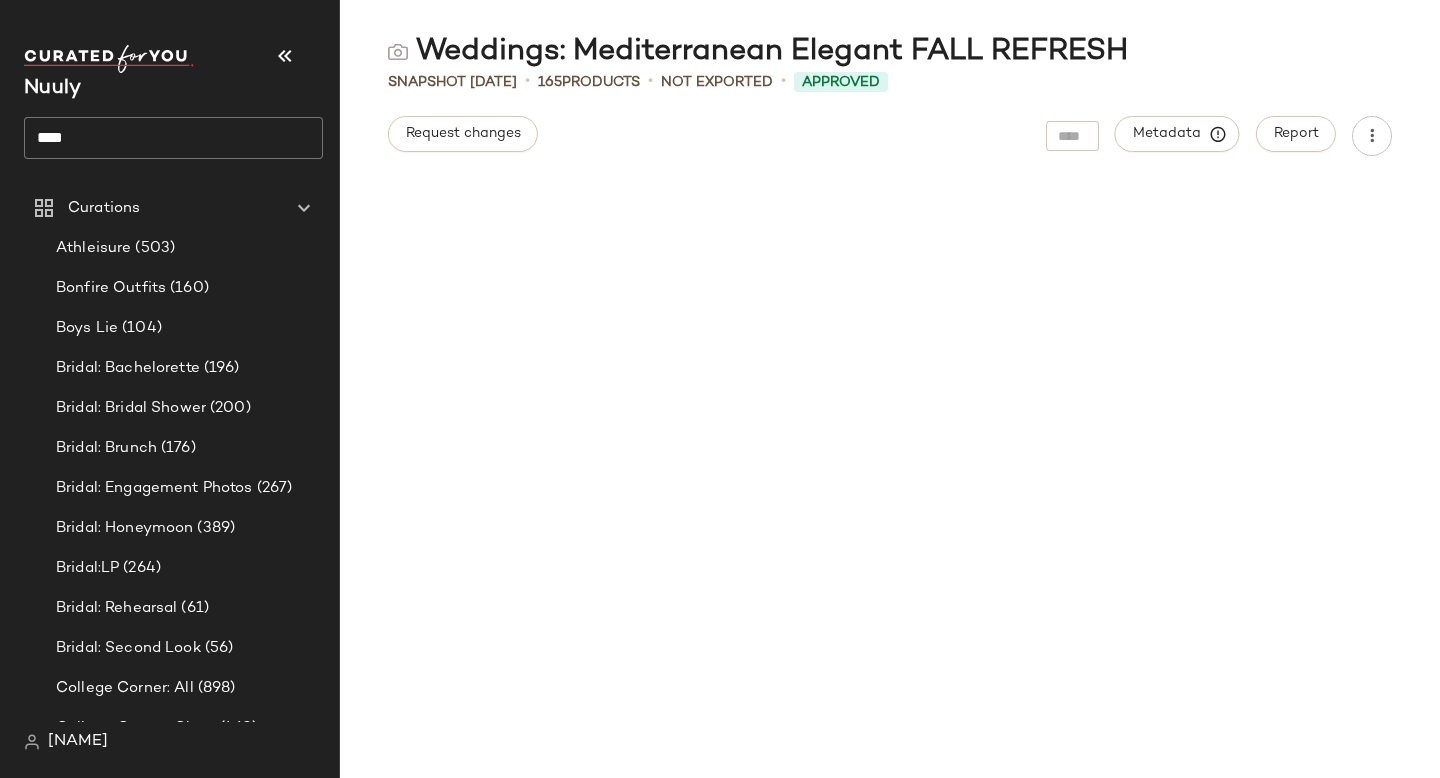 scroll, scrollTop: 0, scrollLeft: 0, axis: both 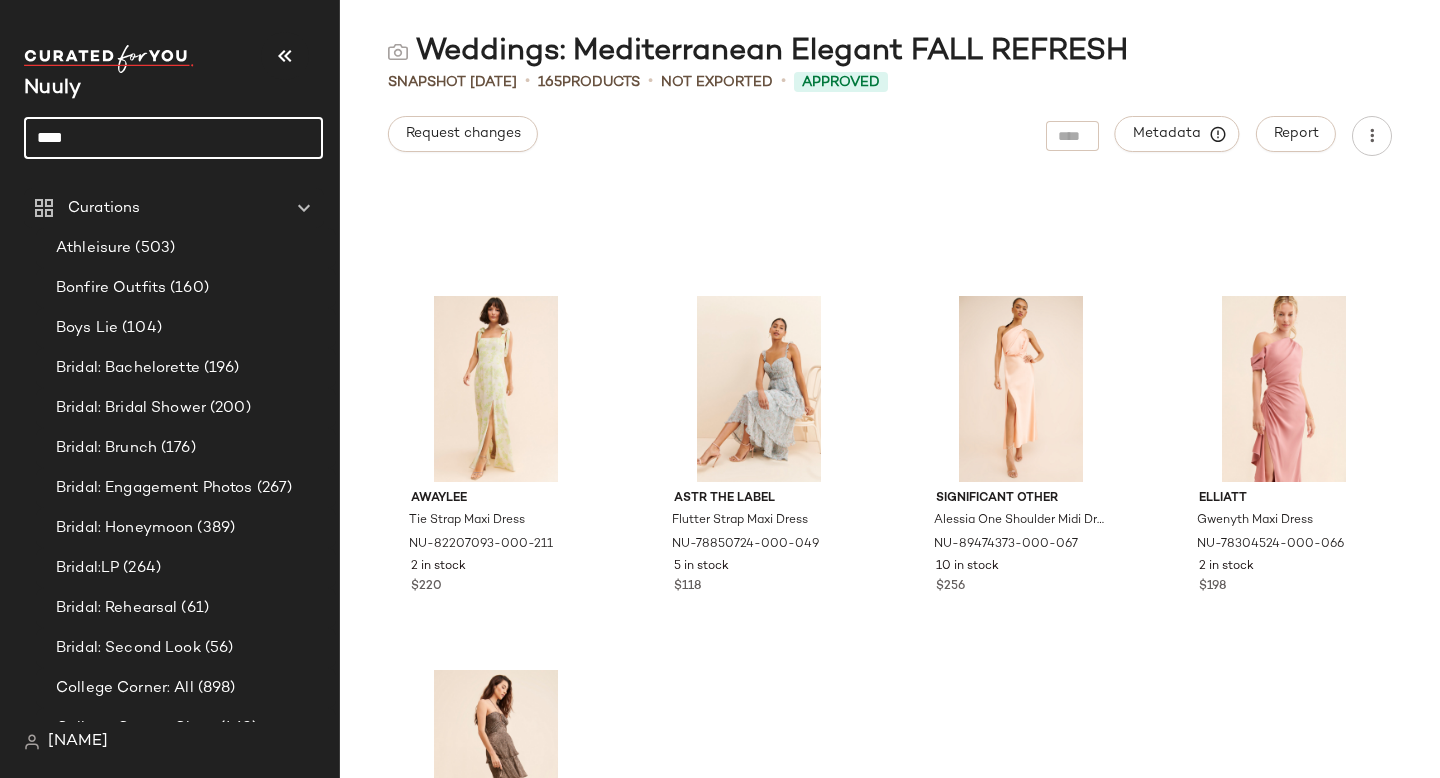 drag, startPoint x: 89, startPoint y: 138, endPoint x: 0, endPoint y: 134, distance: 89.08984 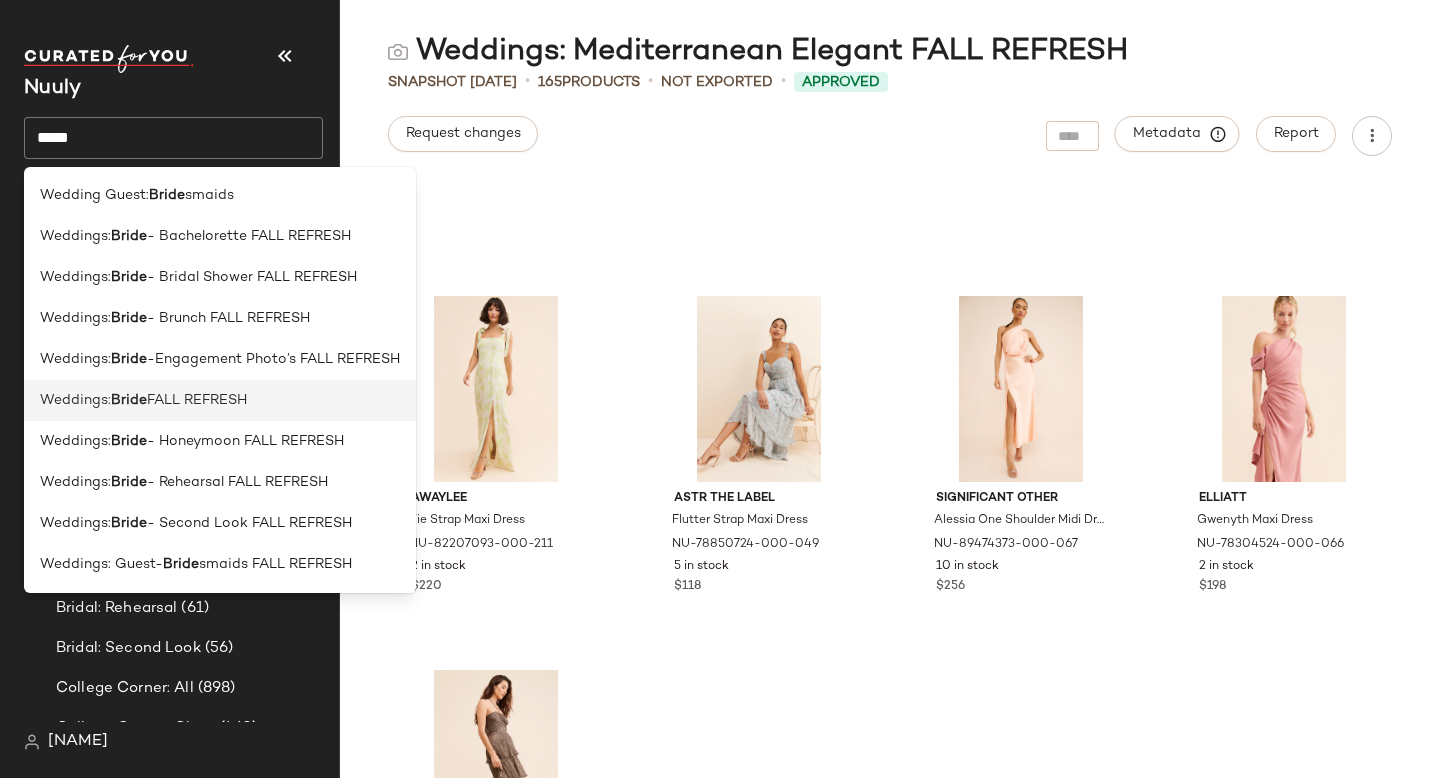 click on "Weddings:  Bride  FALL REFRESH" 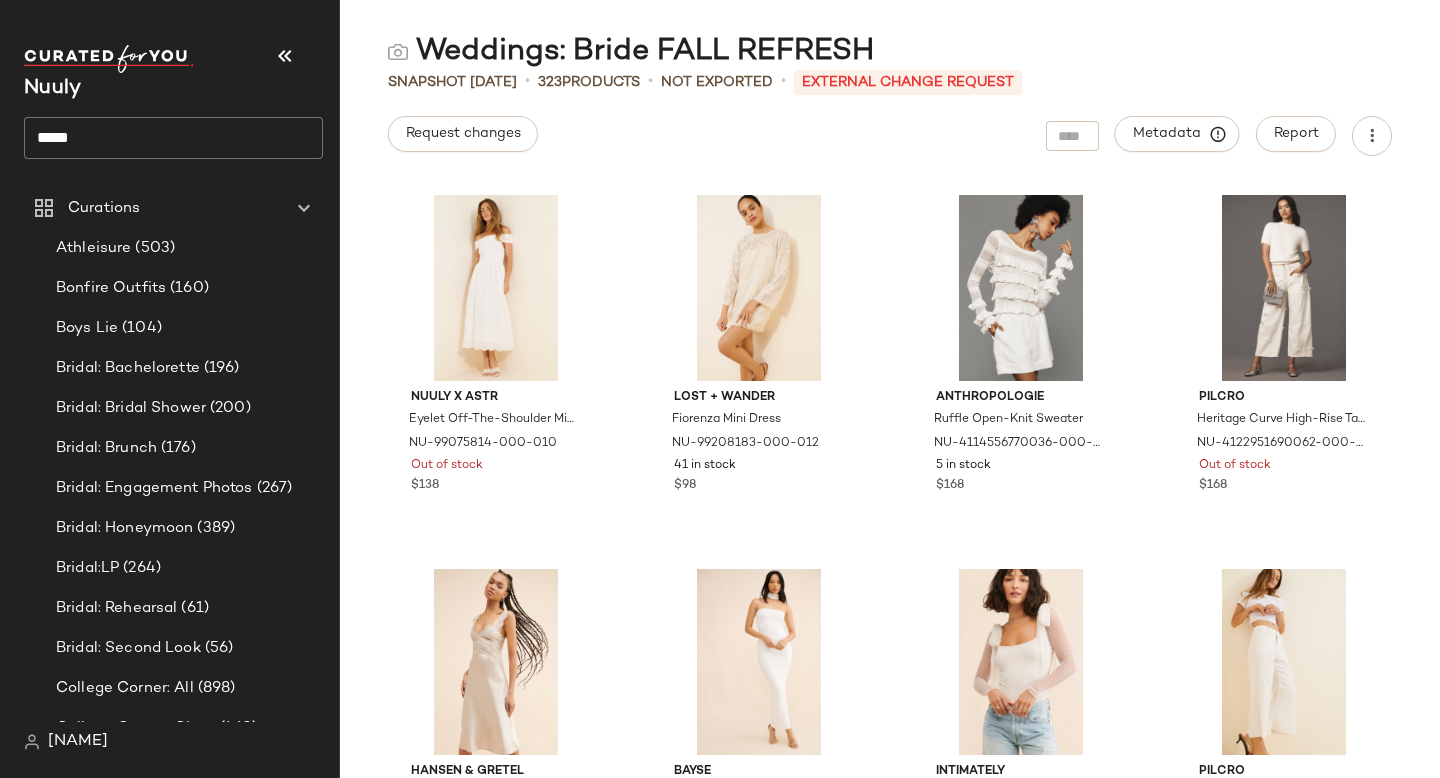 click on "Nuuly *****" 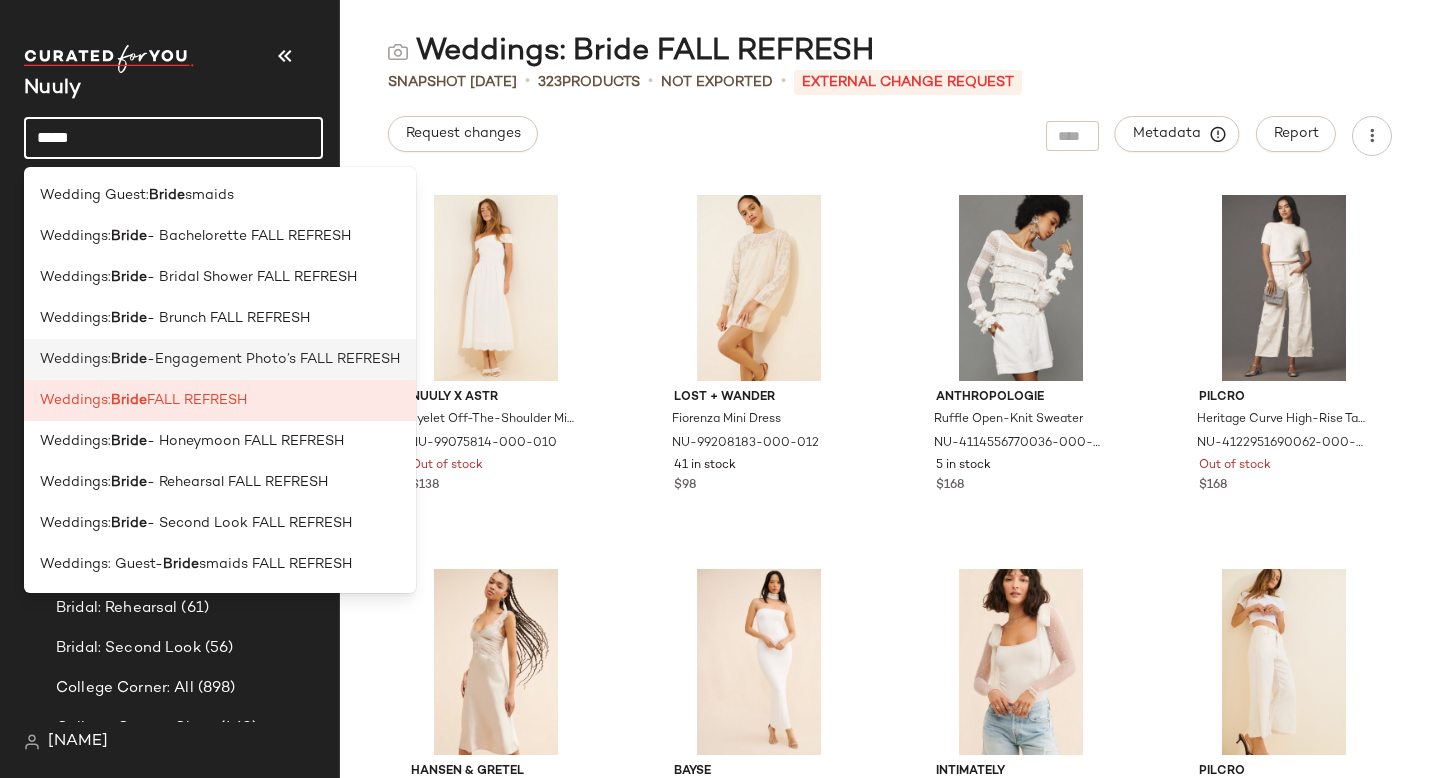 click on "Weddings:  Bride  -Engagement Photo’s FALL REFRESH" 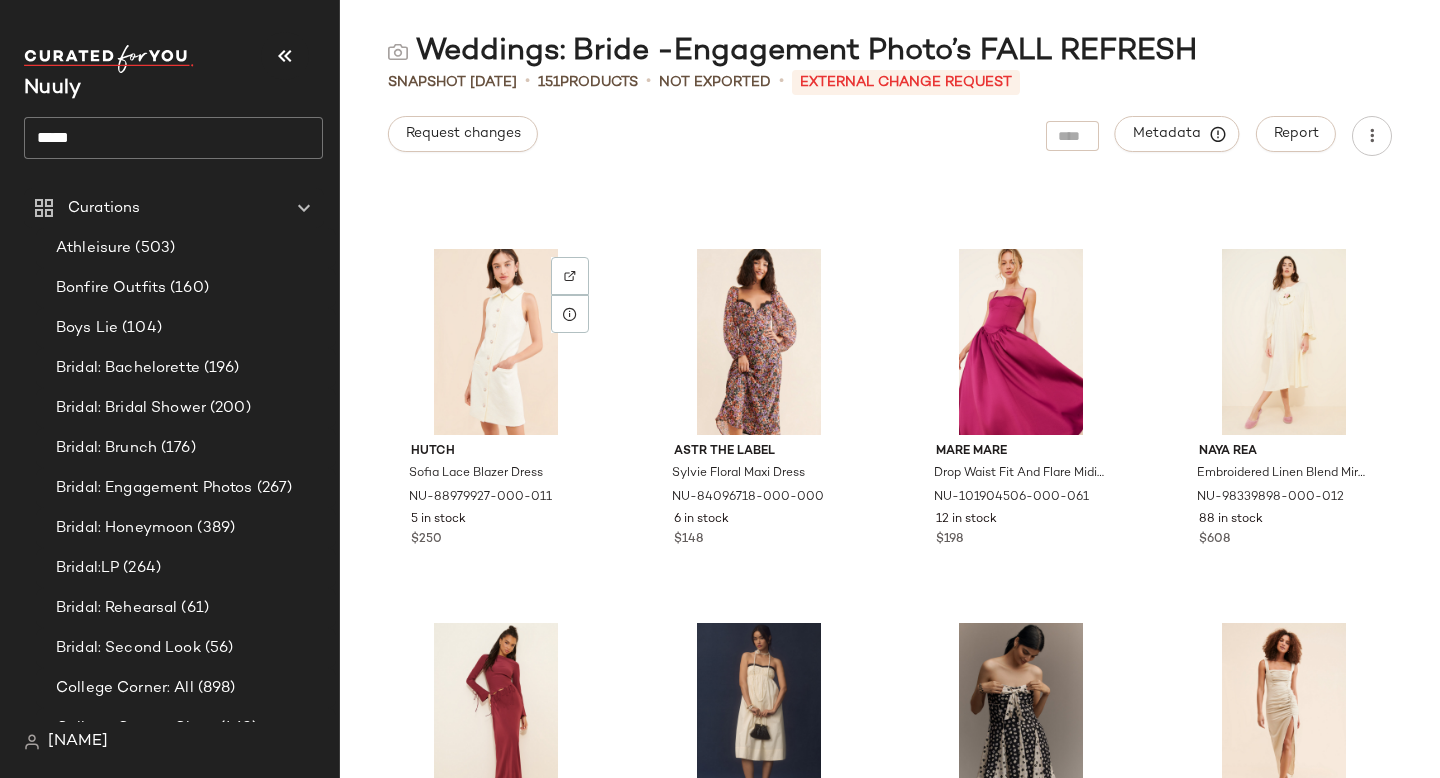 scroll, scrollTop: 5952, scrollLeft: 0, axis: vertical 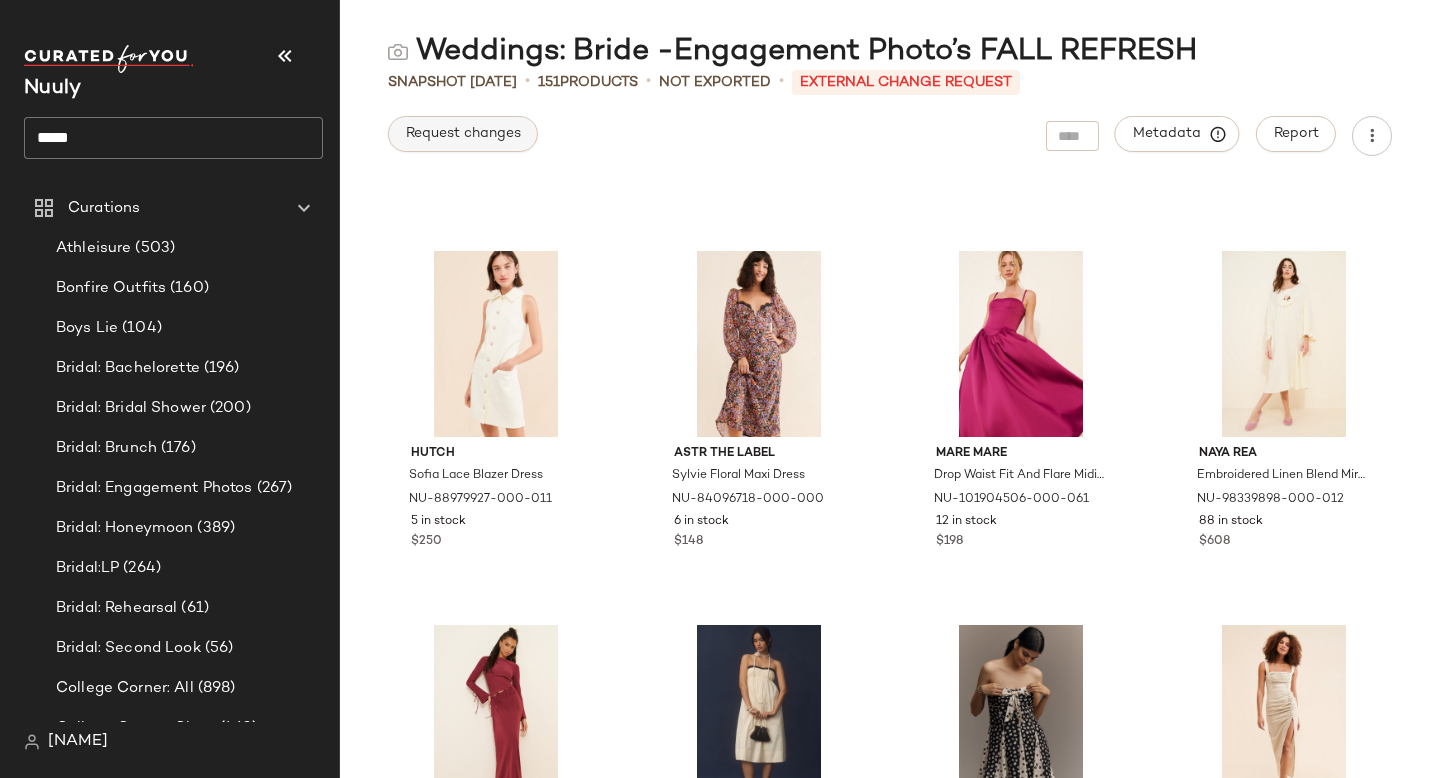 click on "Request changes" at bounding box center (463, 134) 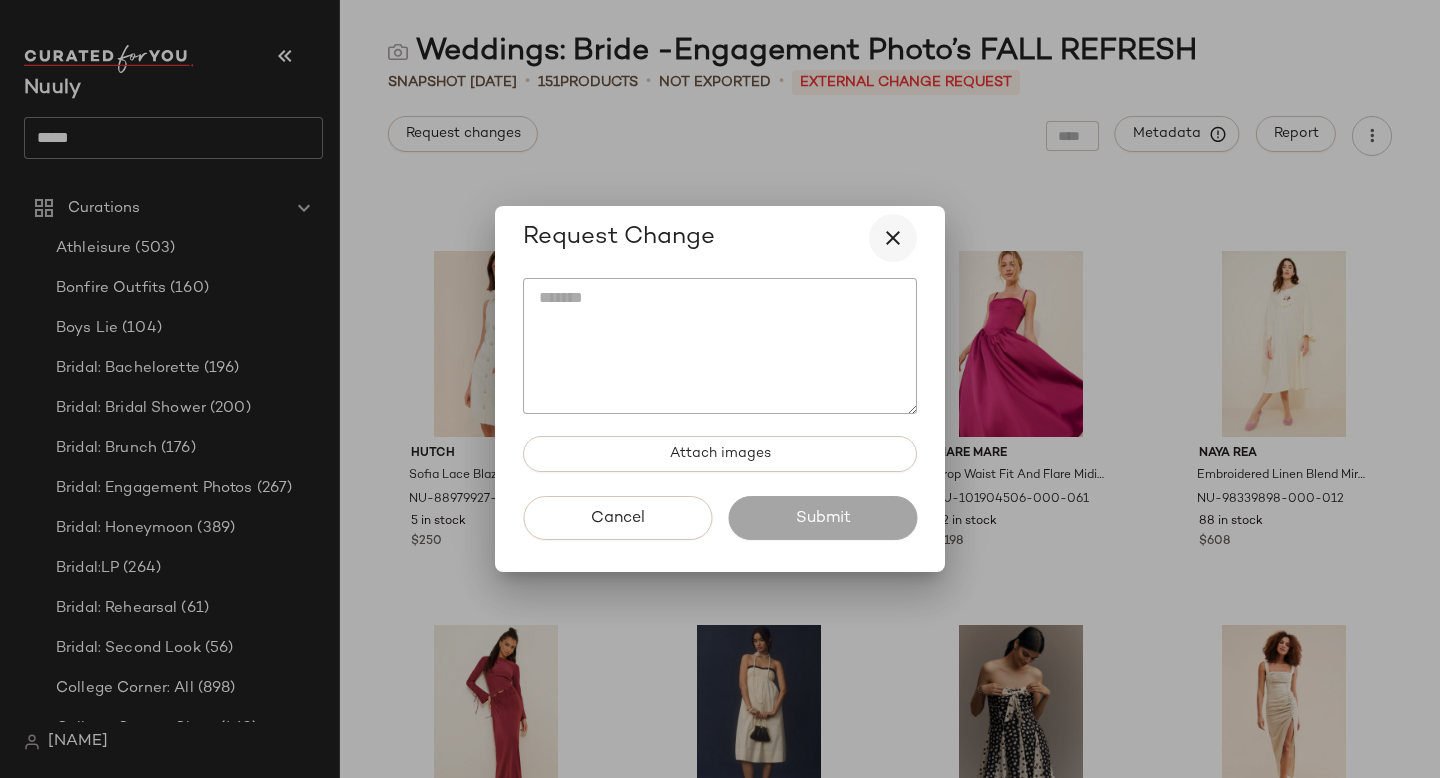 click at bounding box center (893, 238) 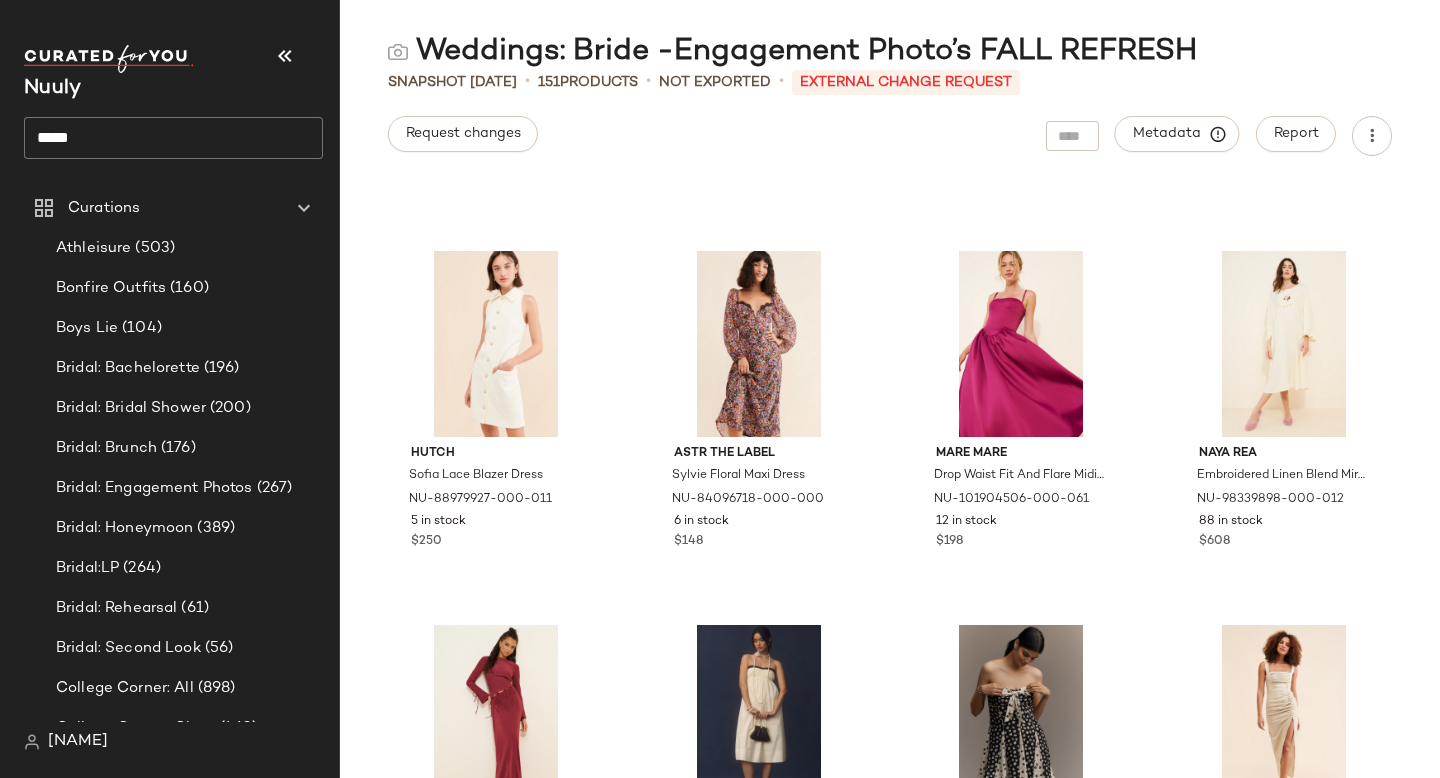 click on "*****" 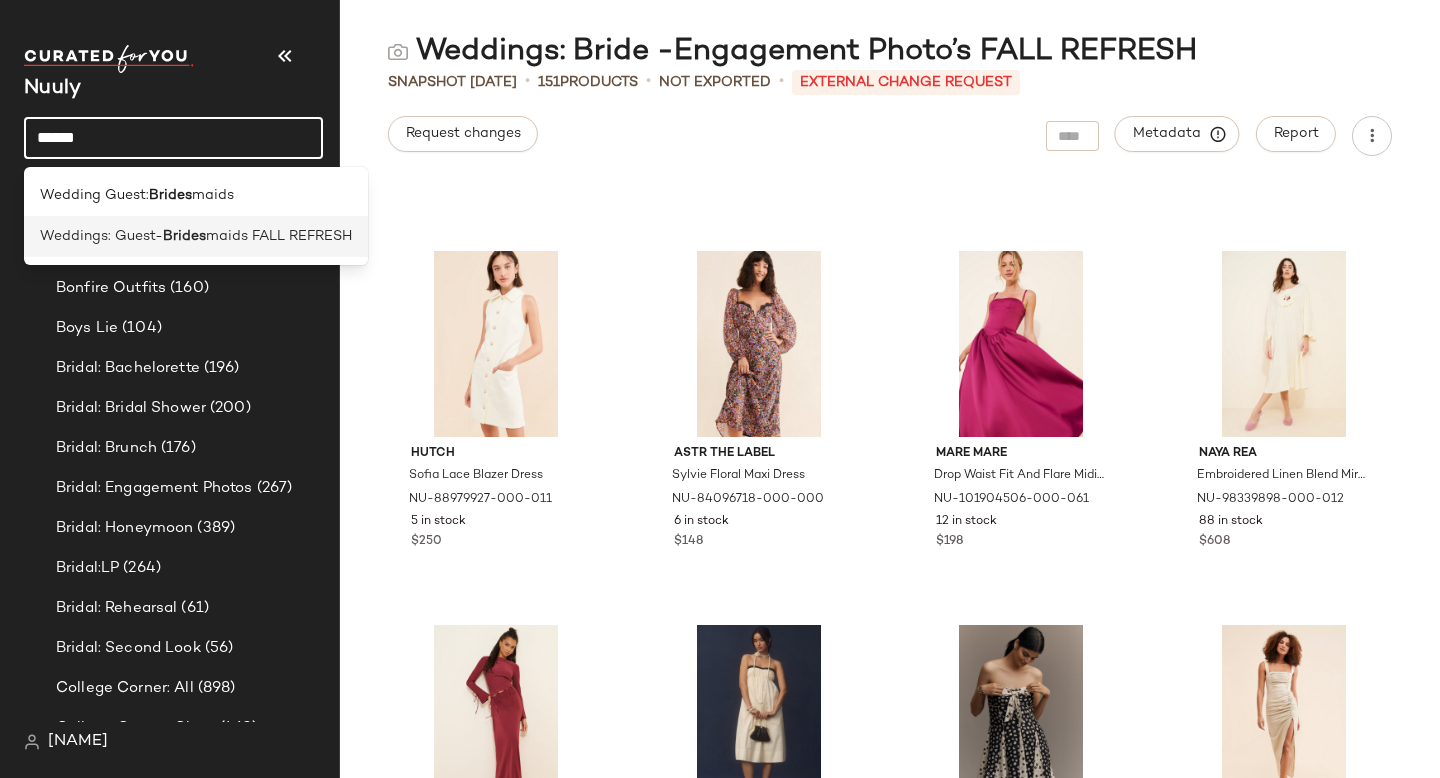 type on "******" 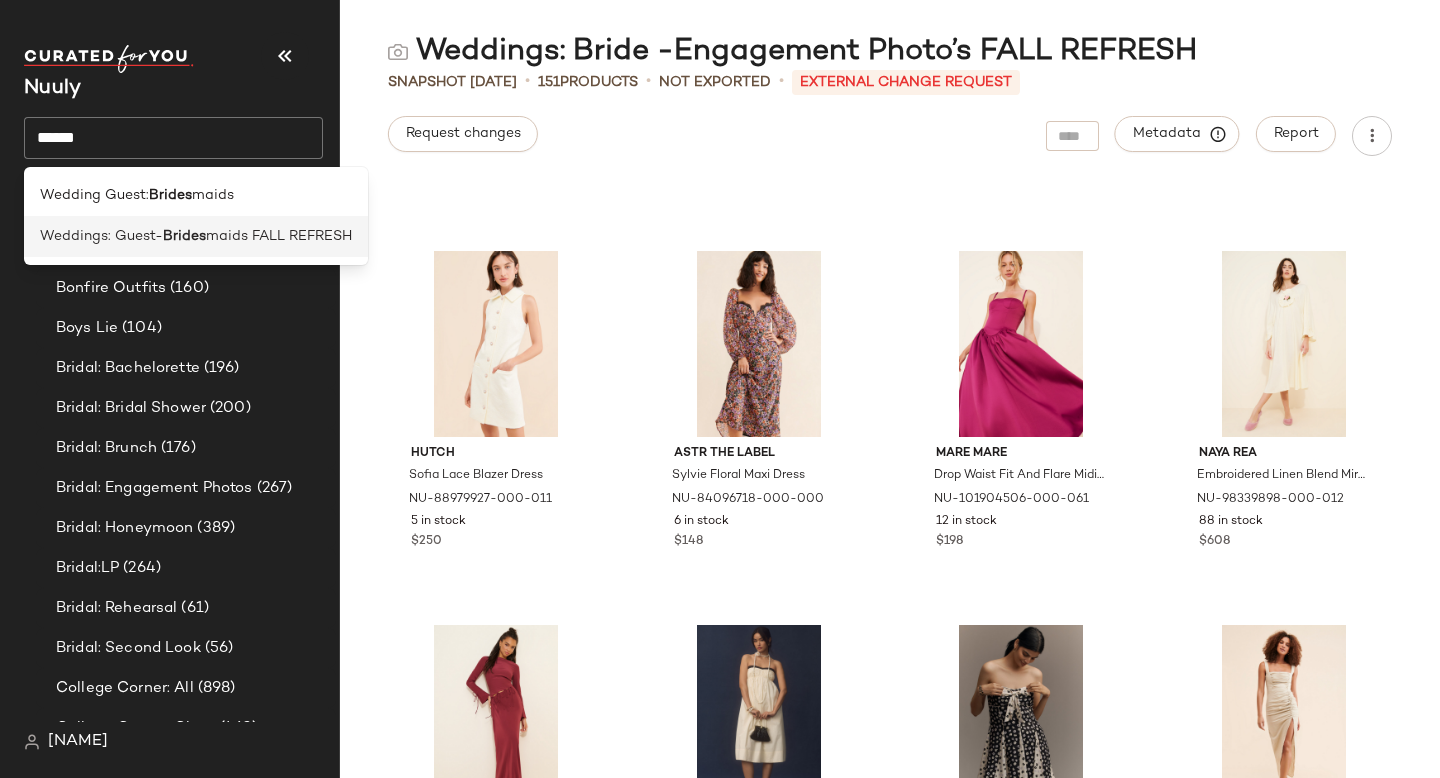 click on "Brides" at bounding box center [184, 236] 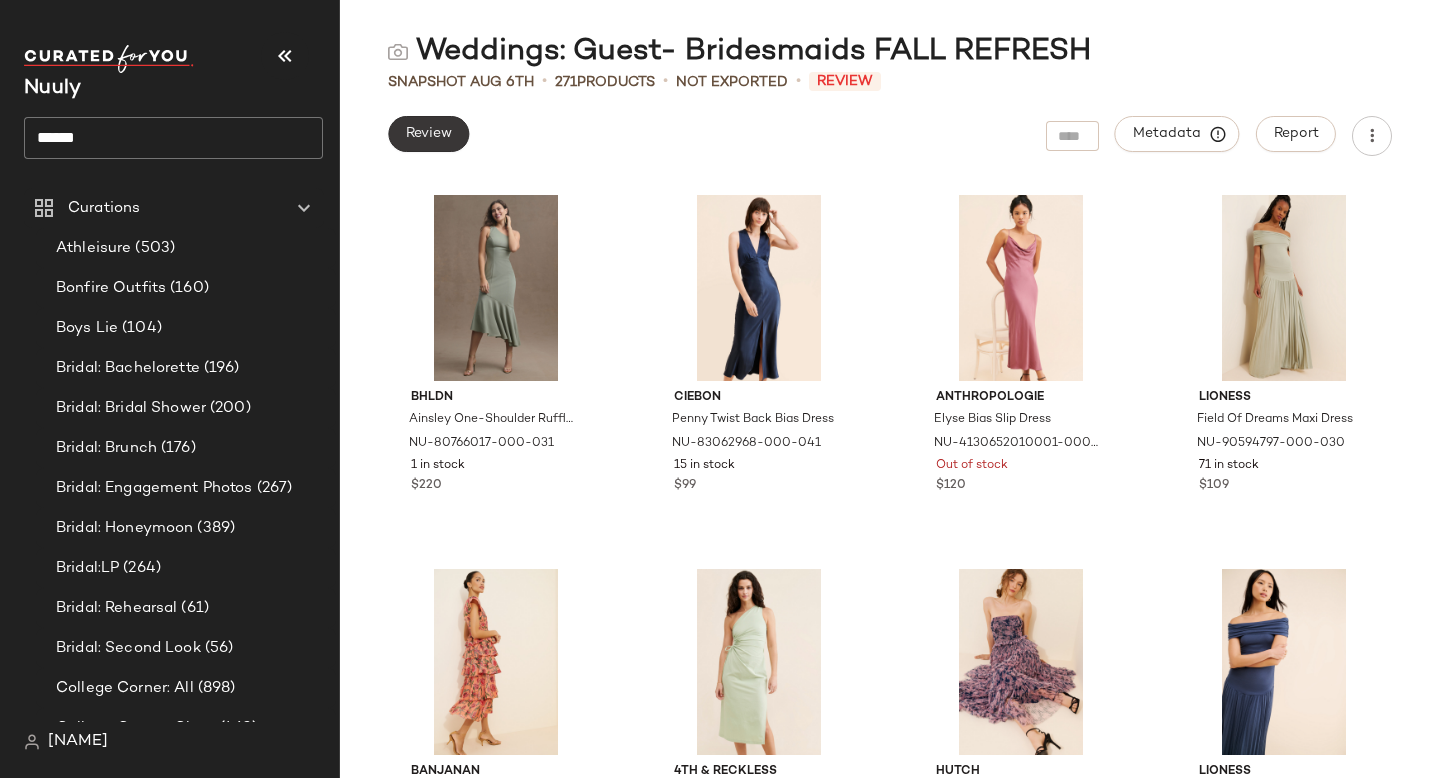 click on "Review" 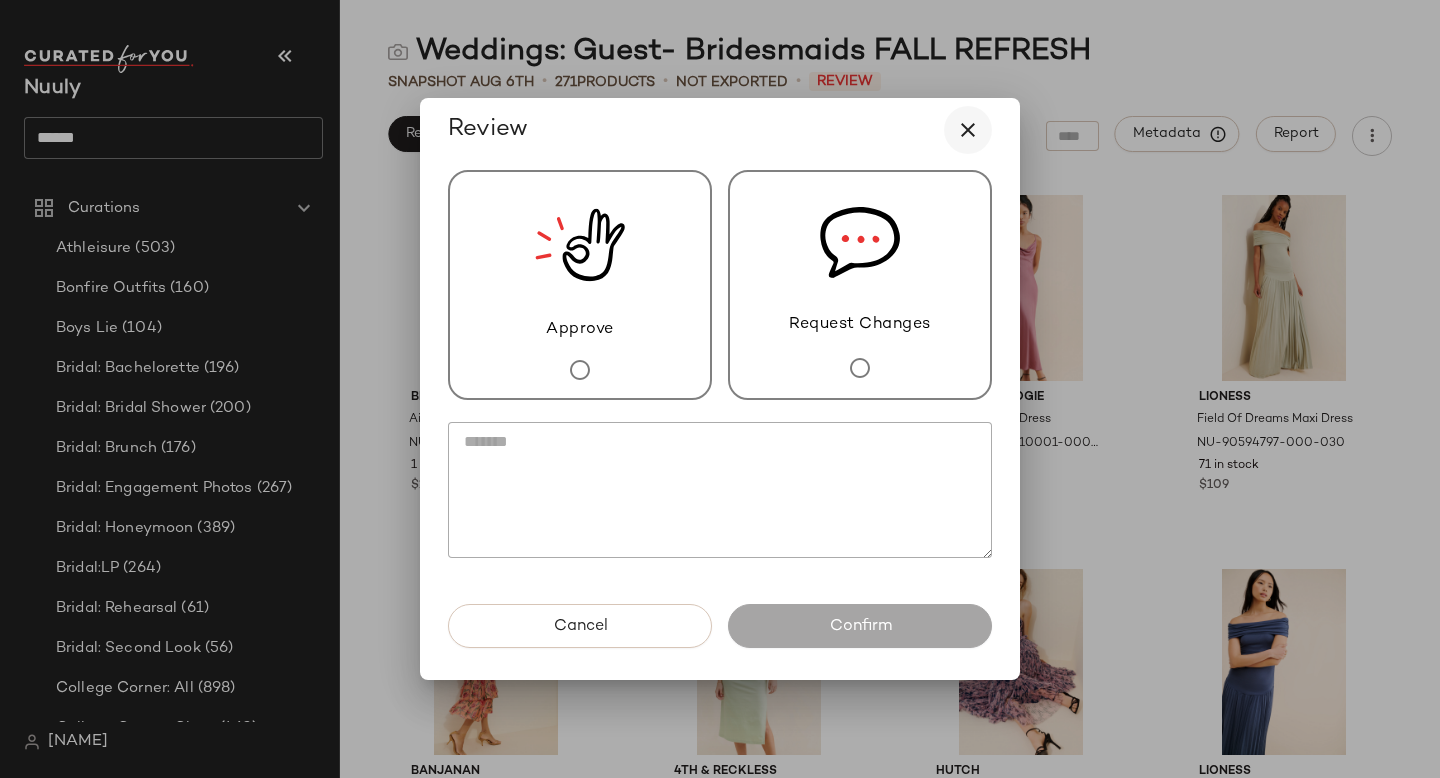 click at bounding box center [968, 130] 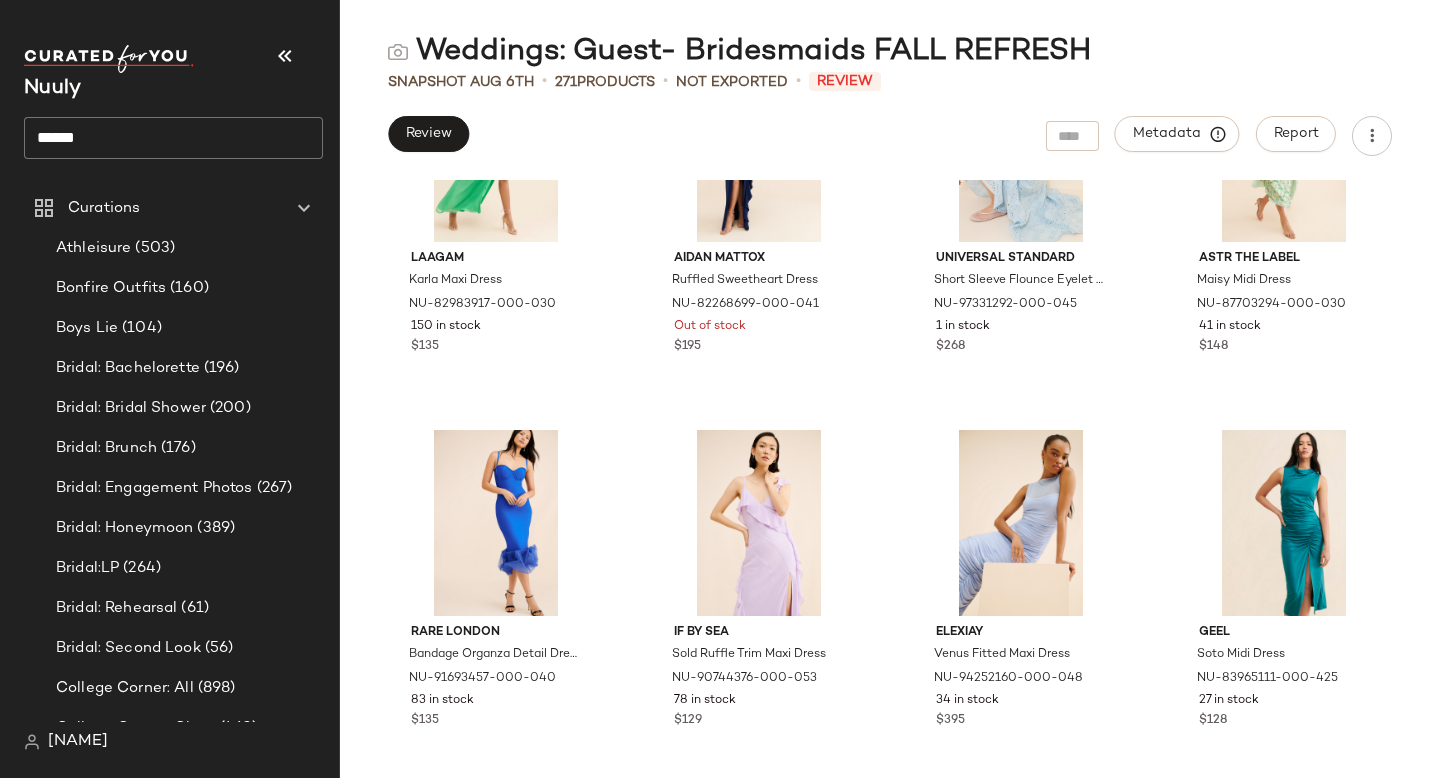 scroll, scrollTop: 13257, scrollLeft: 0, axis: vertical 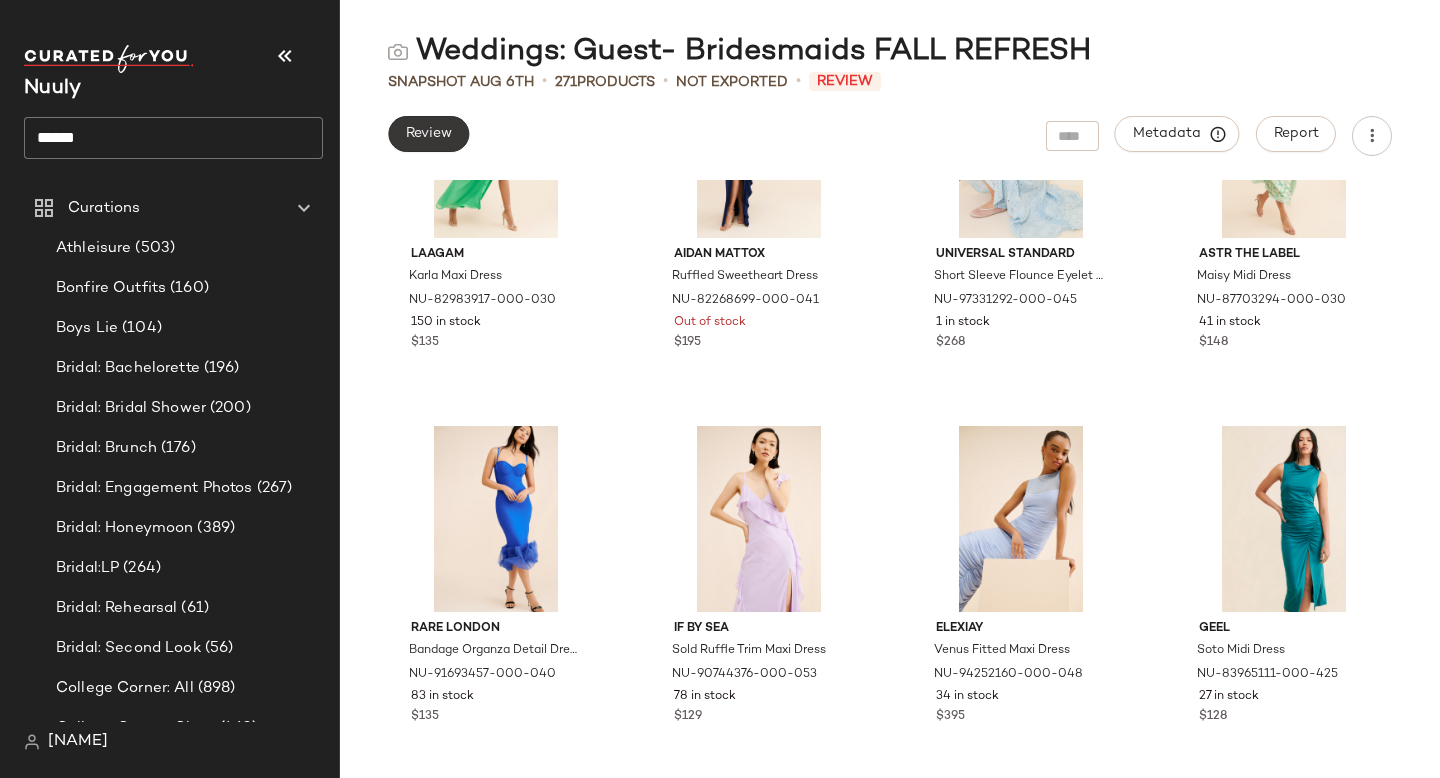 click on "Review" at bounding box center (428, 134) 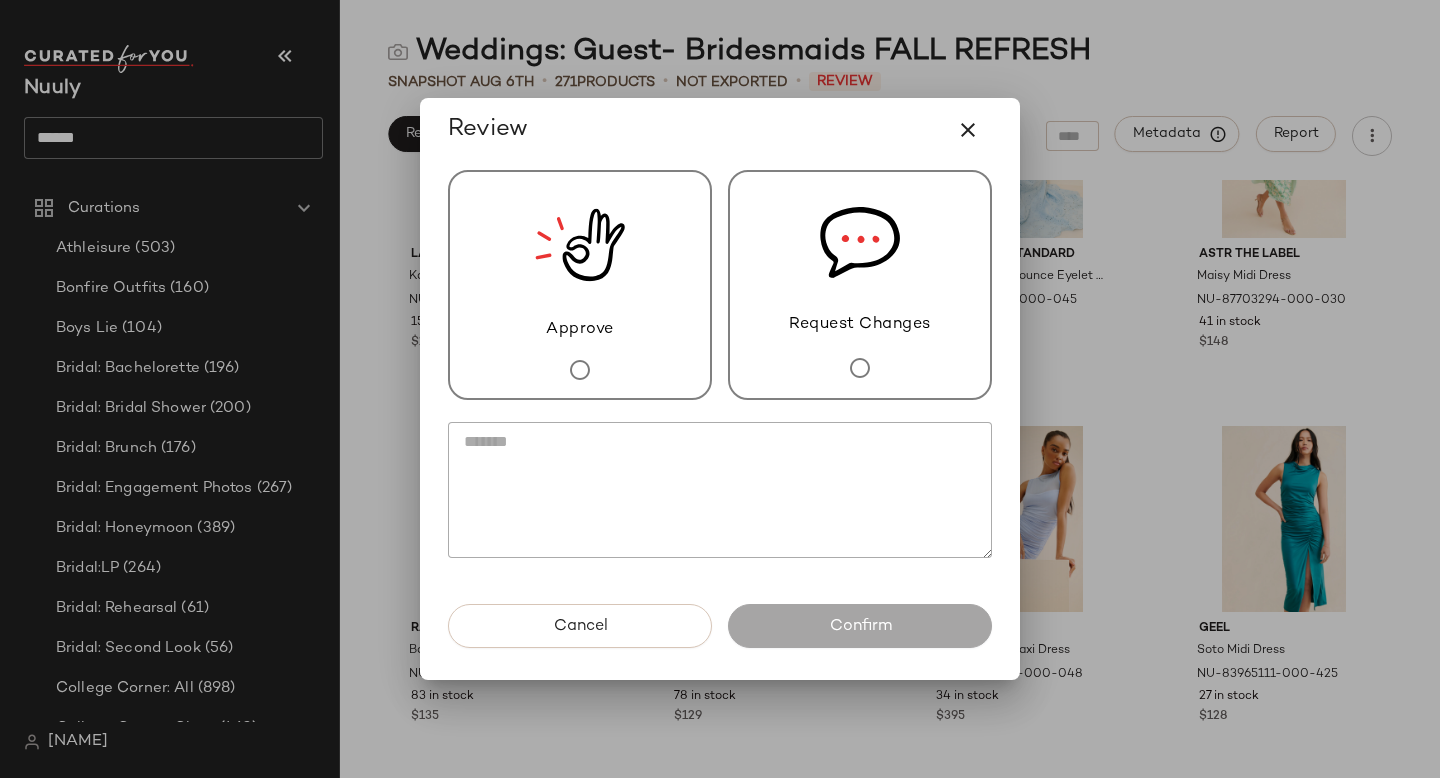 click on "Approve" at bounding box center (580, 285) 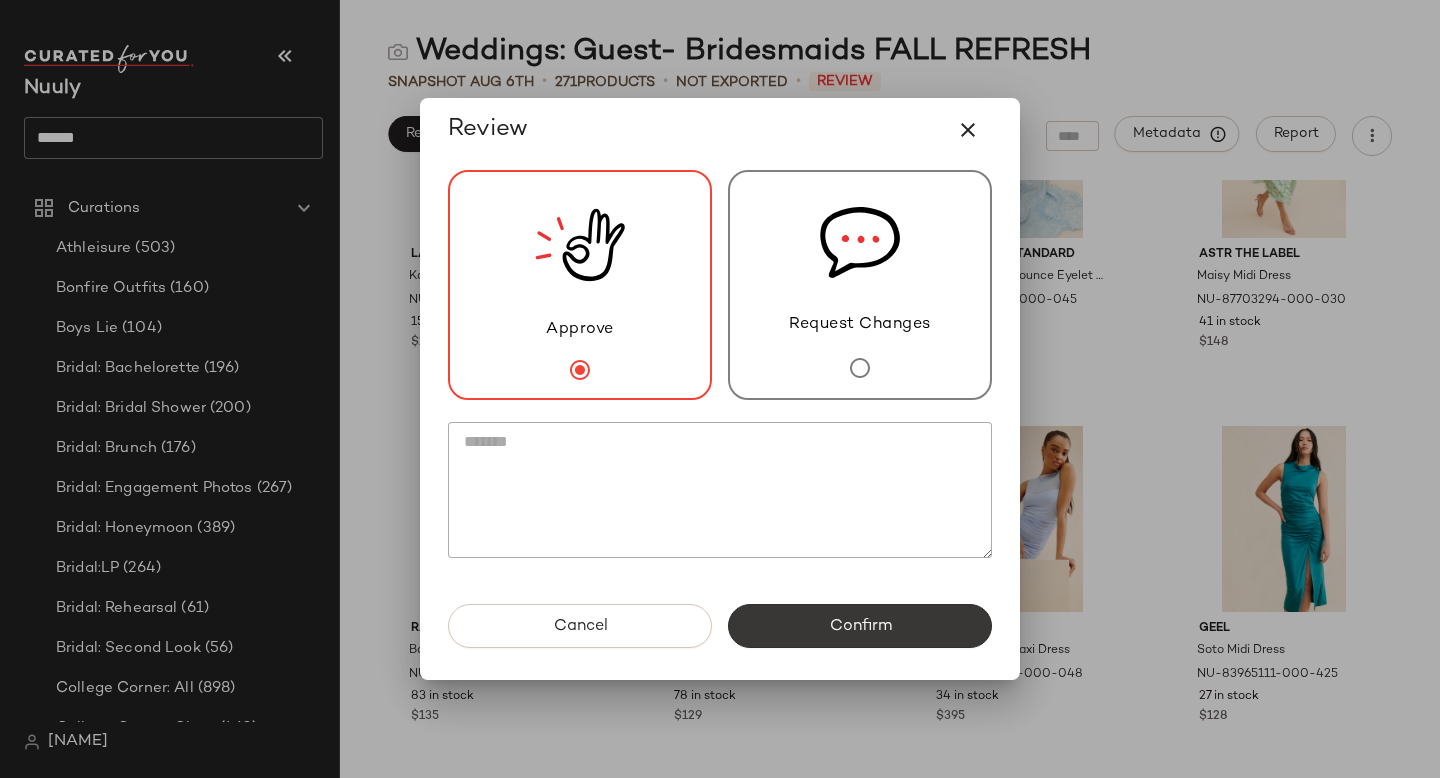 click on "Confirm" at bounding box center [860, 626] 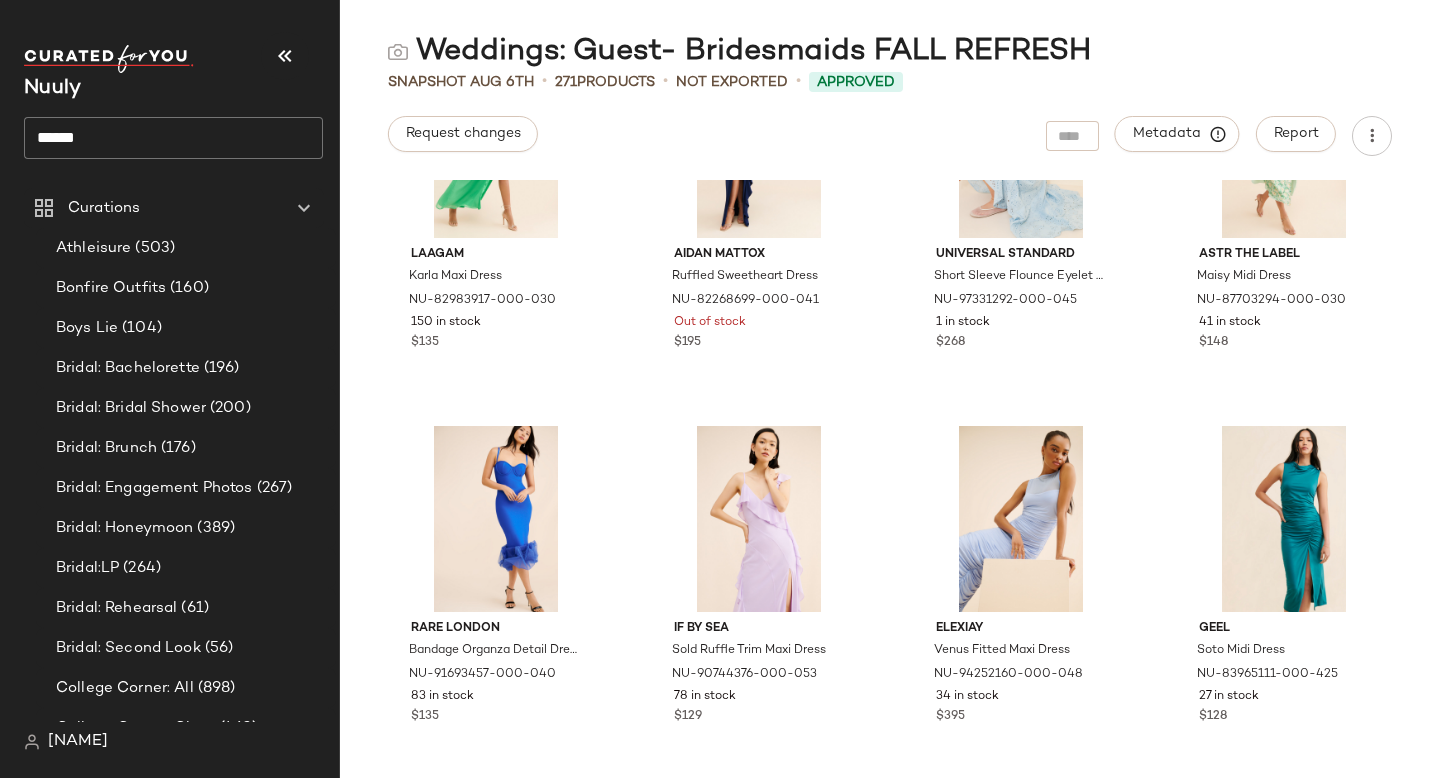 click on "******" 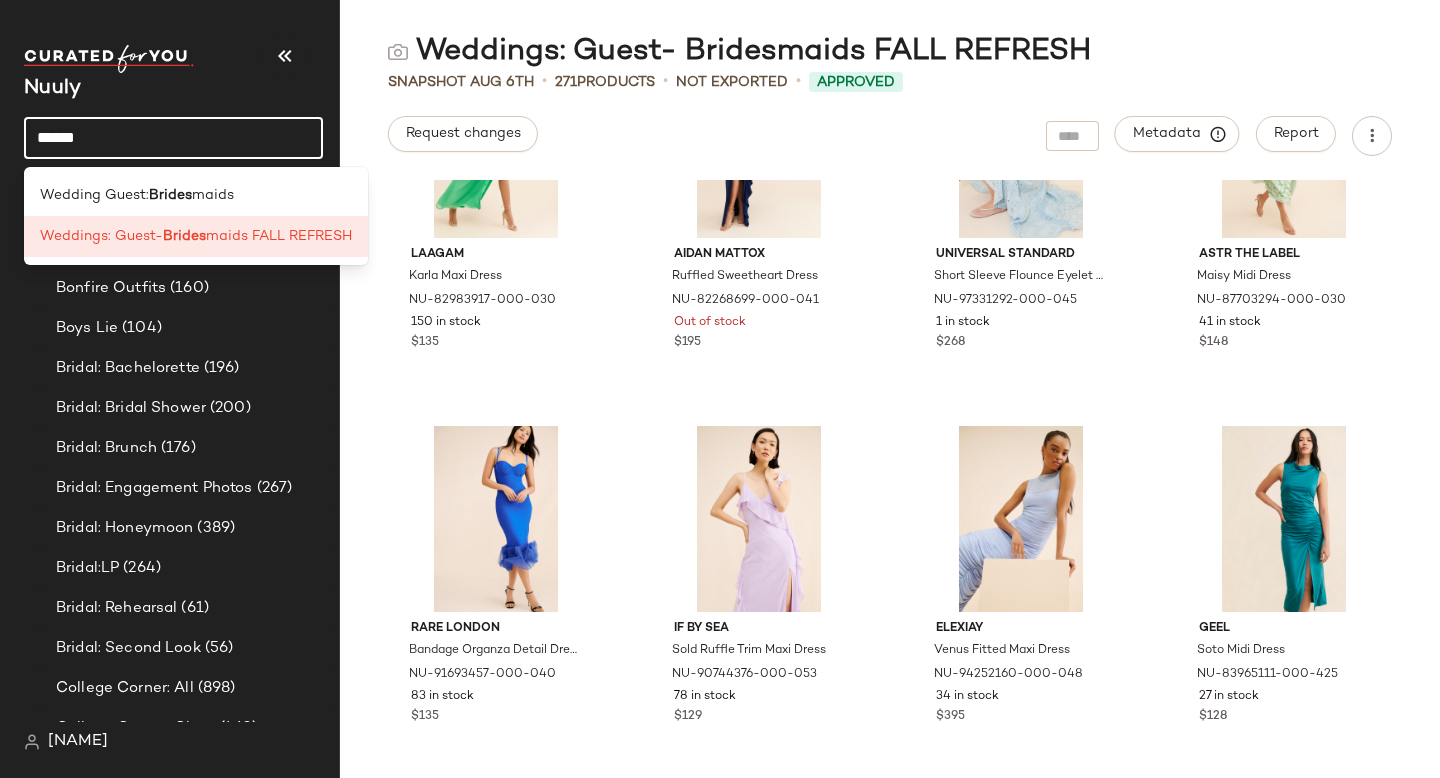 drag, startPoint x: 128, startPoint y: 139, endPoint x: 13, endPoint y: 138, distance: 115.00435 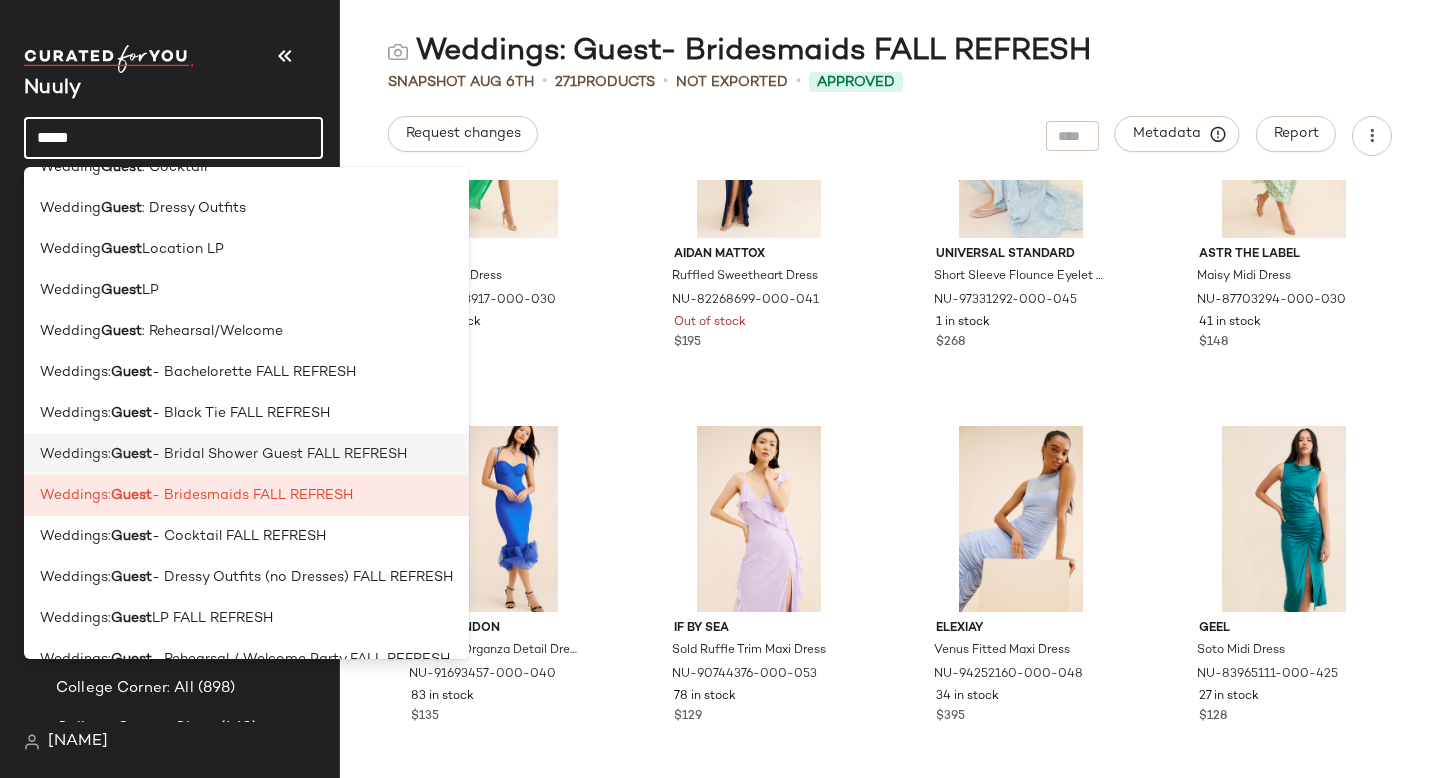 scroll, scrollTop: 221, scrollLeft: 0, axis: vertical 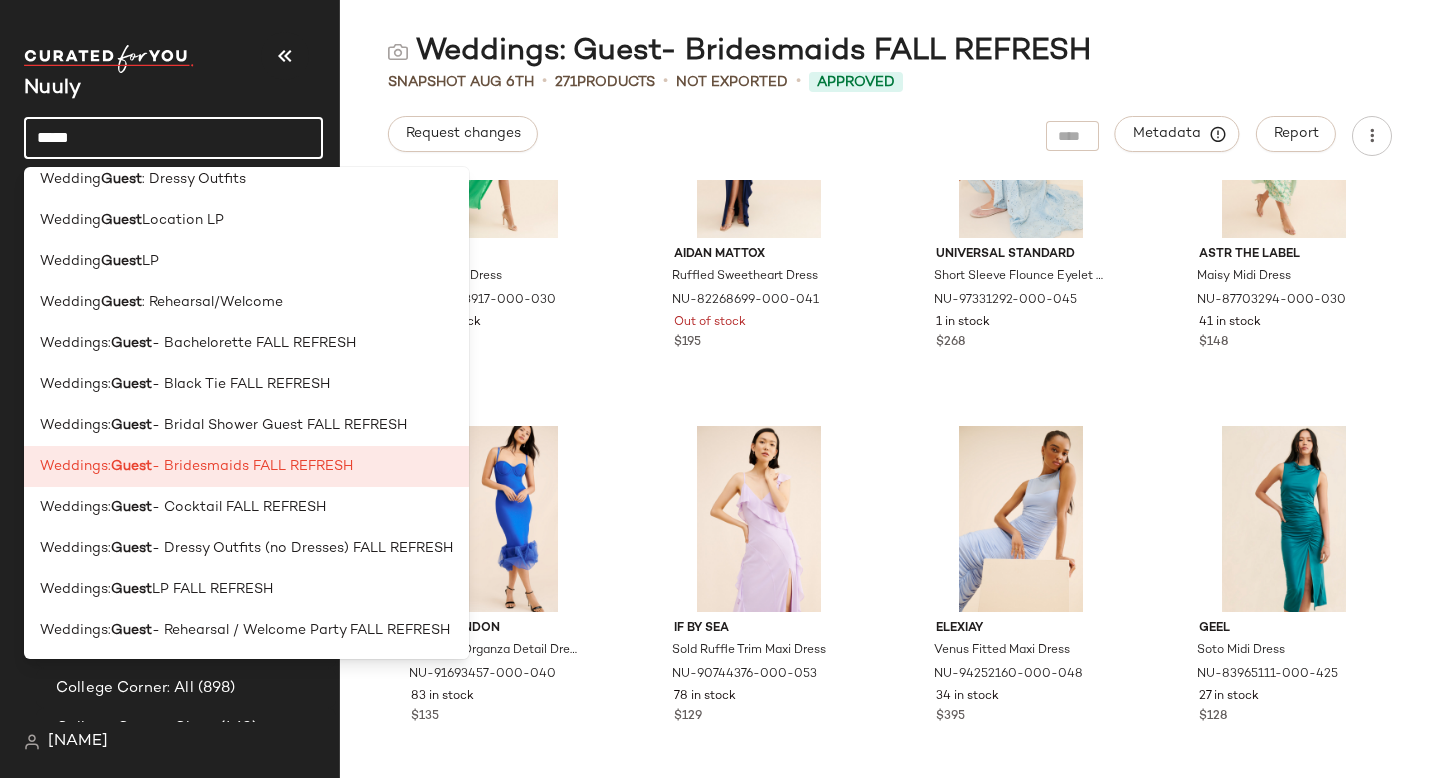 type on "*****" 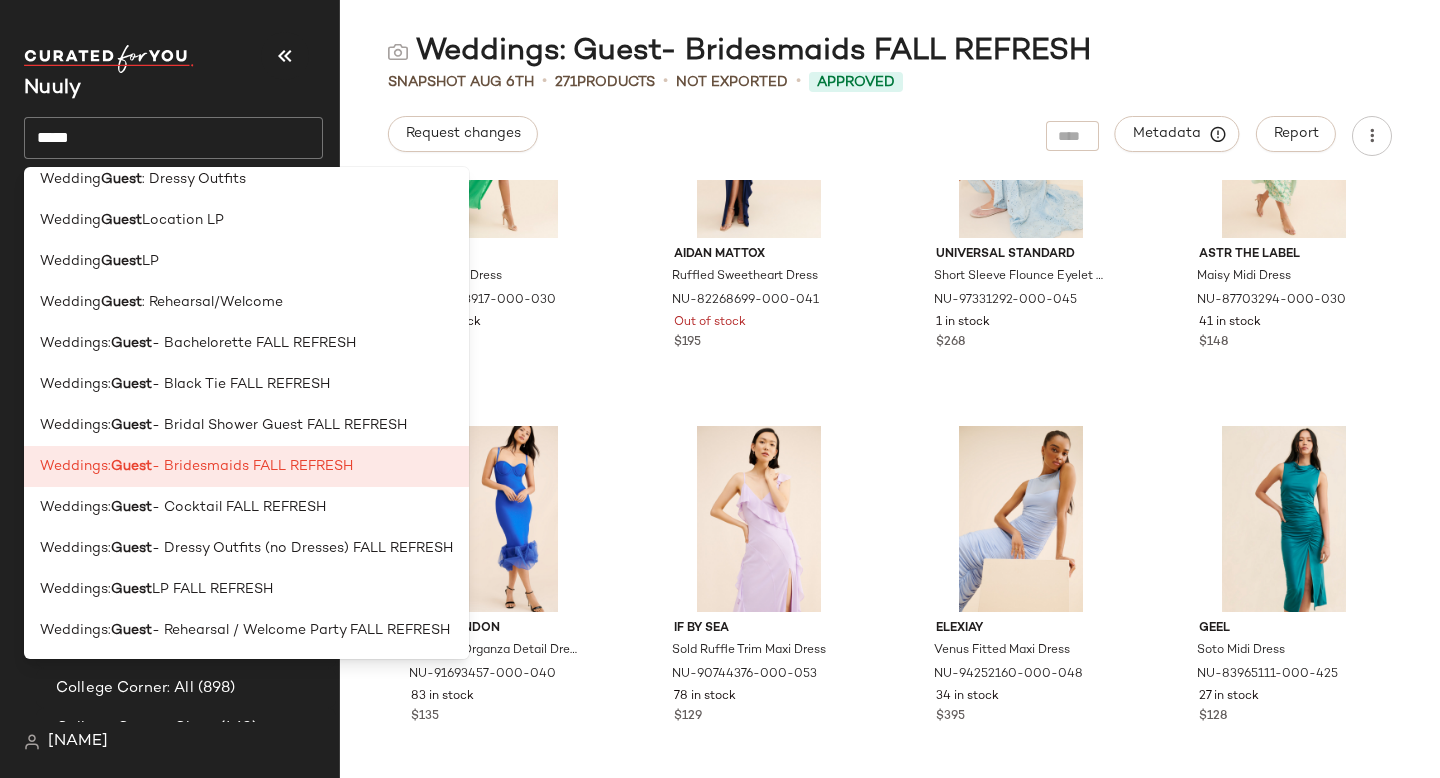 scroll, scrollTop: 0, scrollLeft: 0, axis: both 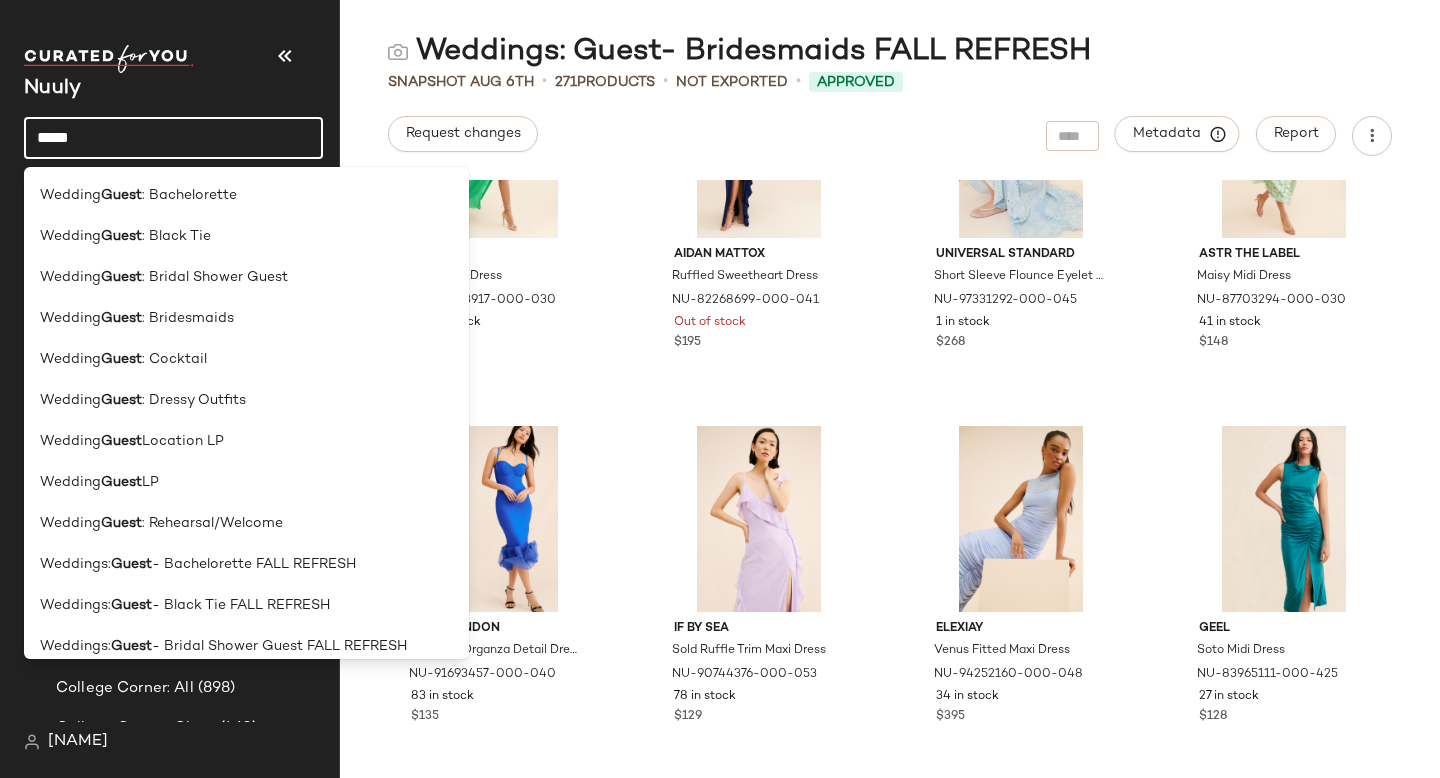 drag, startPoint x: 143, startPoint y: 129, endPoint x: 0, endPoint y: 129, distance: 143 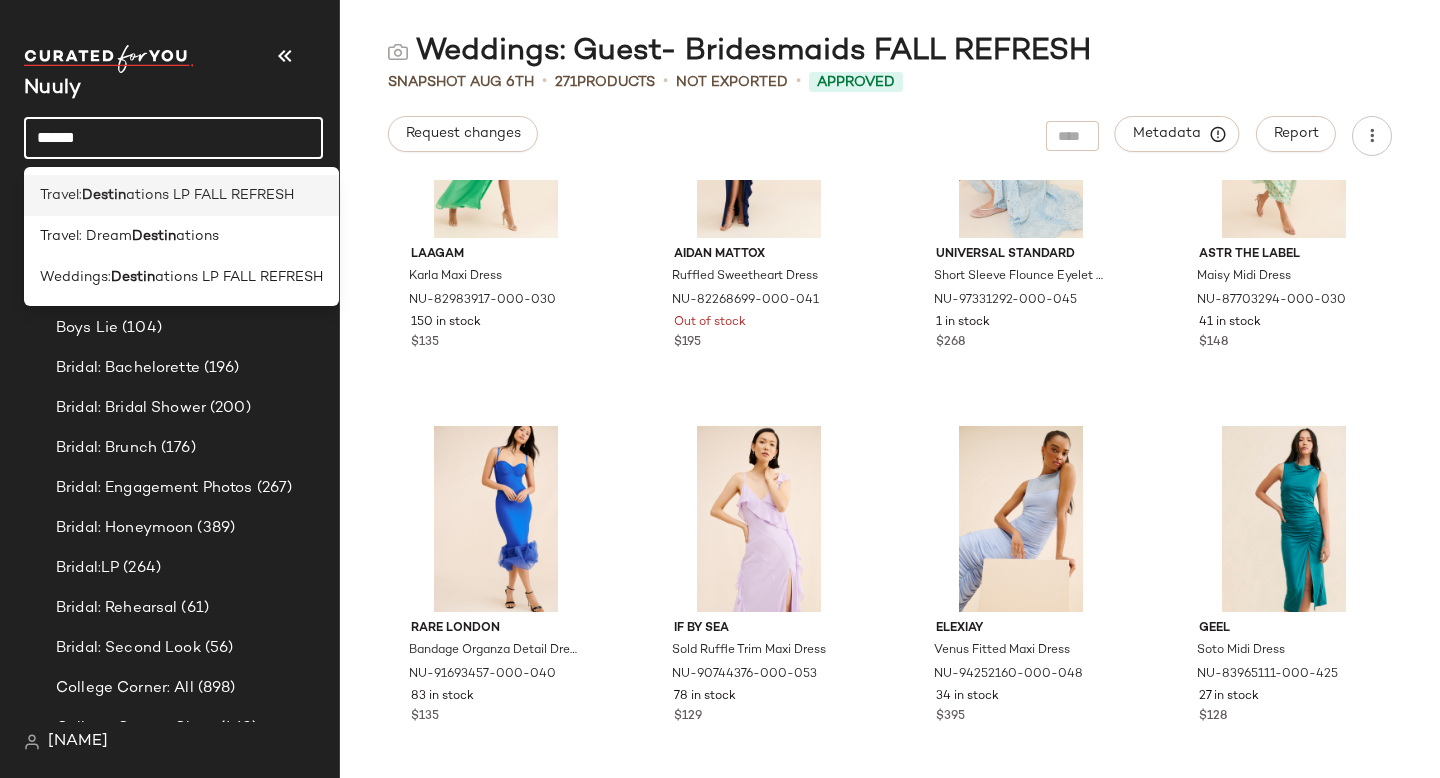 type on "******" 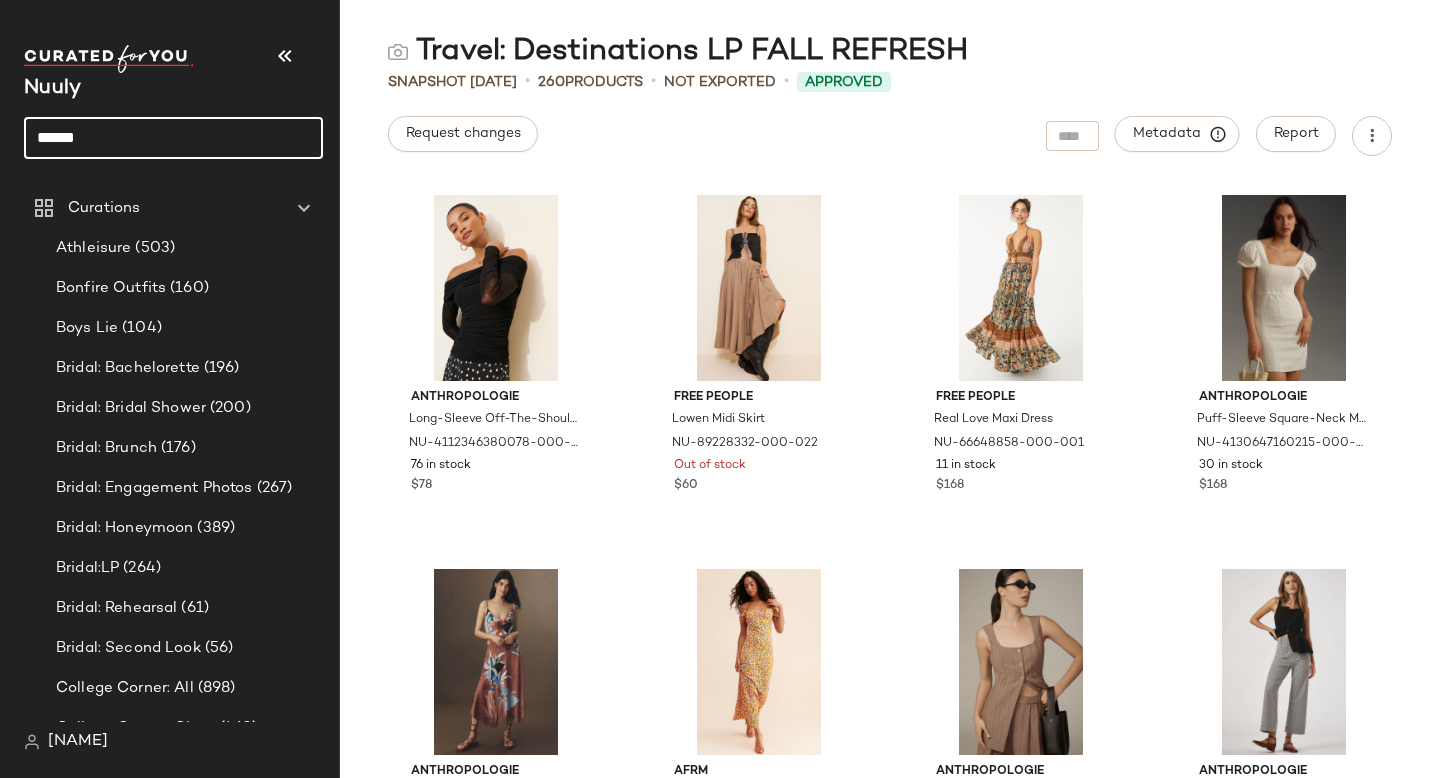 drag, startPoint x: 162, startPoint y: 152, endPoint x: 0, endPoint y: 148, distance: 162.04938 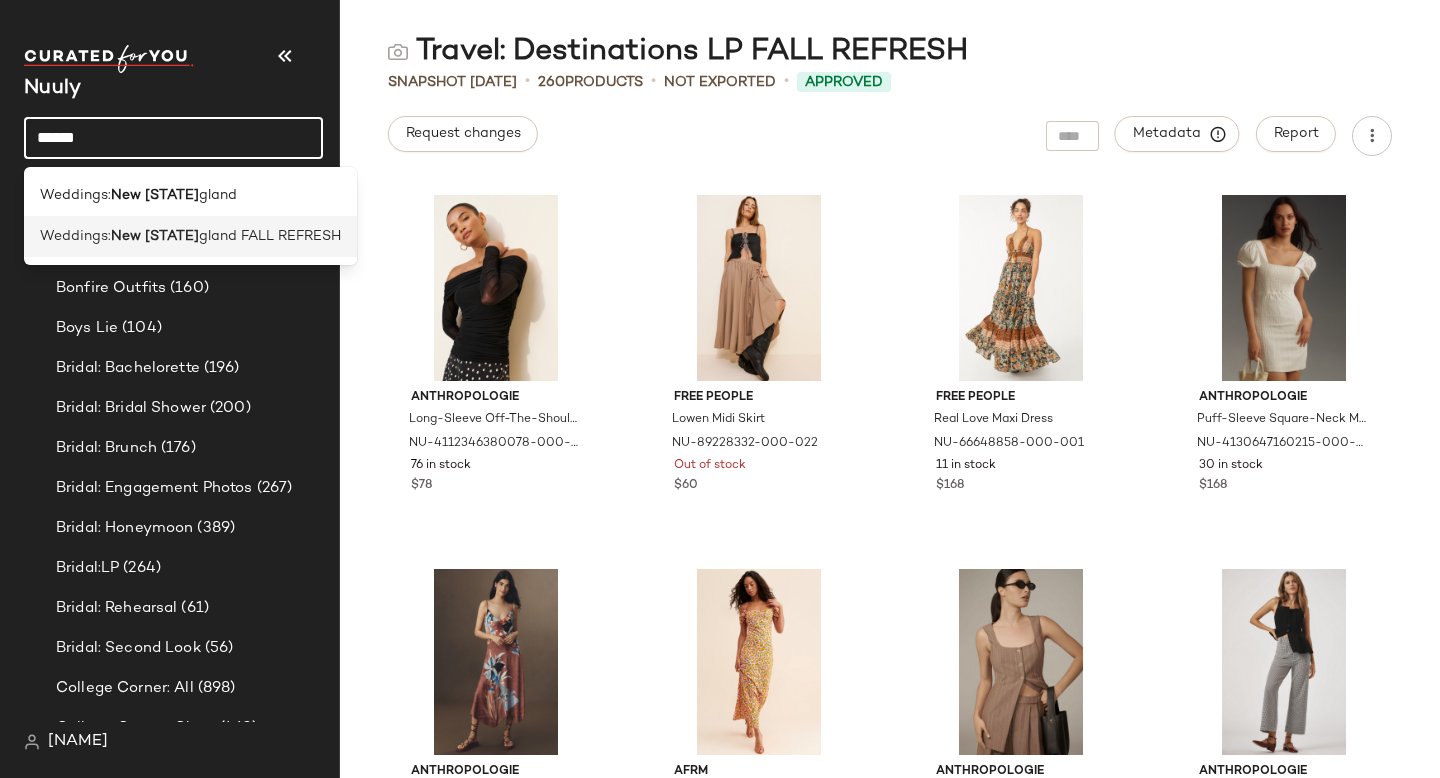 type on "******" 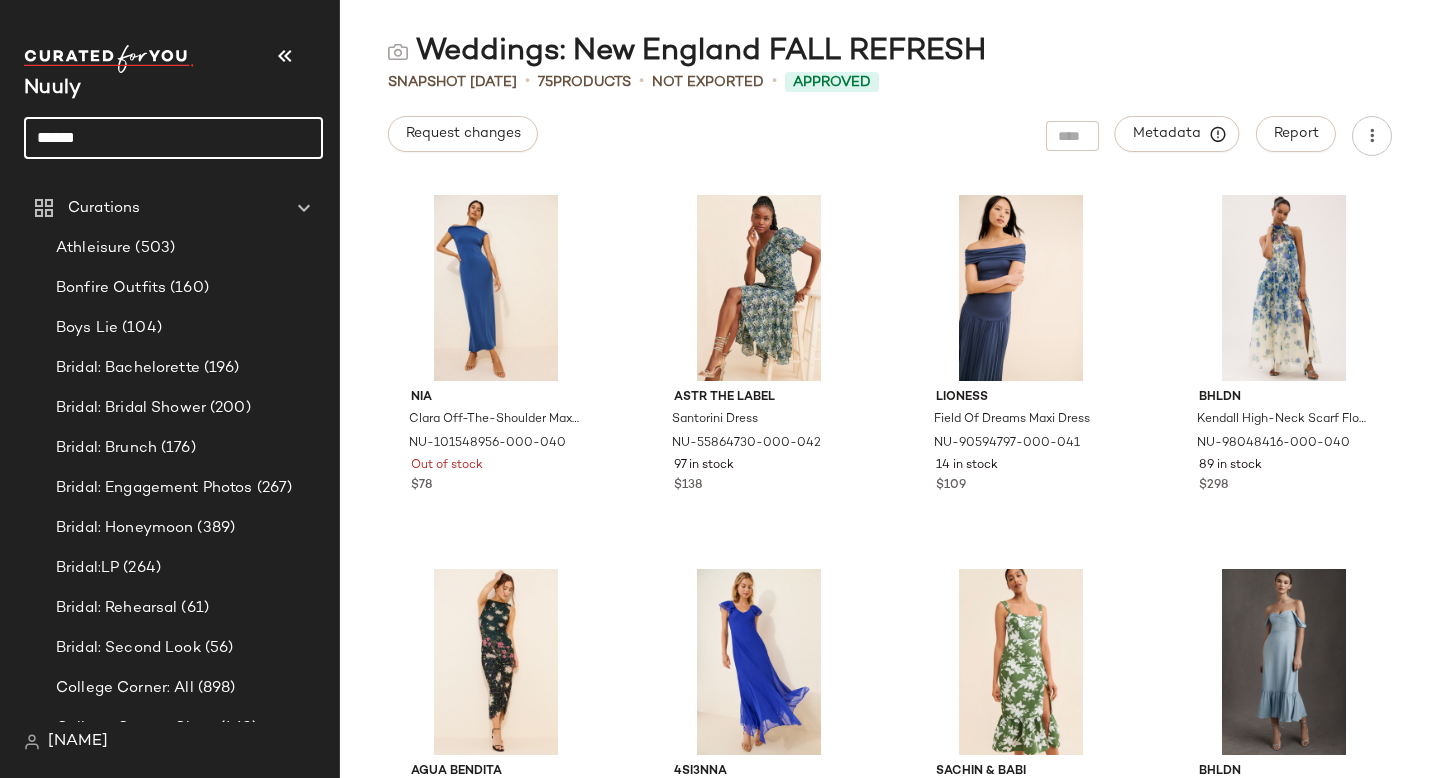 drag, startPoint x: 150, startPoint y: 129, endPoint x: 0, endPoint y: 129, distance: 150 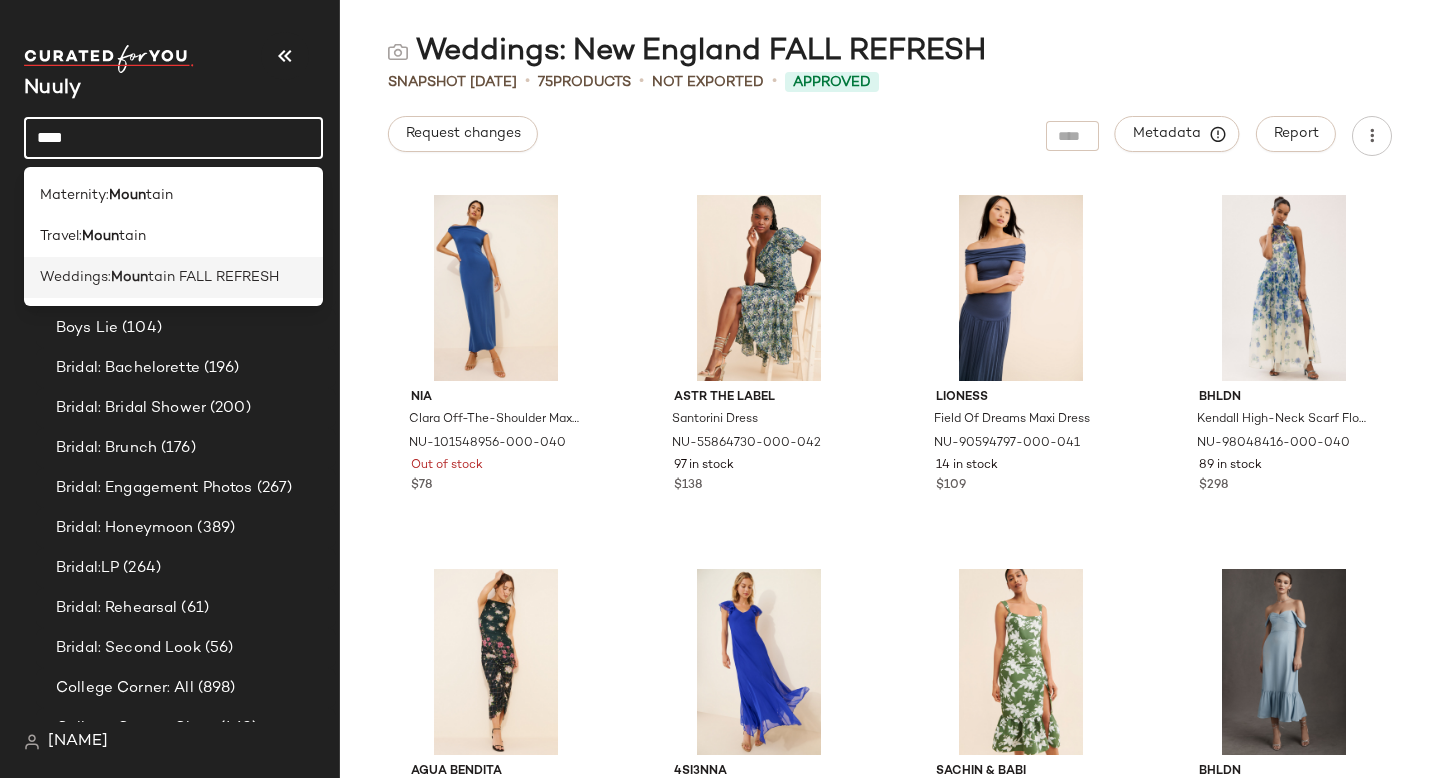 type on "****" 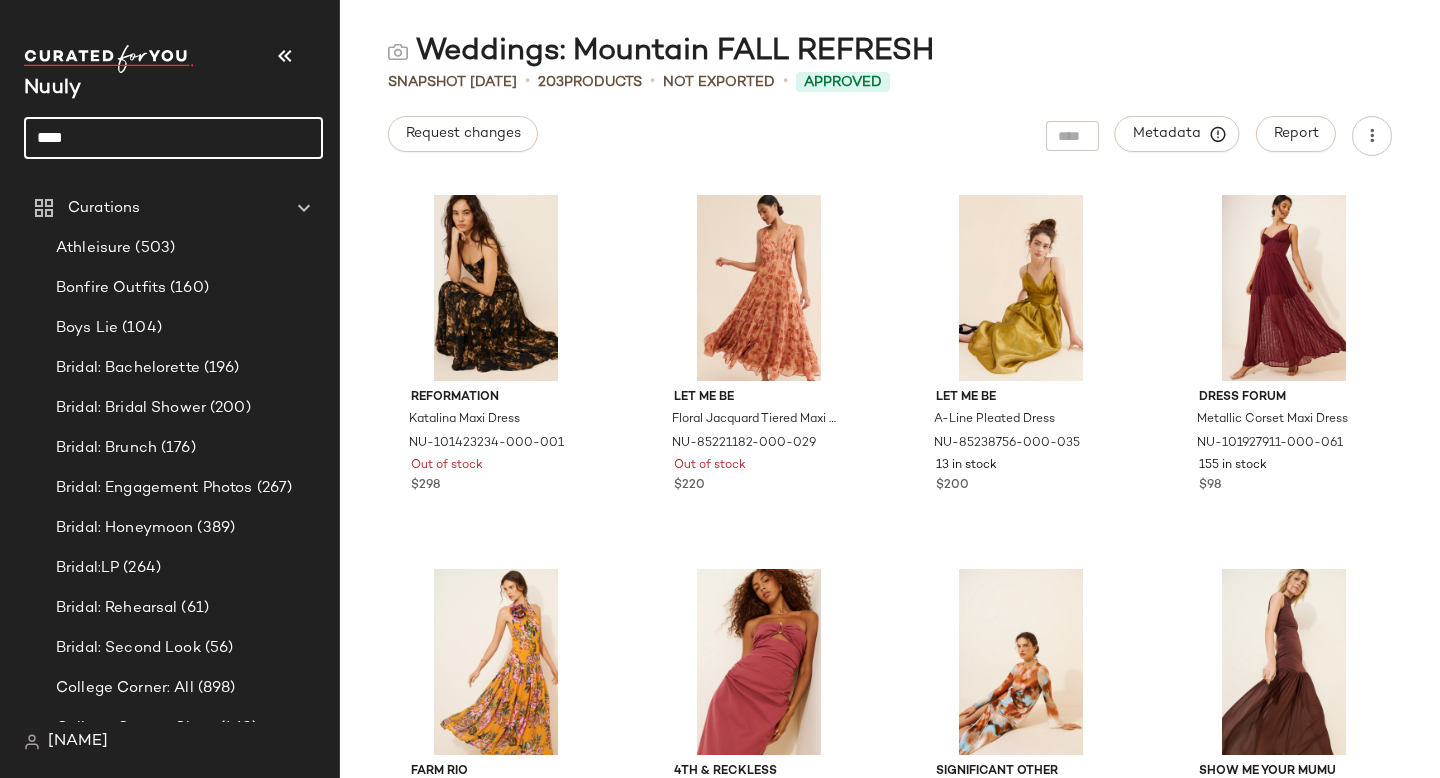 drag, startPoint x: 99, startPoint y: 142, endPoint x: 0, endPoint y: 134, distance: 99.32271 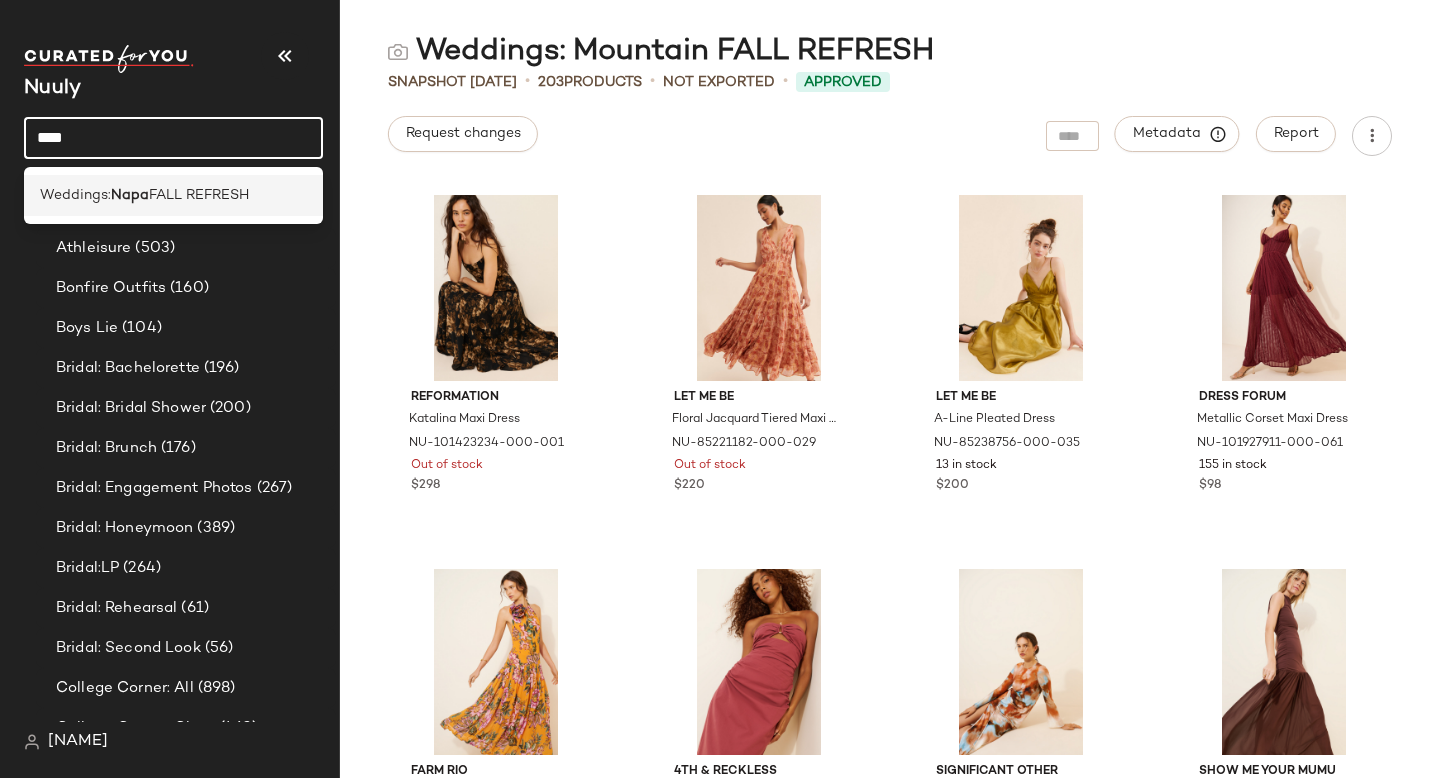 type on "****" 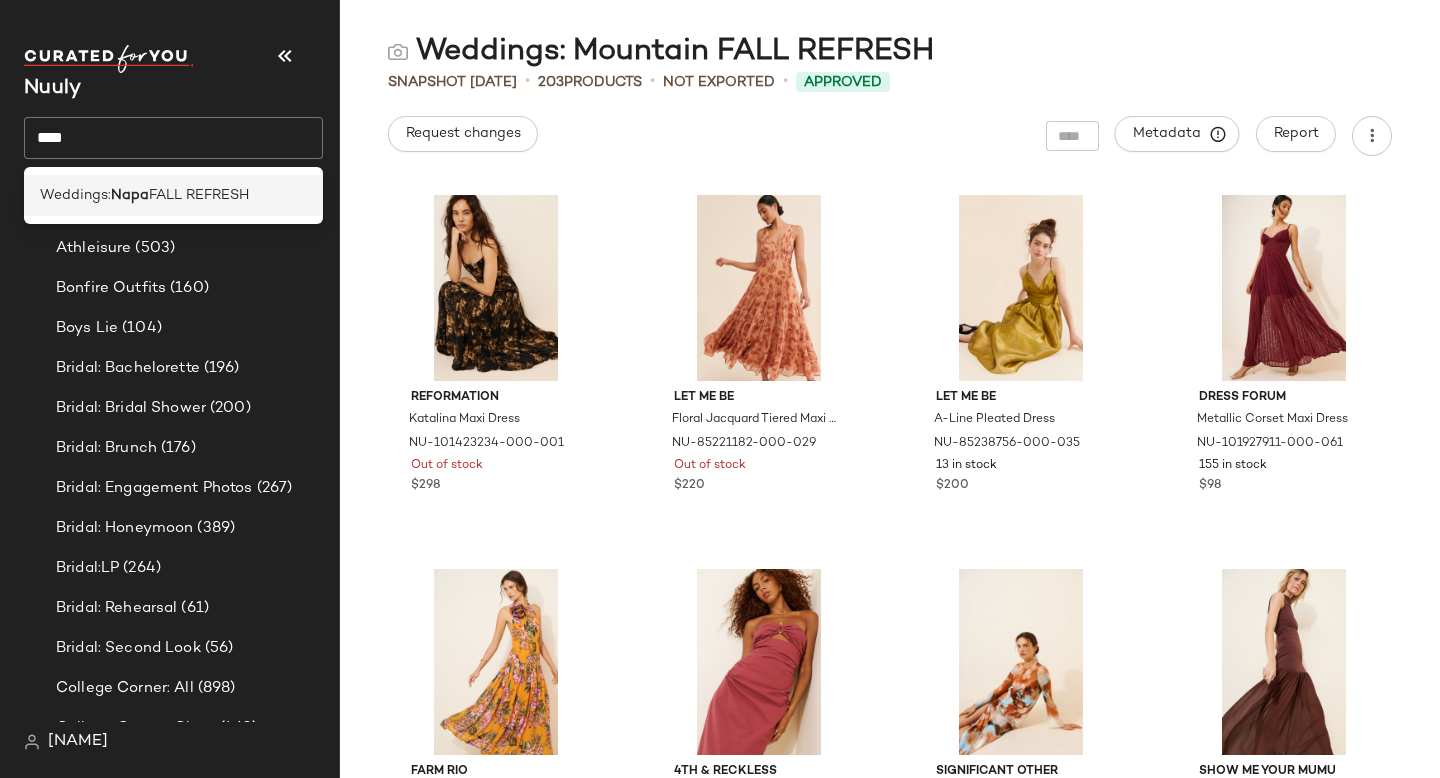 click on "Weddings:" at bounding box center (75, 195) 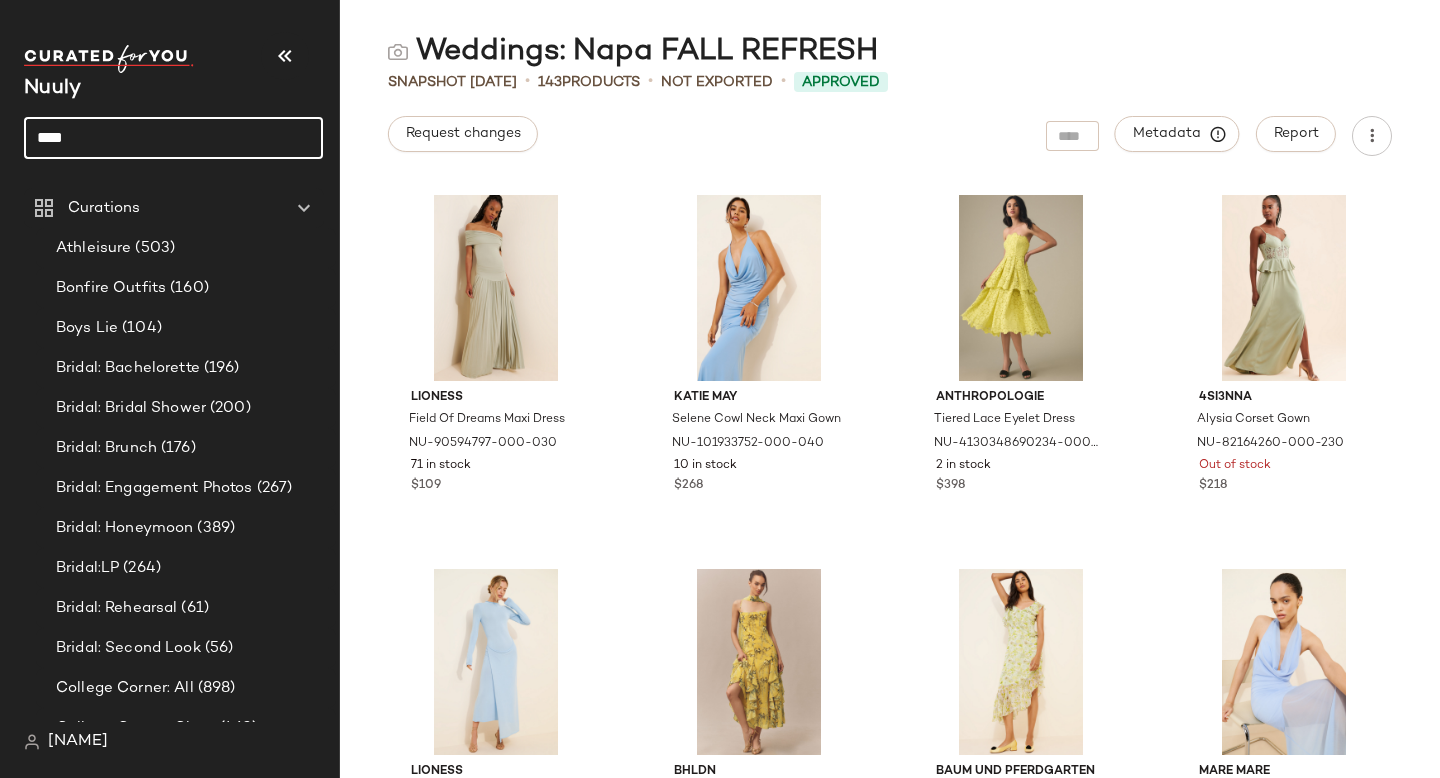 drag, startPoint x: 121, startPoint y: 134, endPoint x: 0, endPoint y: 134, distance: 121 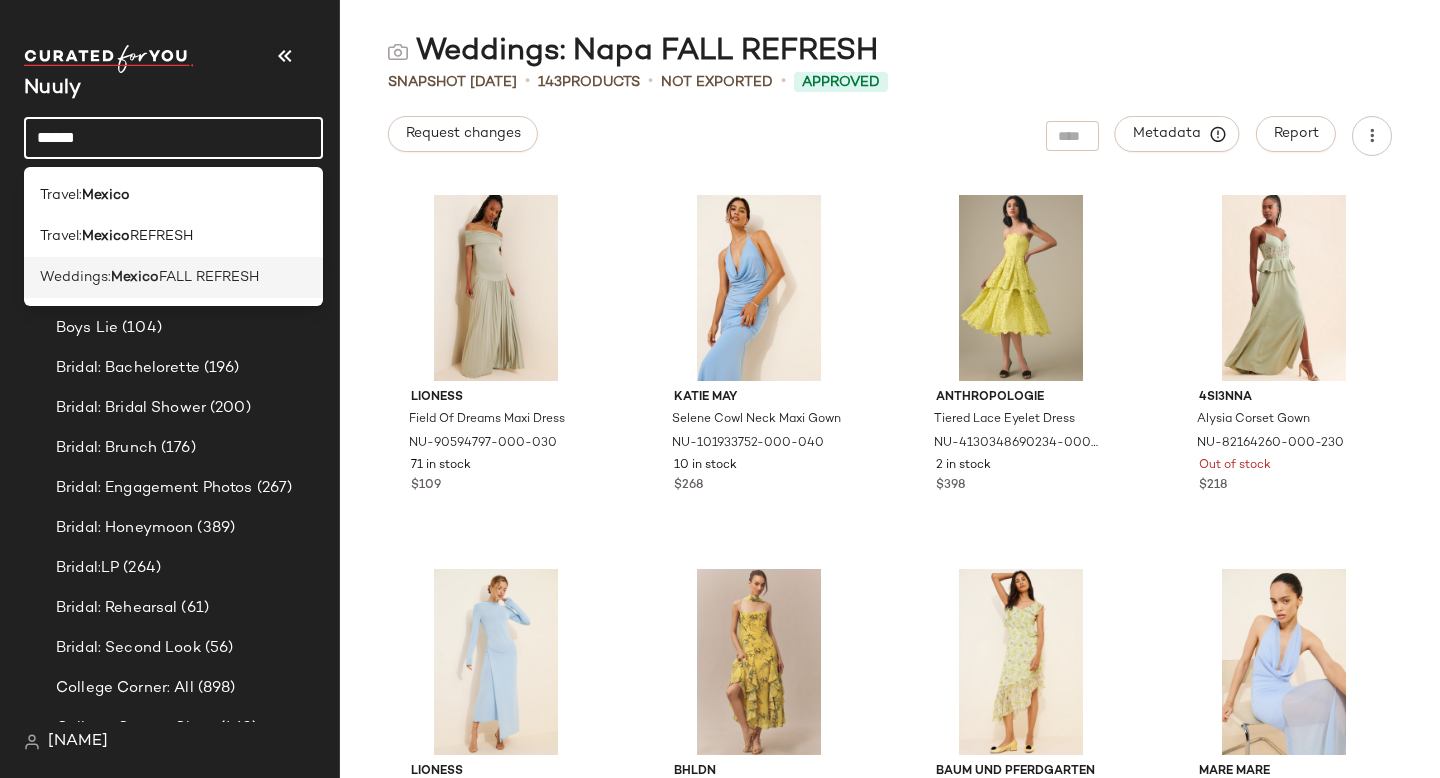 click on "Weddings:" at bounding box center [75, 277] 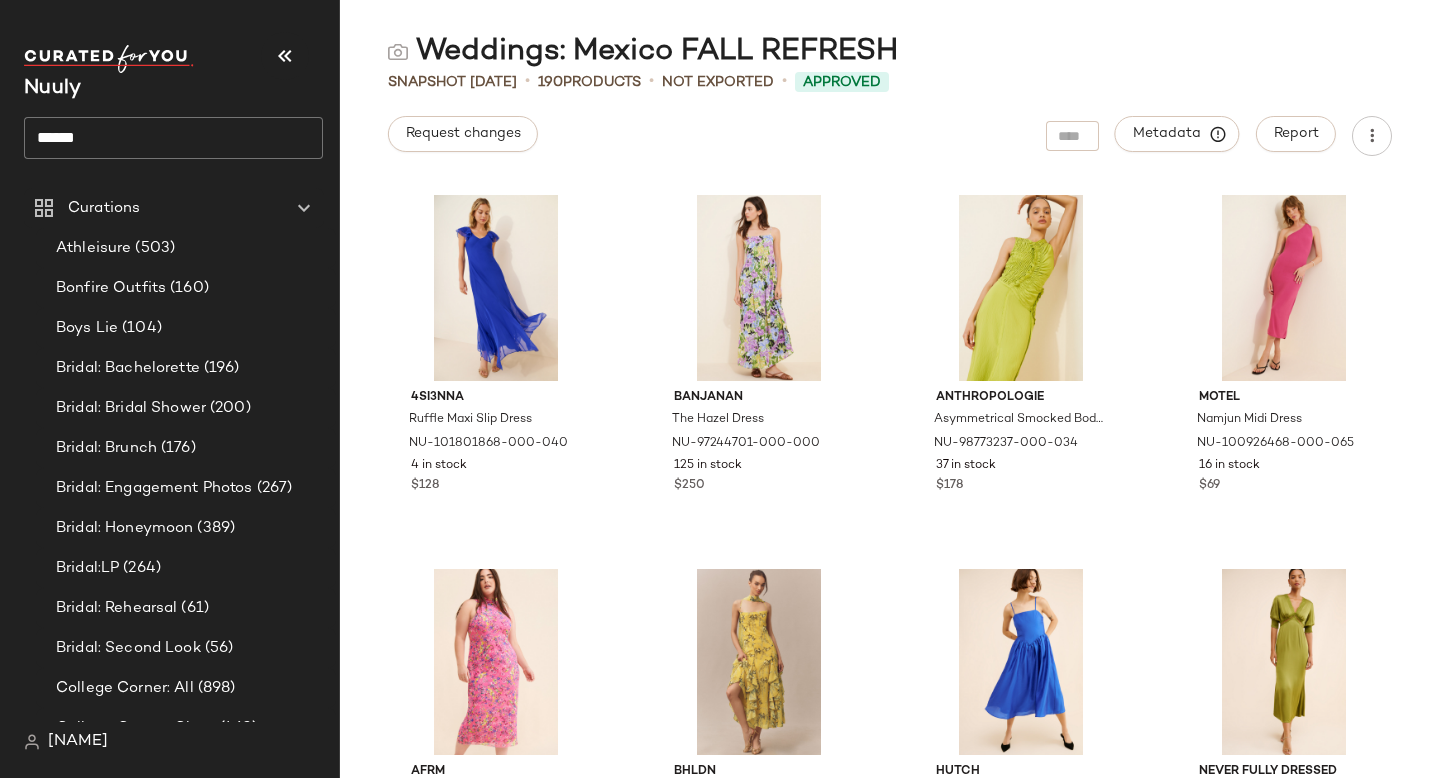 click on "******" 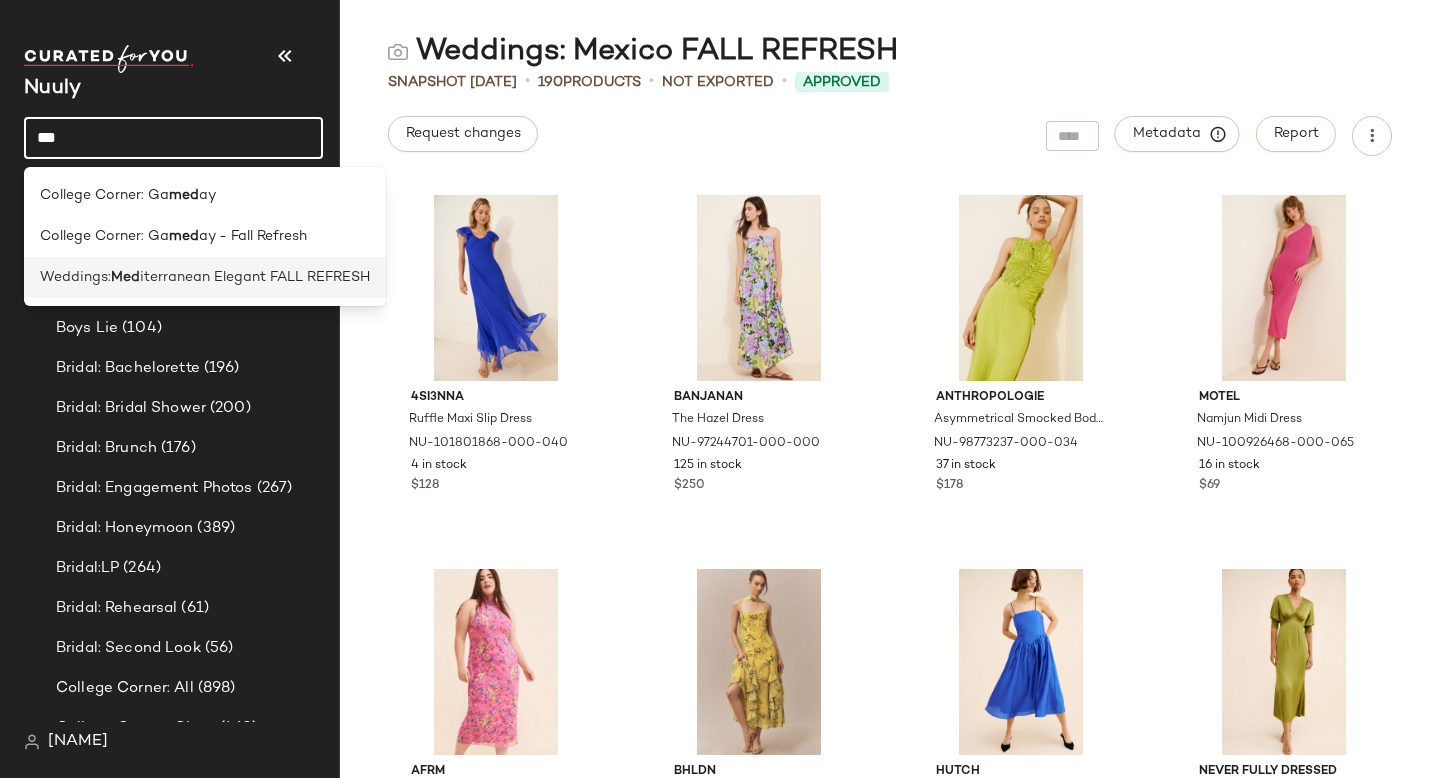 type on "***" 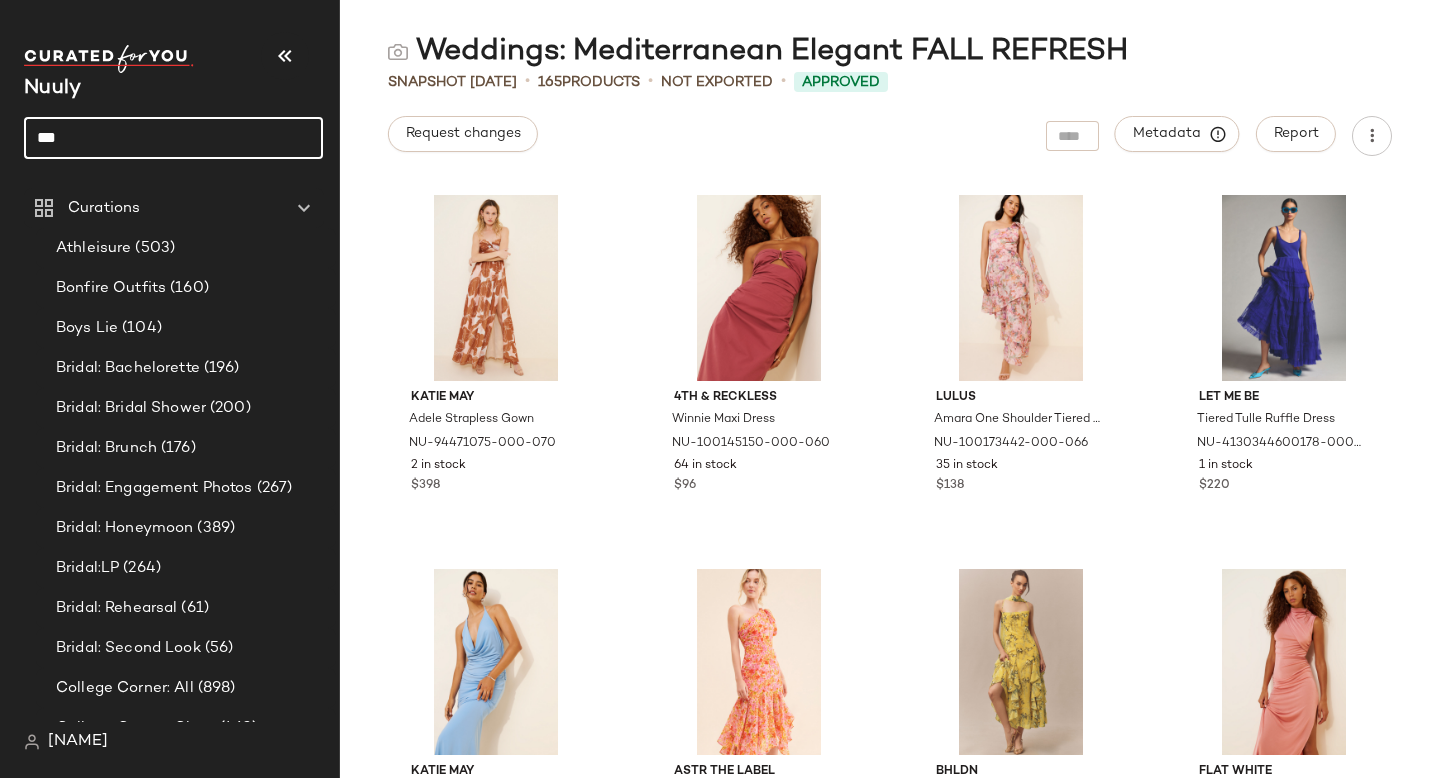 drag, startPoint x: 187, startPoint y: 139, endPoint x: 0, endPoint y: 139, distance: 187 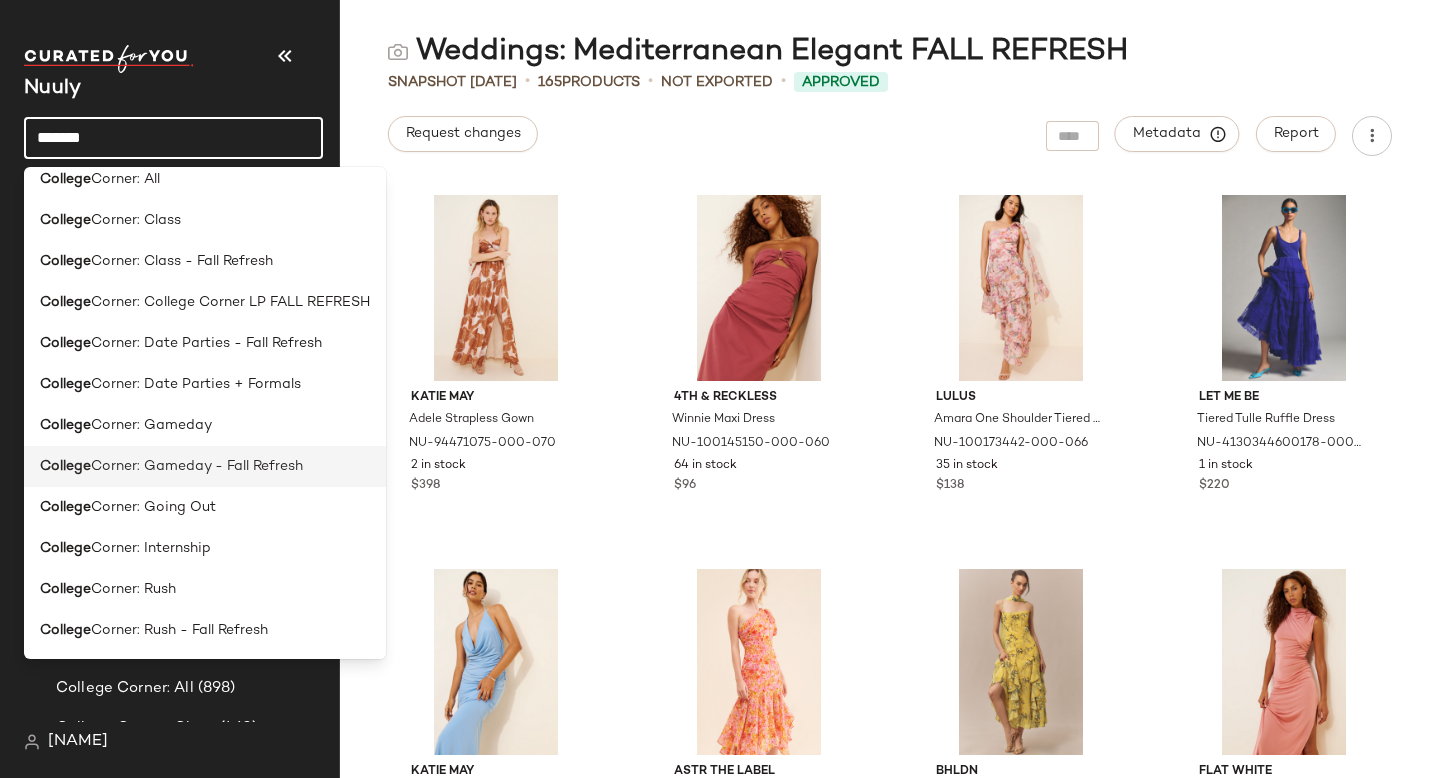 scroll, scrollTop: 0, scrollLeft: 0, axis: both 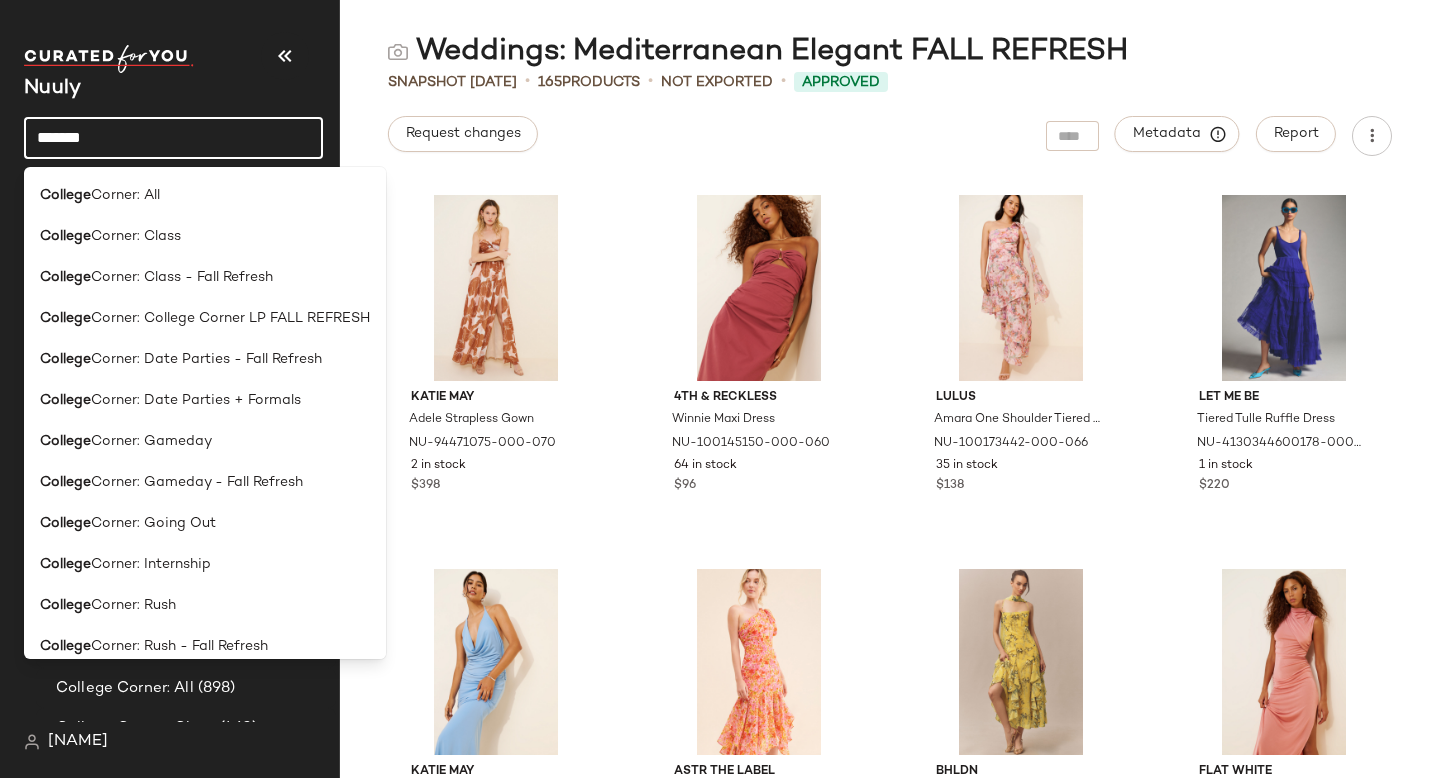 click on "*******" 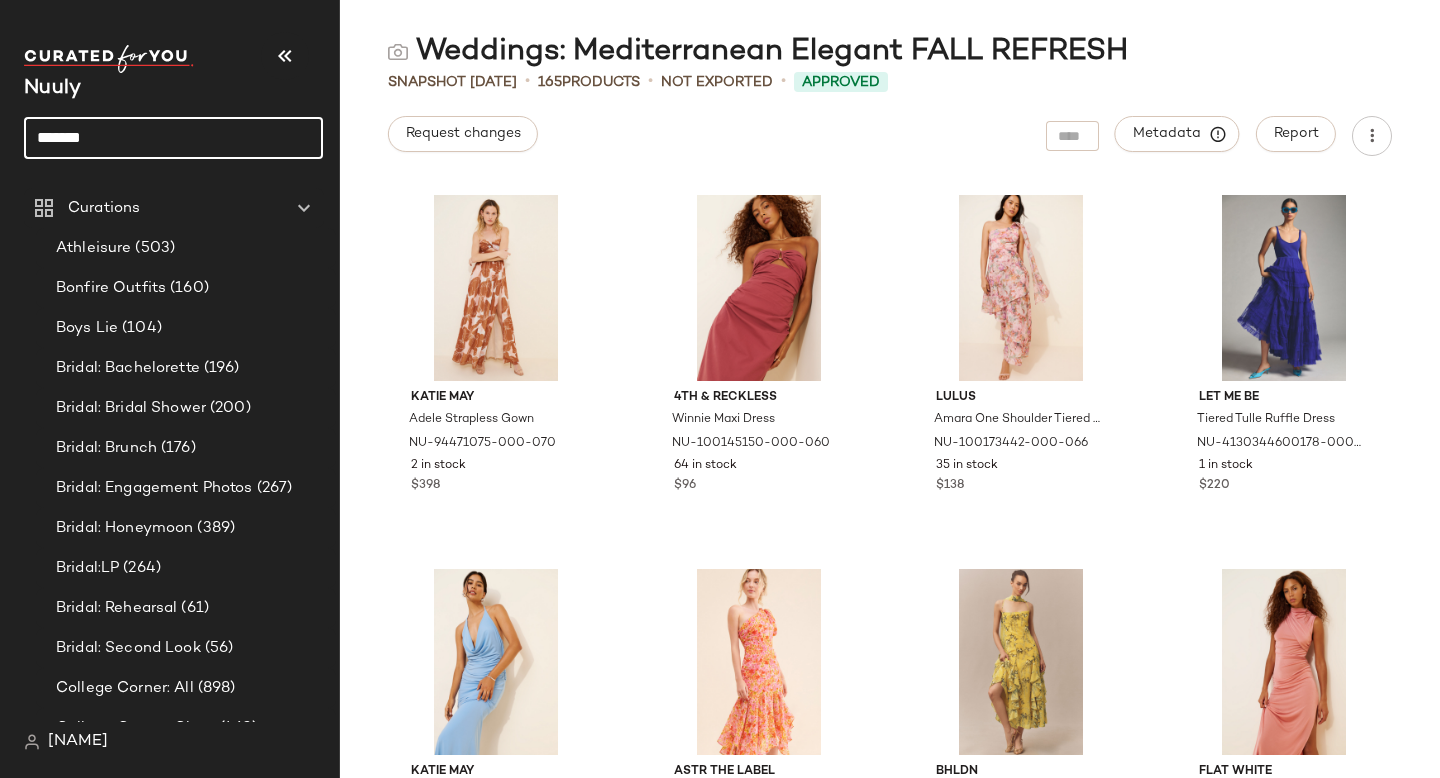click on "*******" 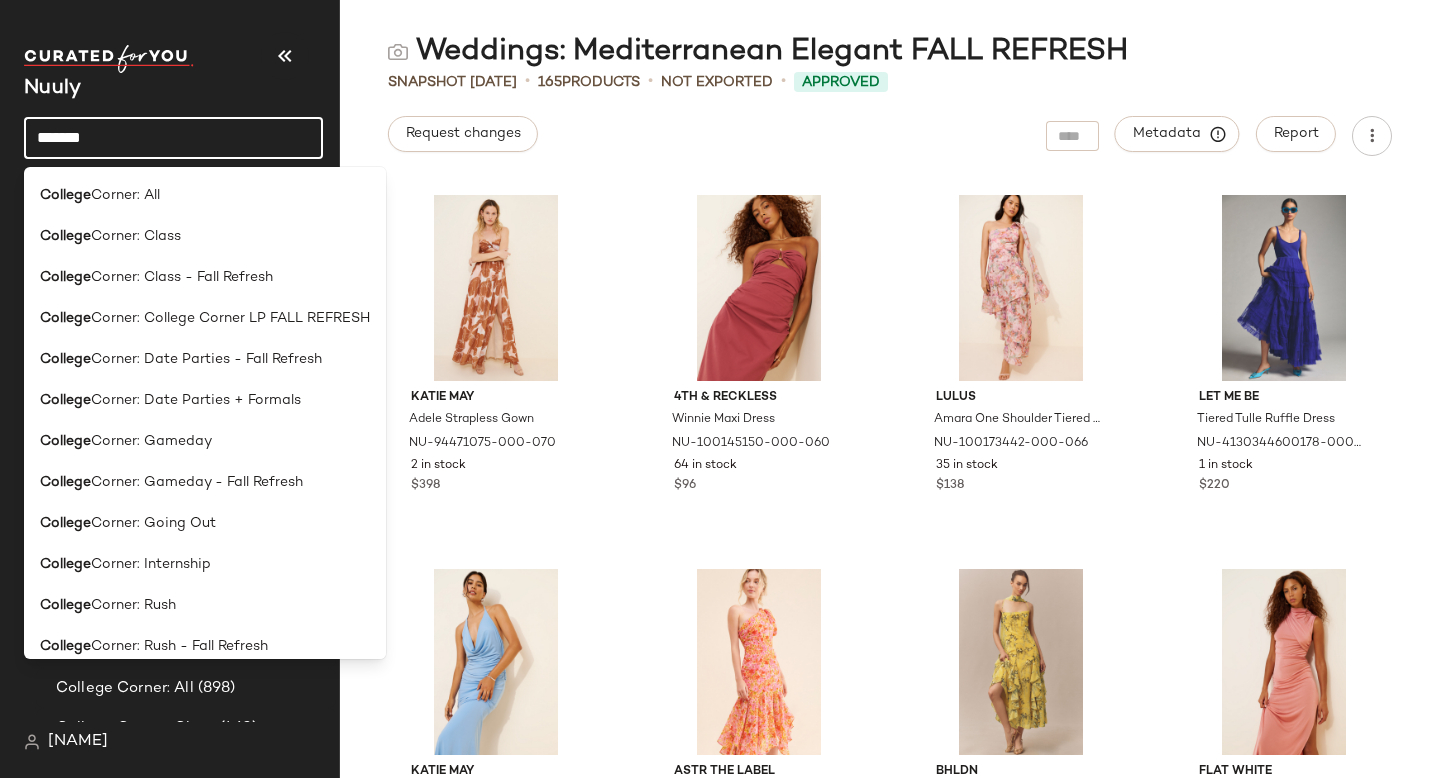 type on "**********" 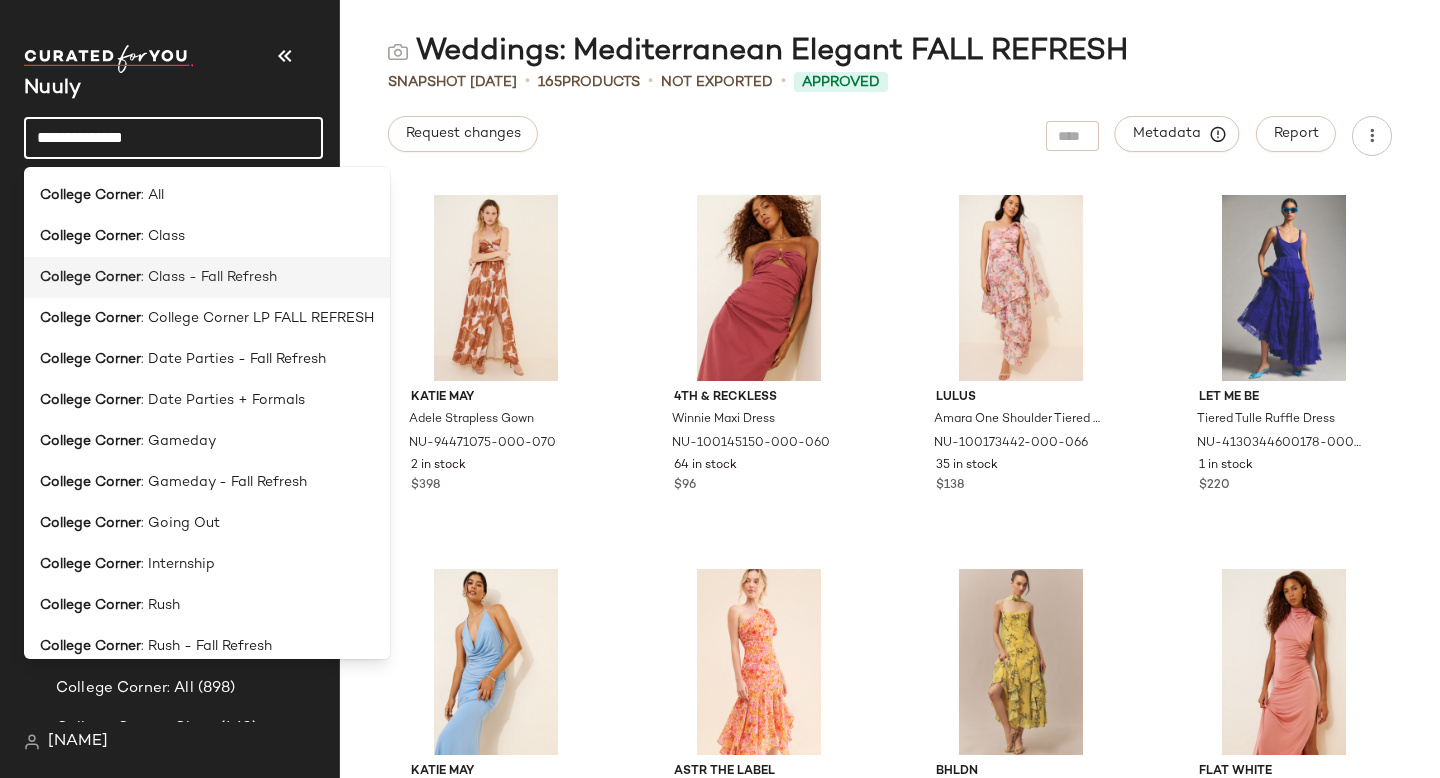 click on ": Class - Fall Refresh" at bounding box center [209, 277] 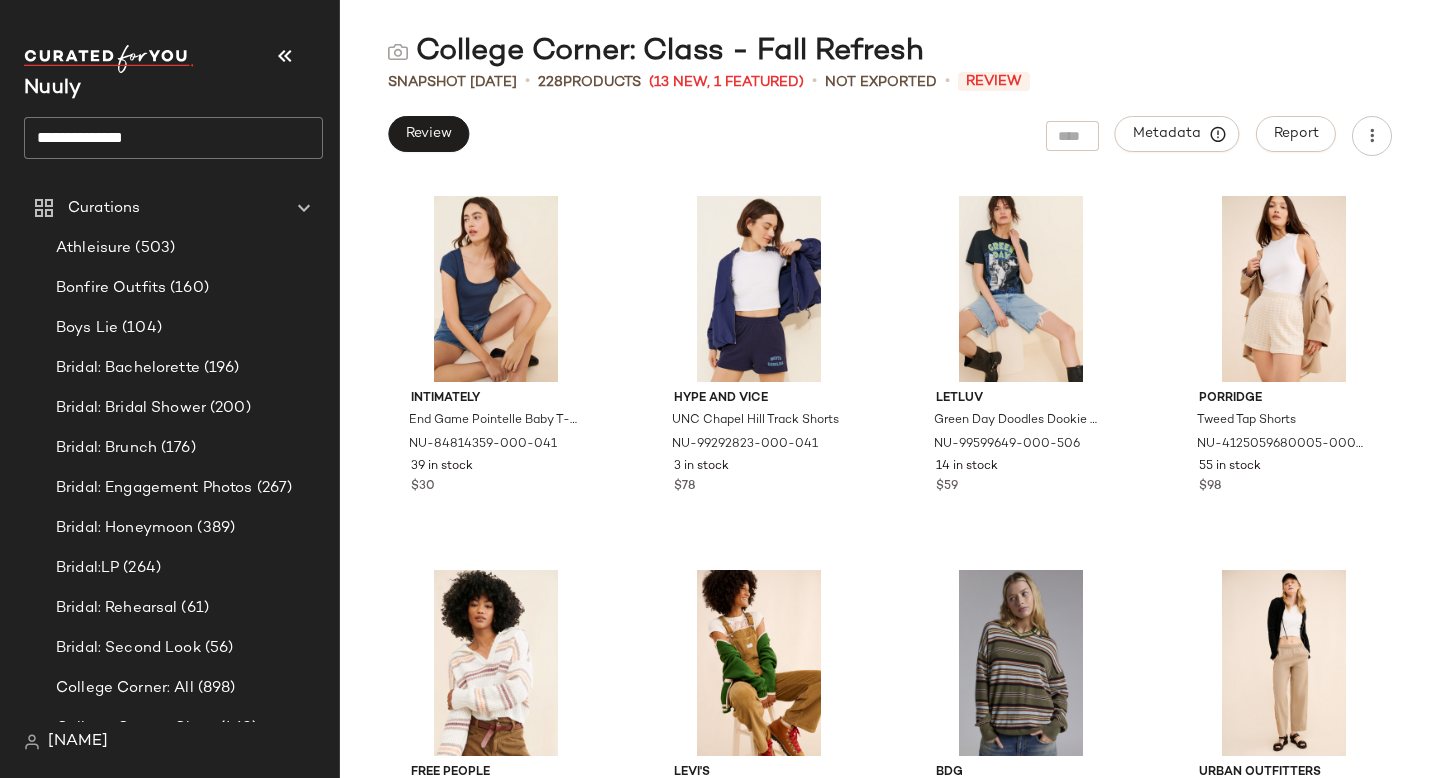 scroll, scrollTop: 3051, scrollLeft: 0, axis: vertical 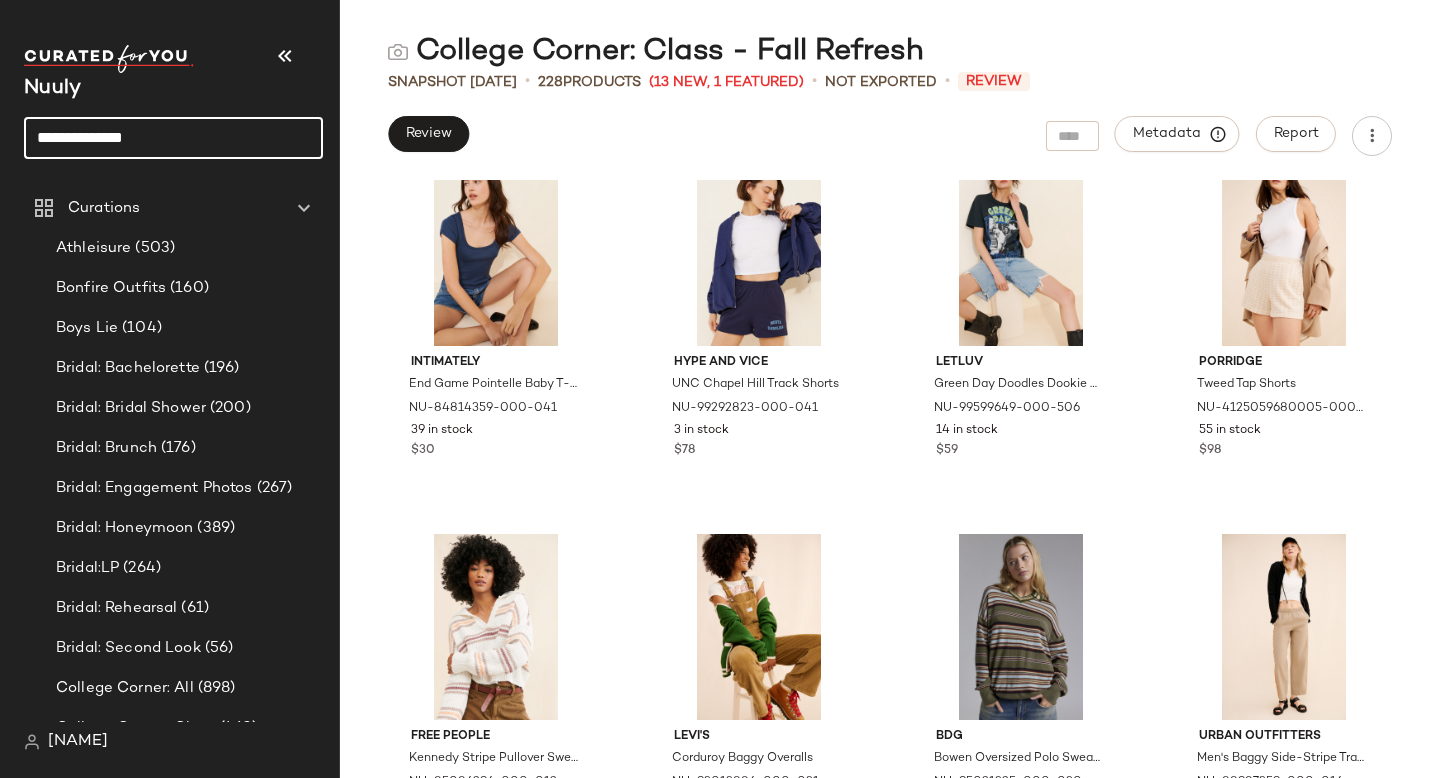 drag, startPoint x: 214, startPoint y: 137, endPoint x: 0, endPoint y: 128, distance: 214.18916 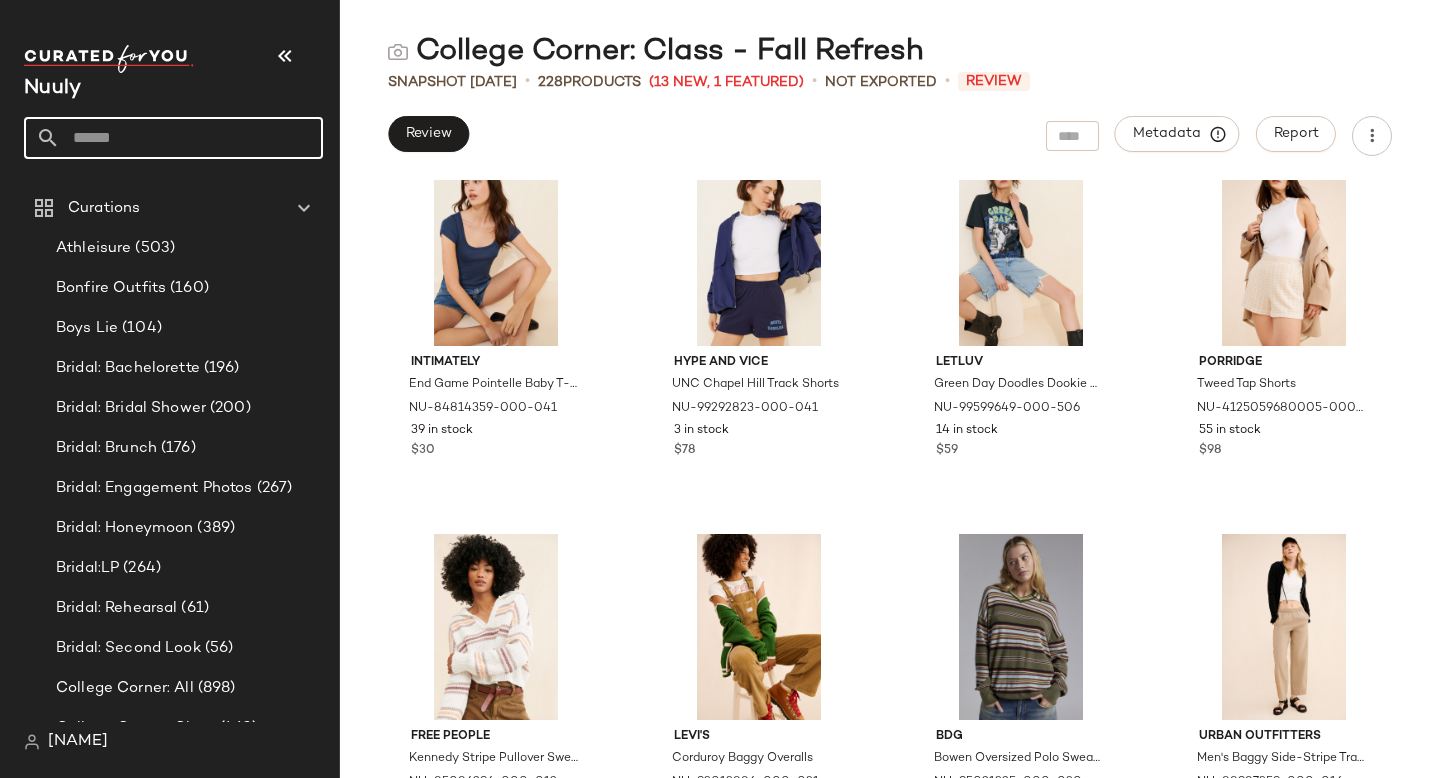 type on "*" 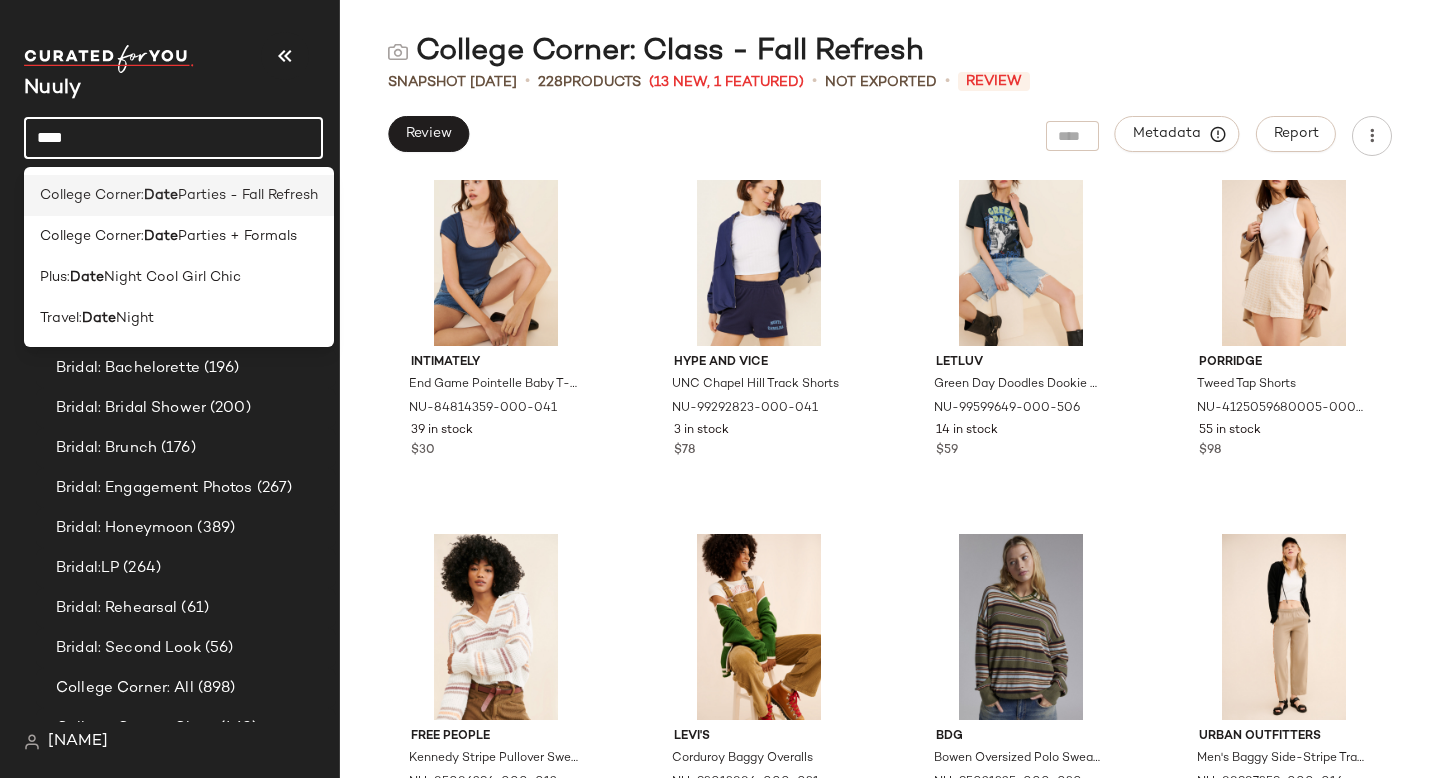 type on "****" 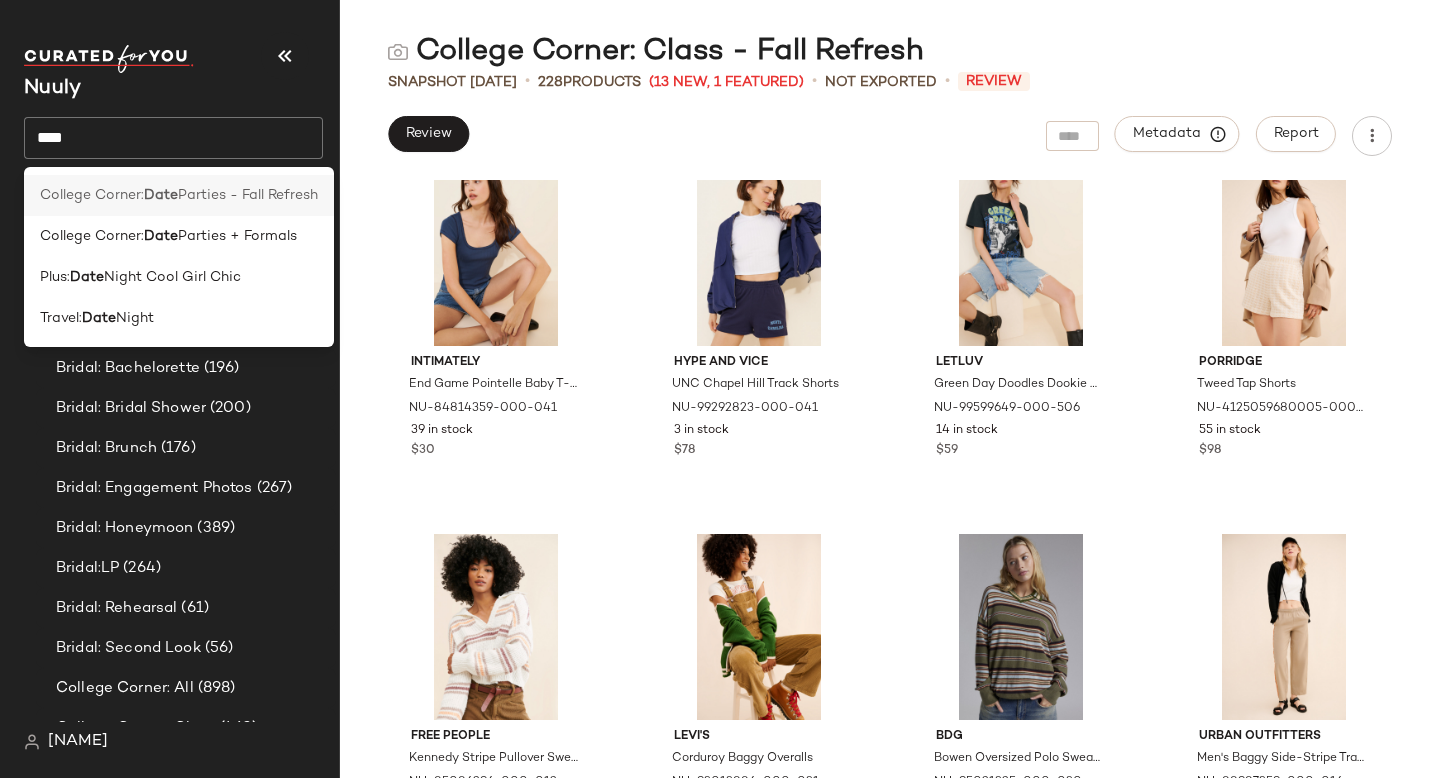 click on "College Corner:" at bounding box center [92, 195] 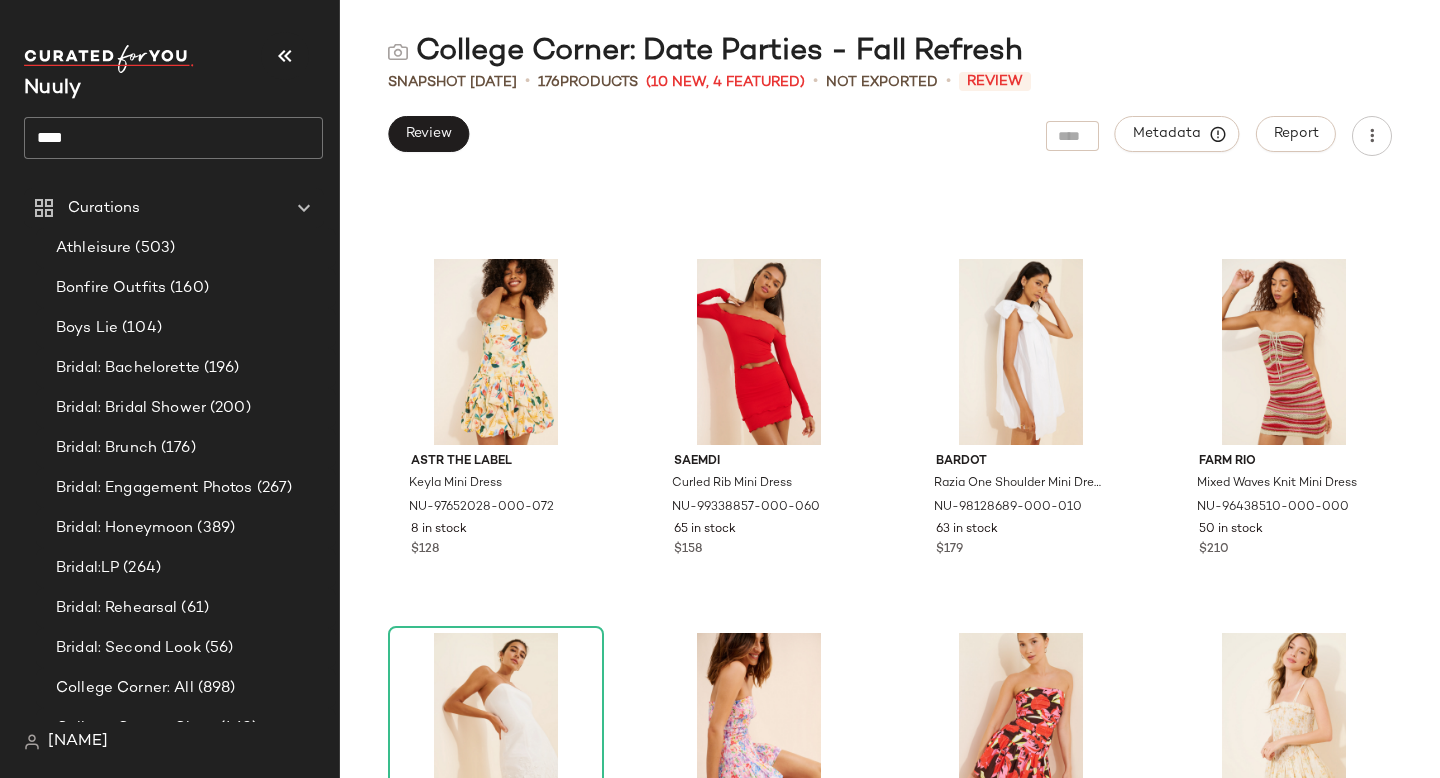 scroll, scrollTop: 9677, scrollLeft: 0, axis: vertical 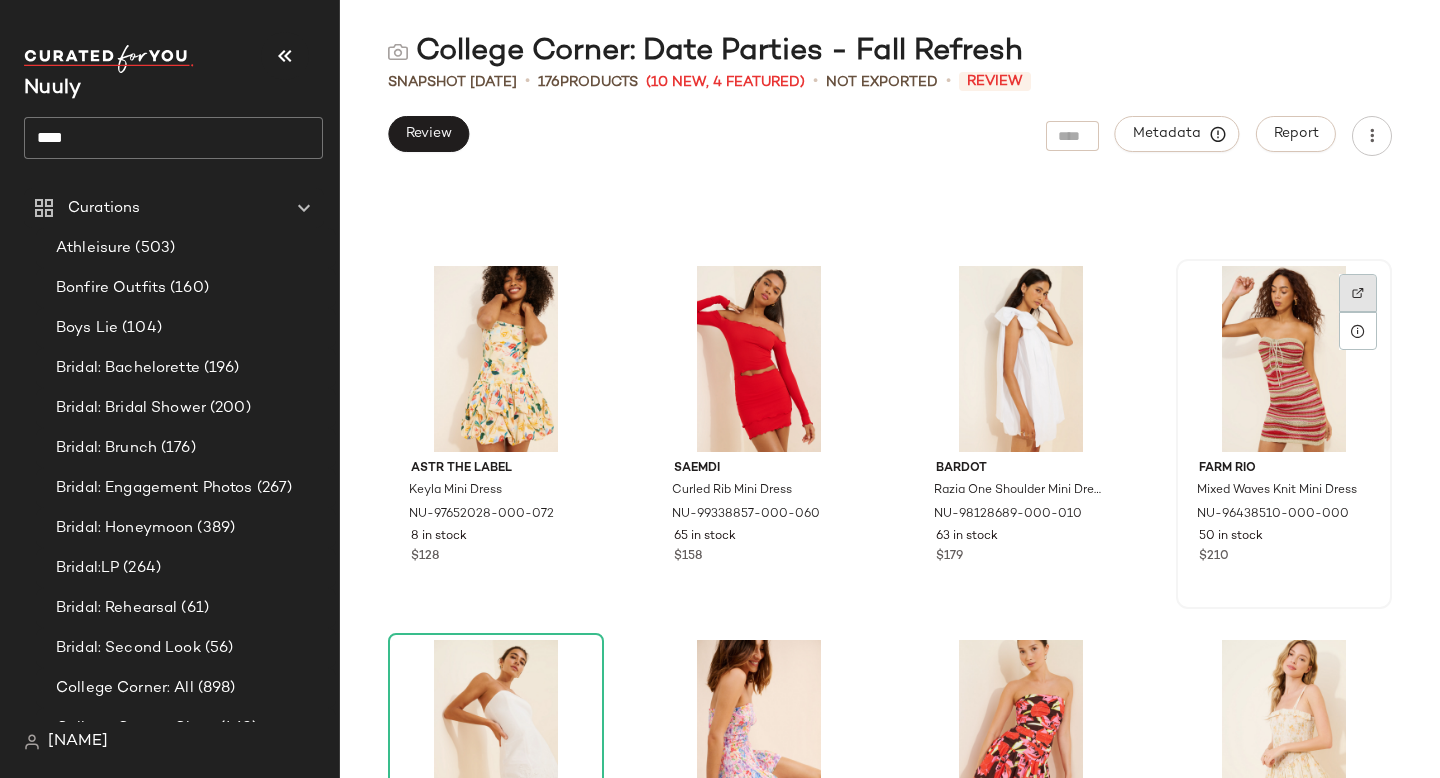 click 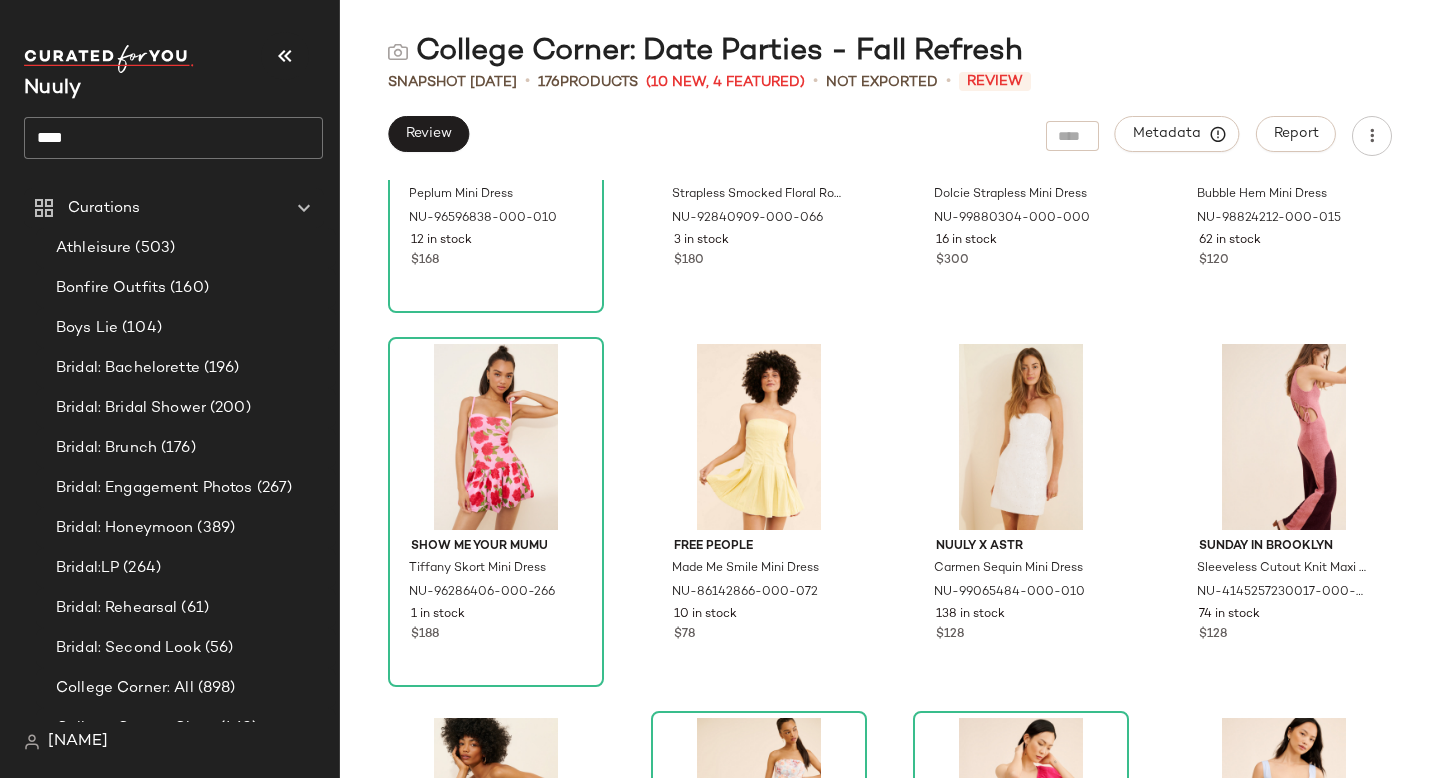 scroll, scrollTop: 10382, scrollLeft: 0, axis: vertical 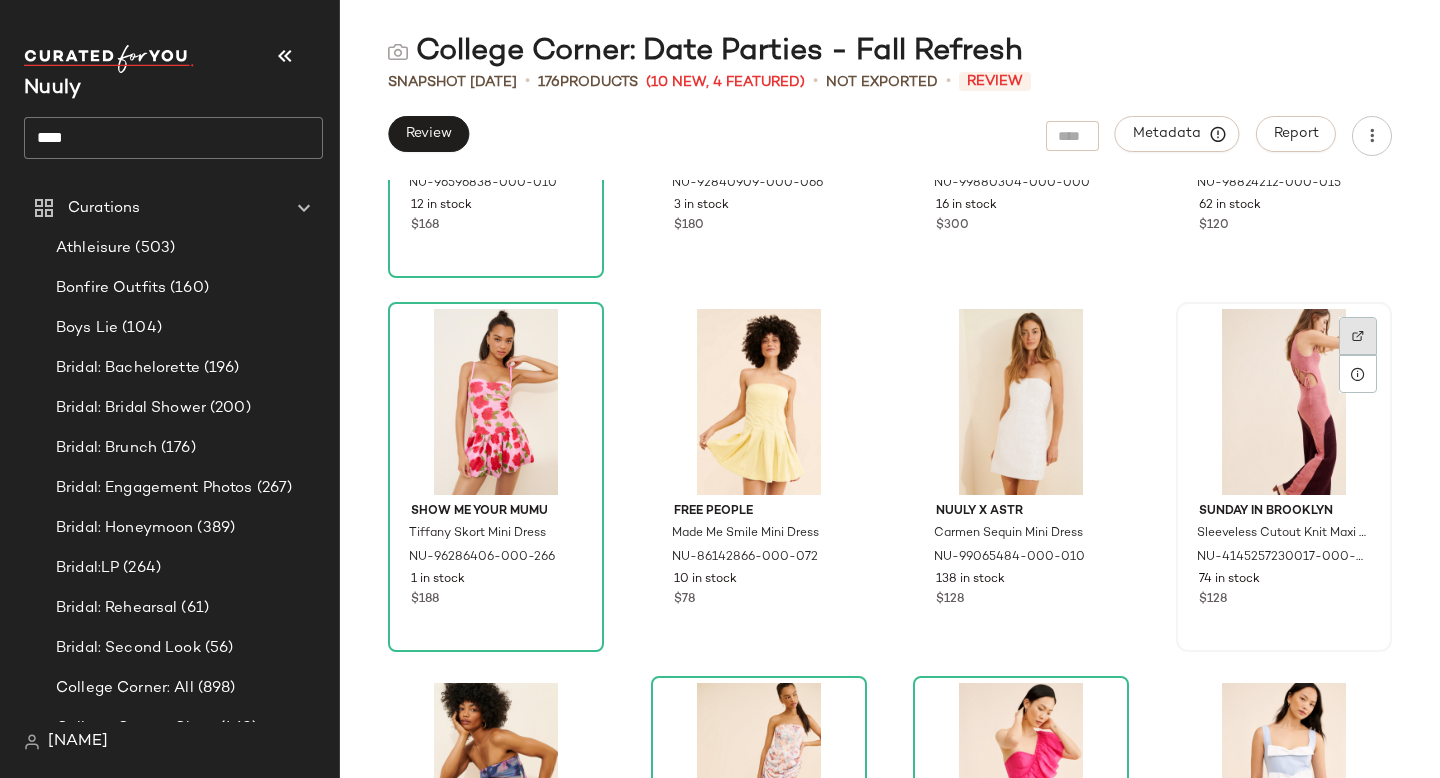 click 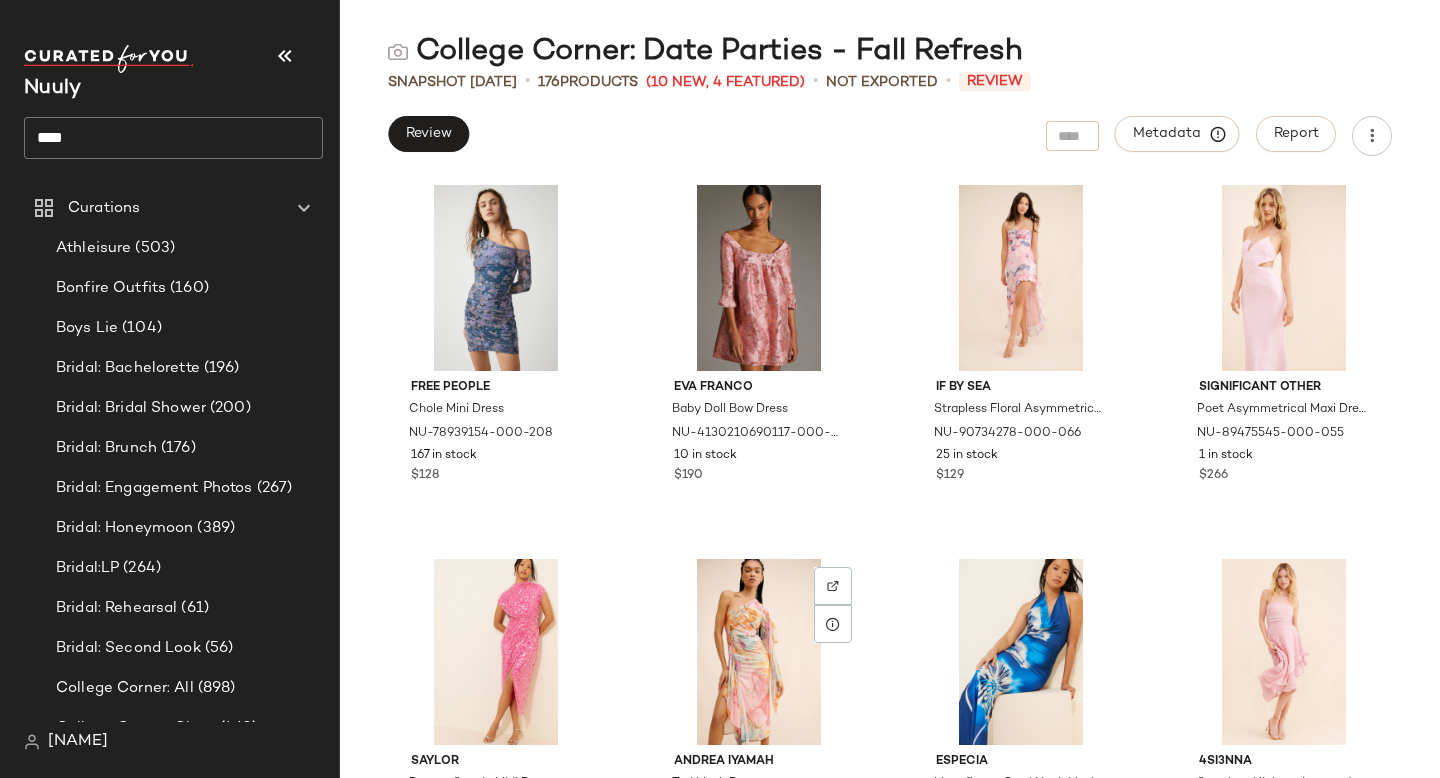 scroll, scrollTop: 15874, scrollLeft: 0, axis: vertical 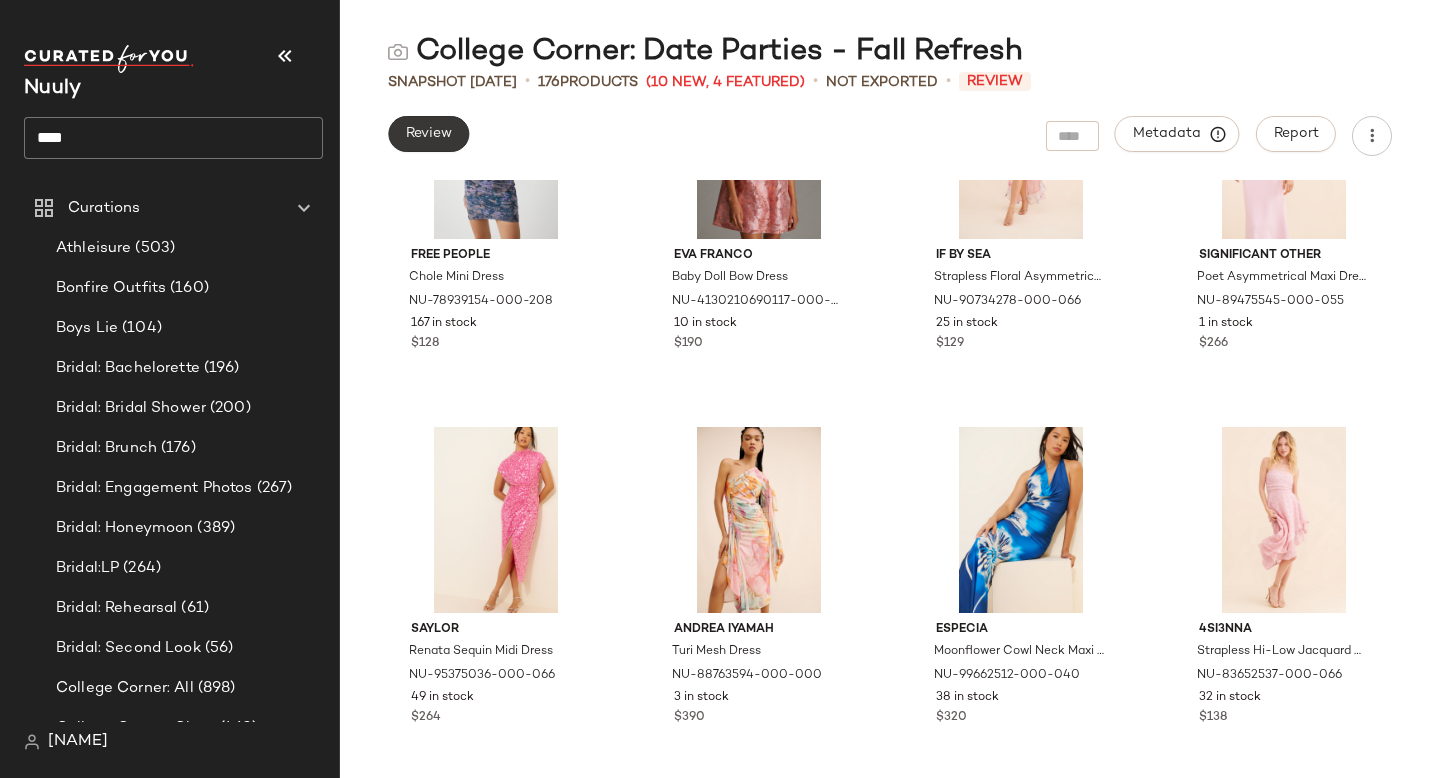 click on "Review" at bounding box center (428, 134) 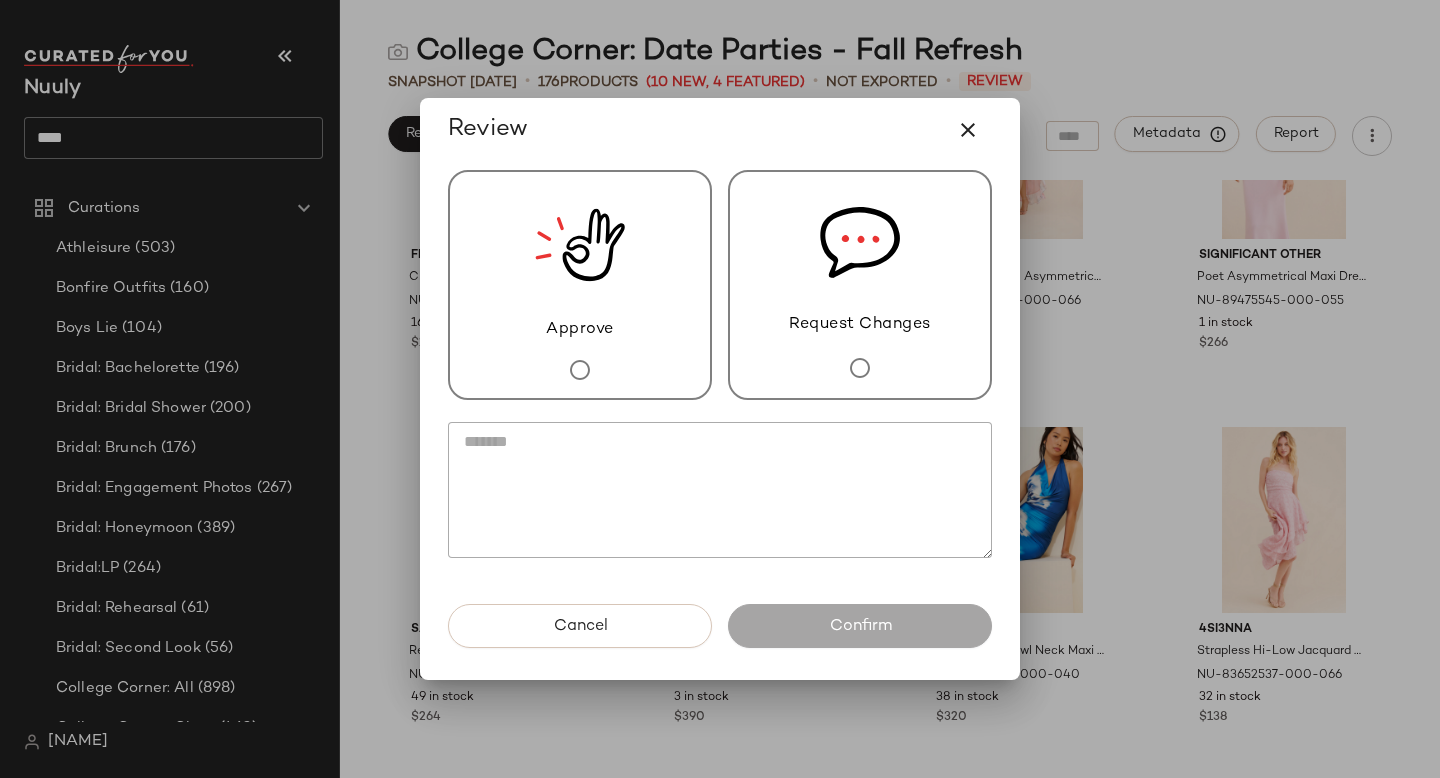 click on "Approve" at bounding box center [580, 330] 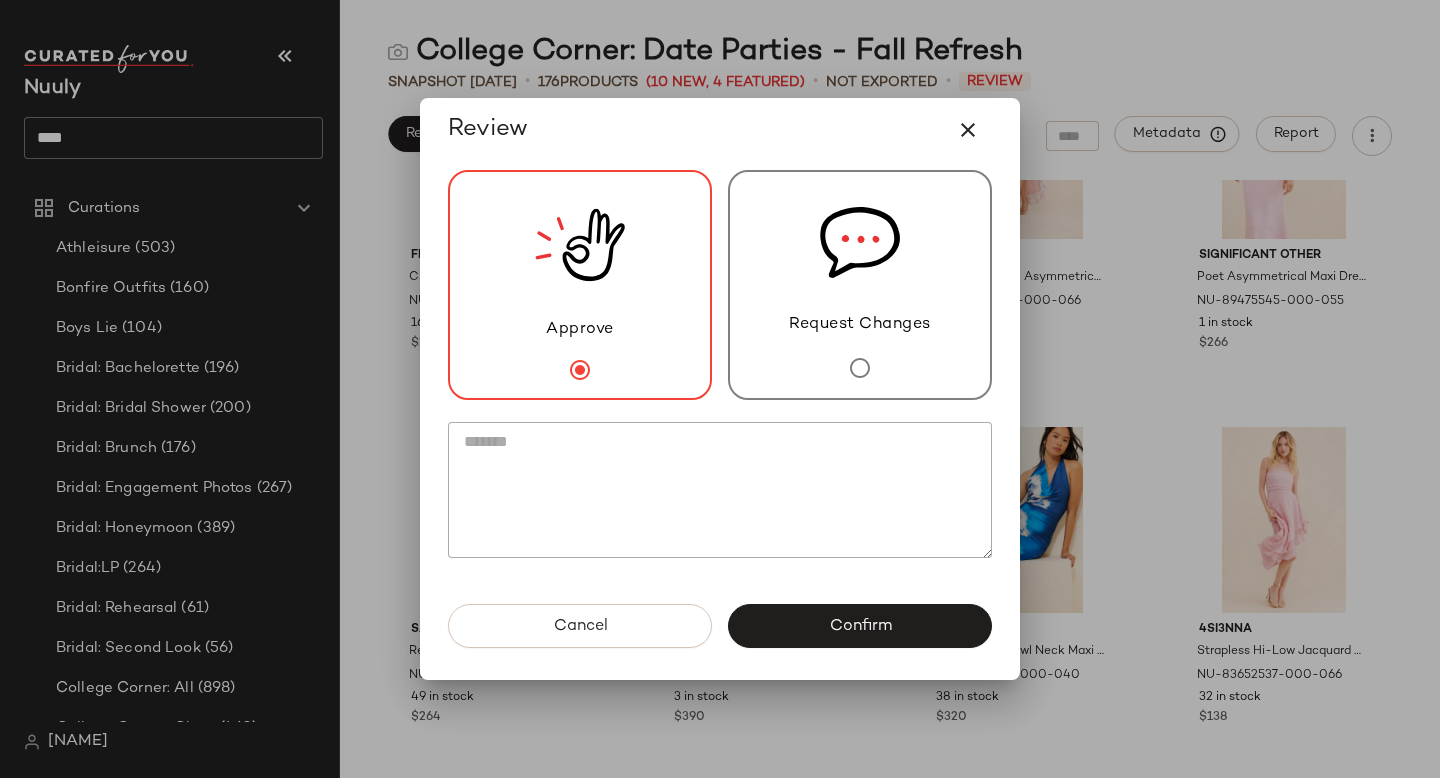 click 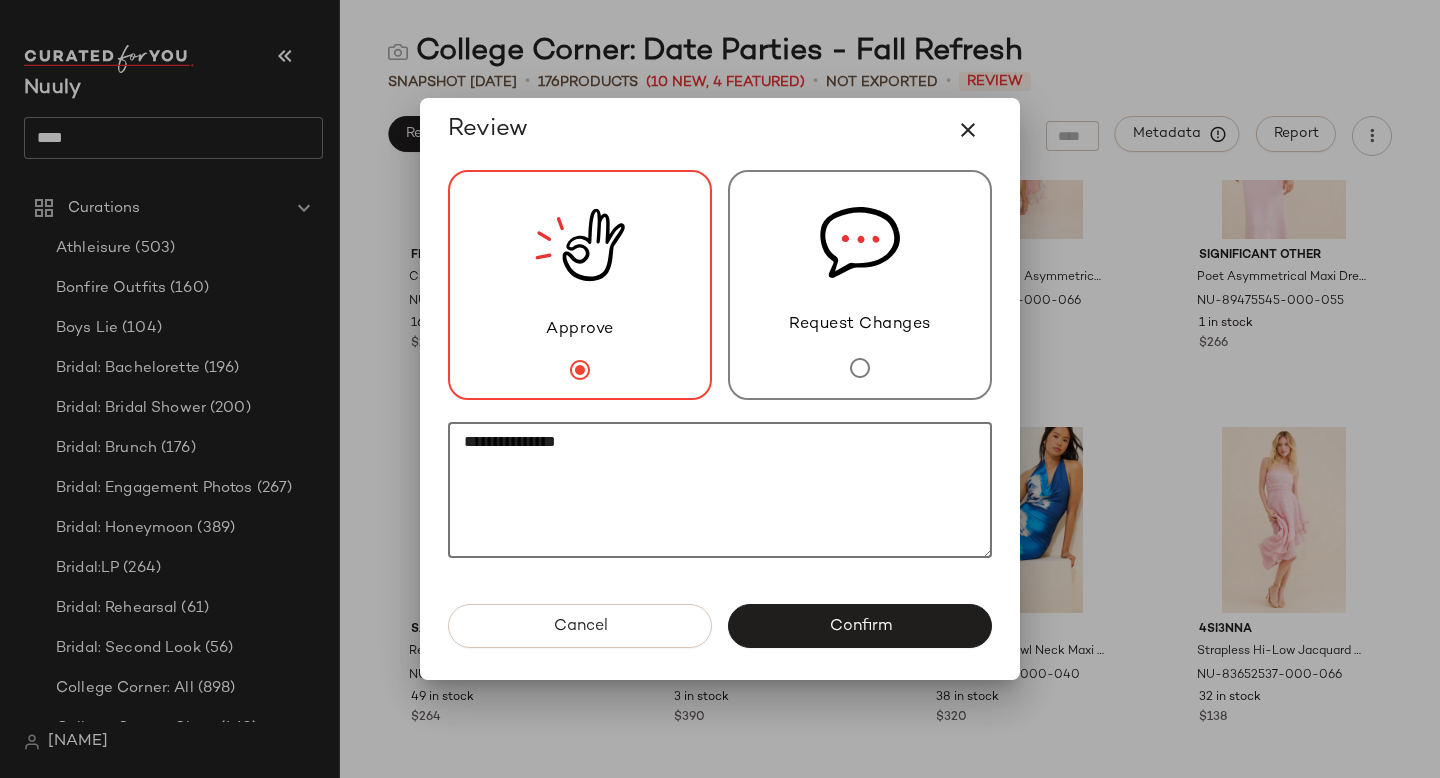 paste on "**********" 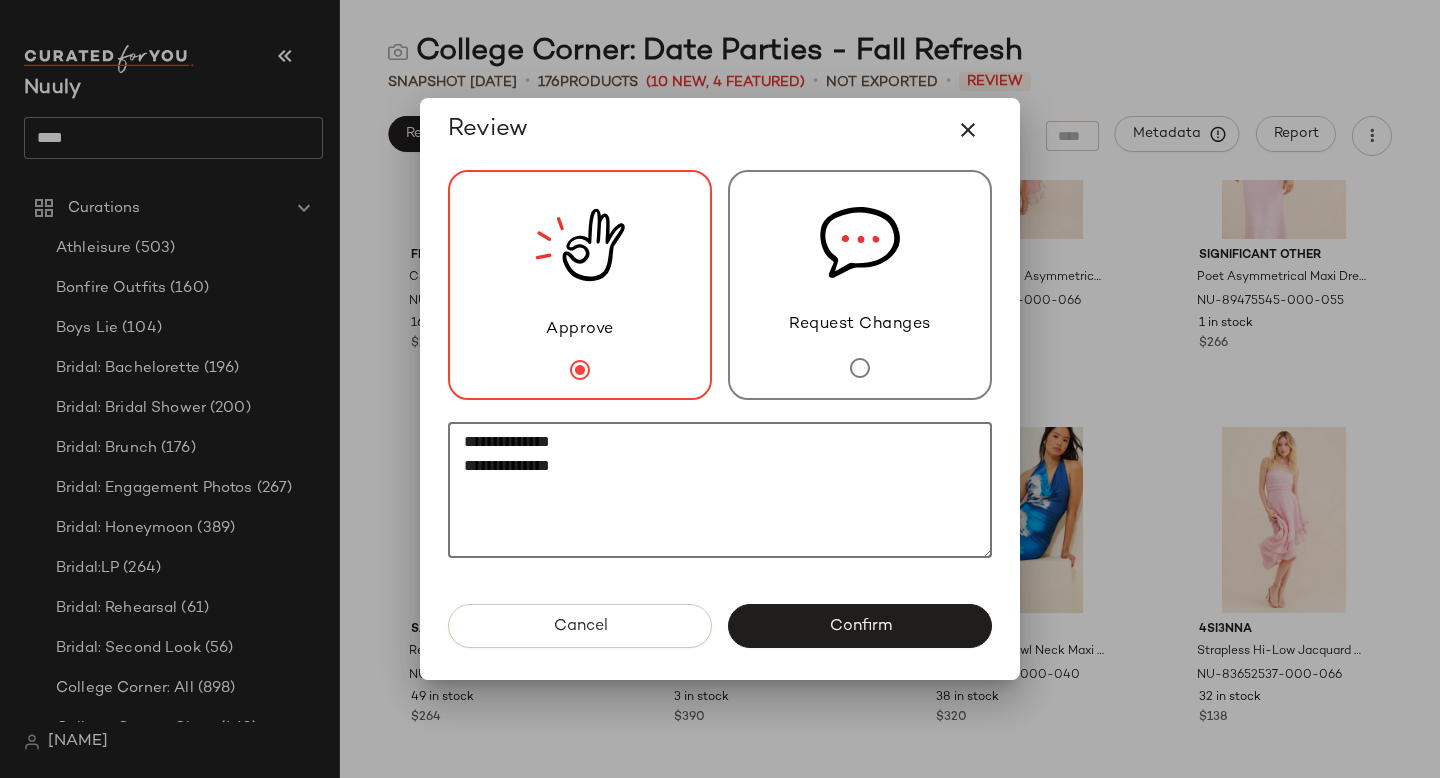 paste on "********" 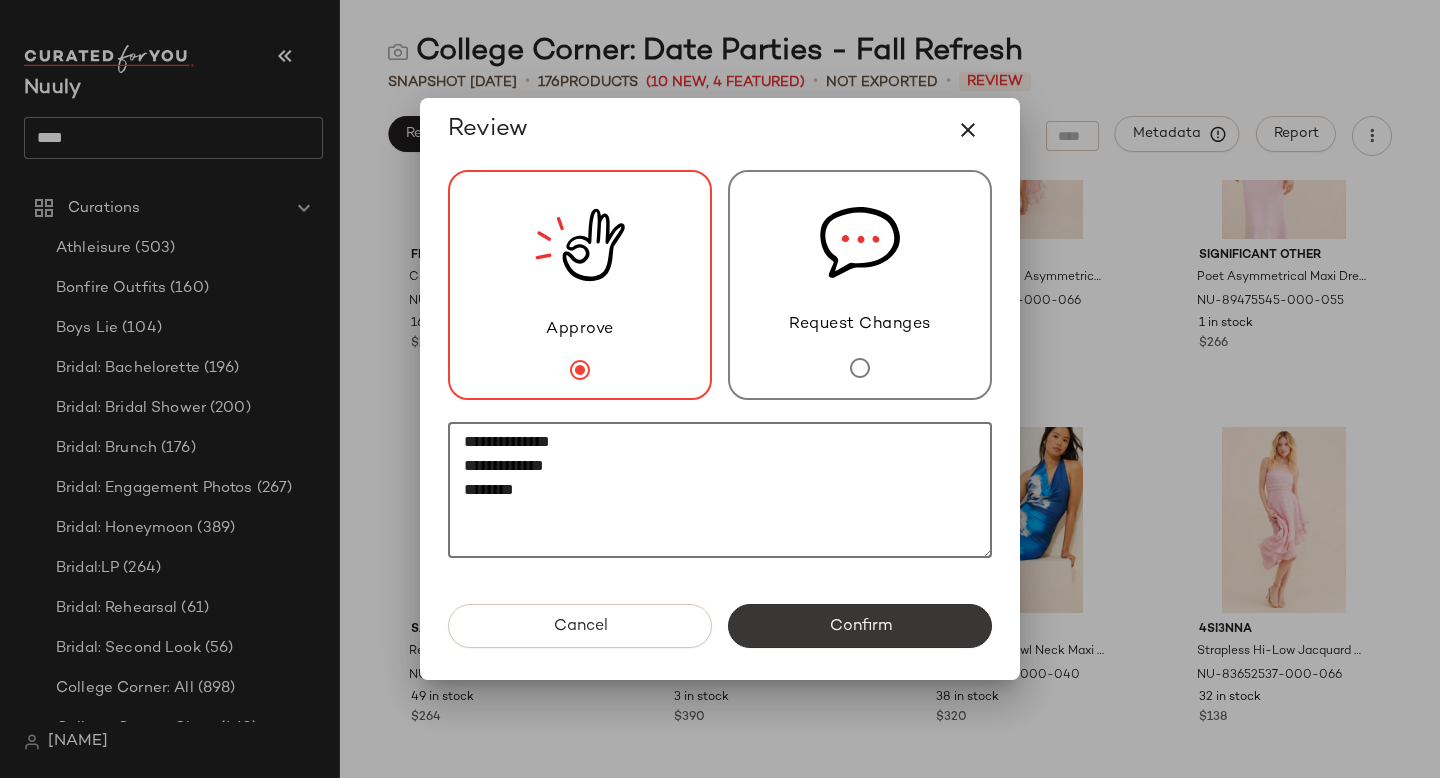 type on "**********" 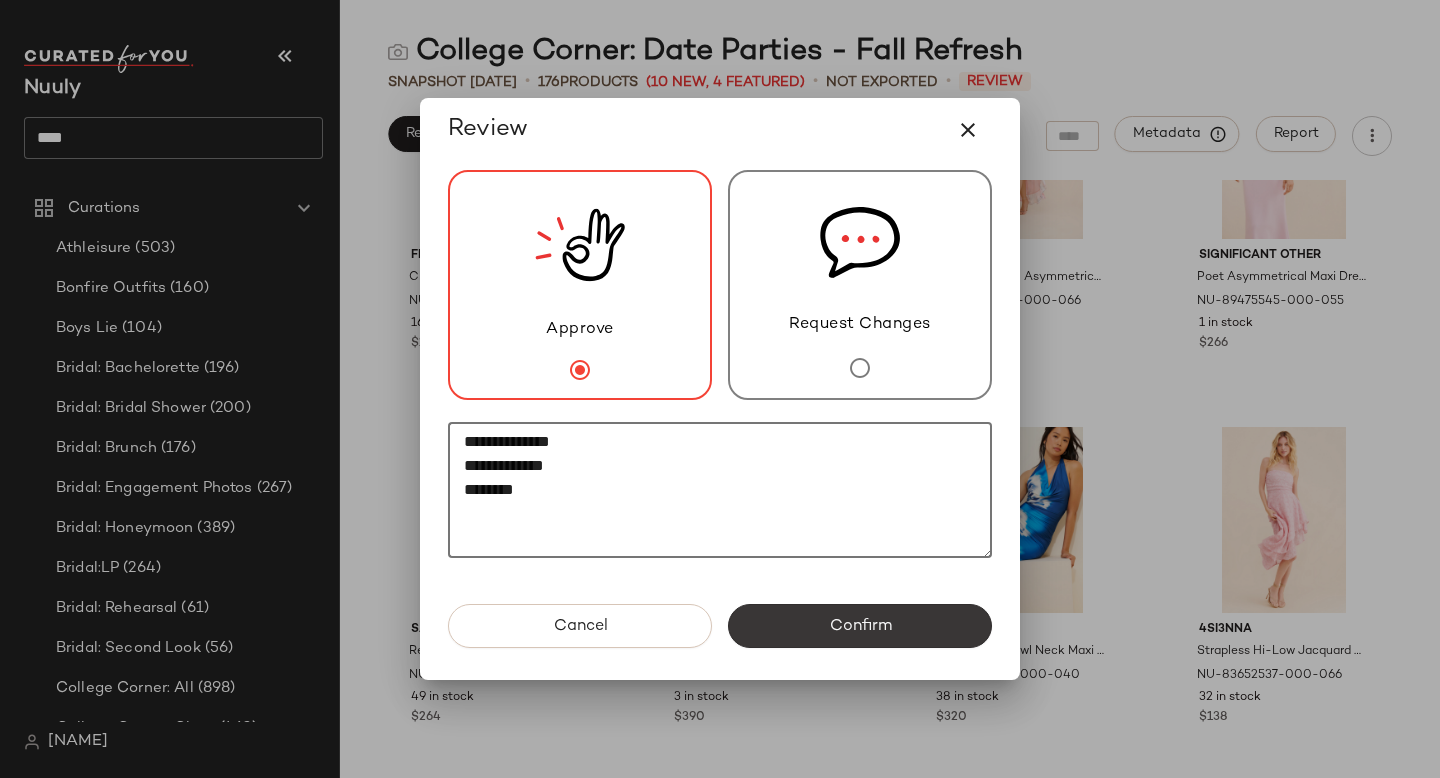 click on "Confirm" 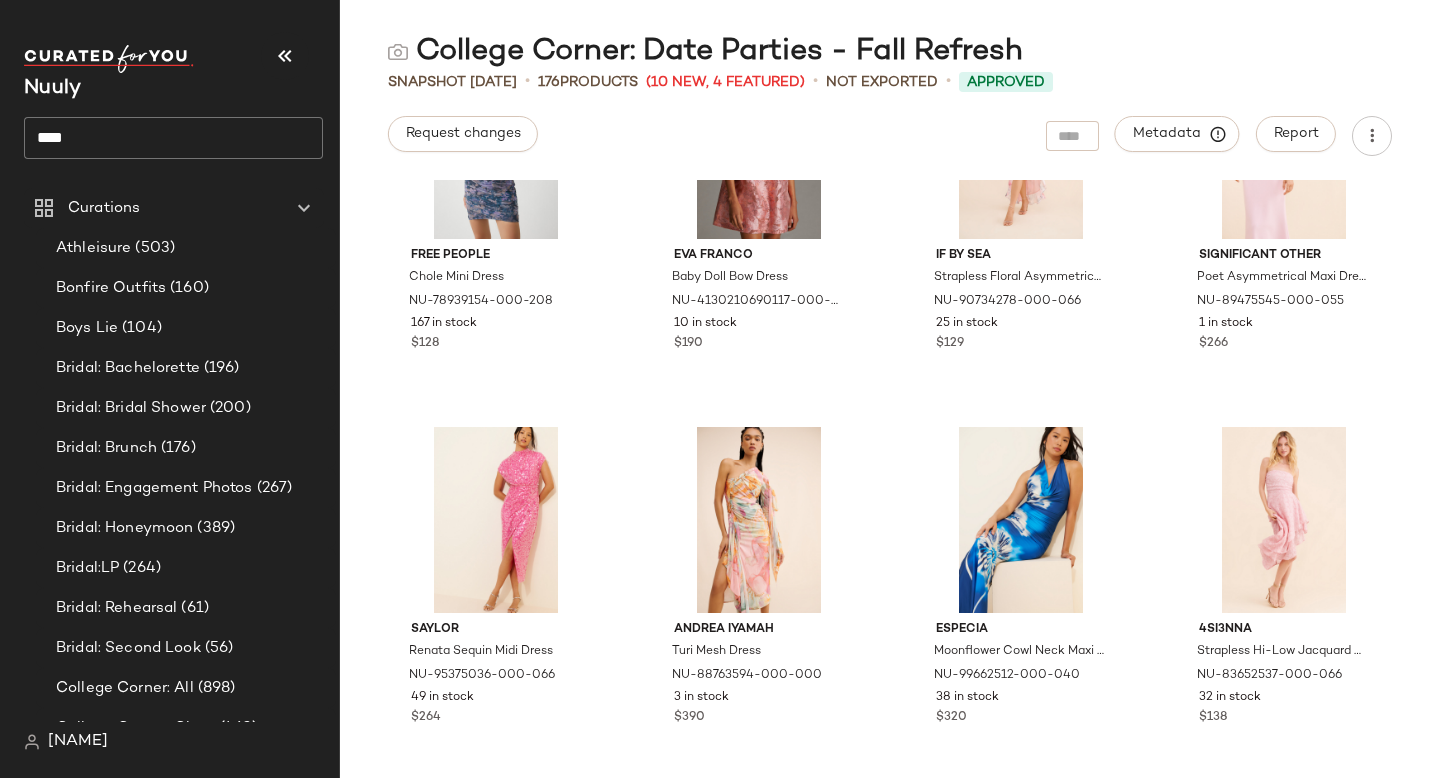 click on "****" 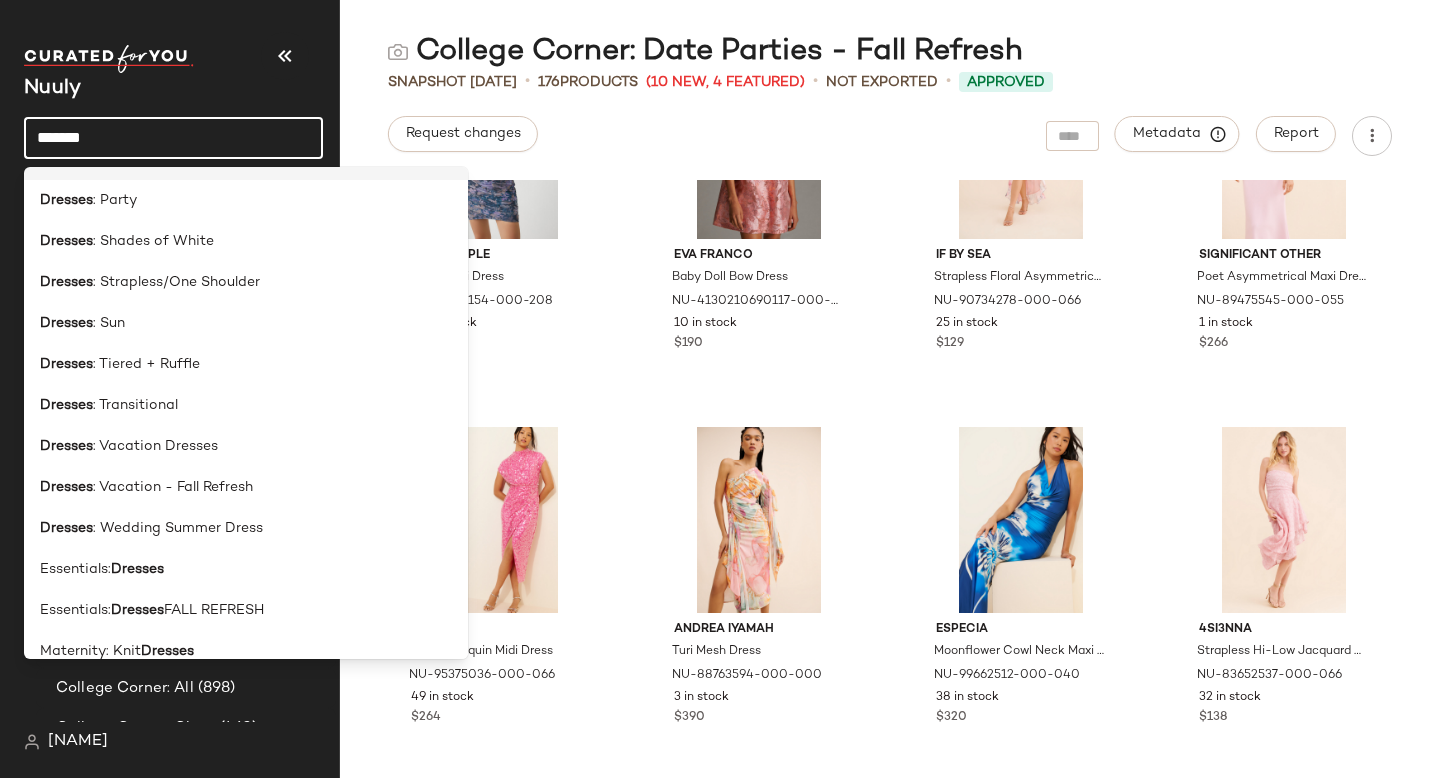 scroll, scrollTop: 467, scrollLeft: 0, axis: vertical 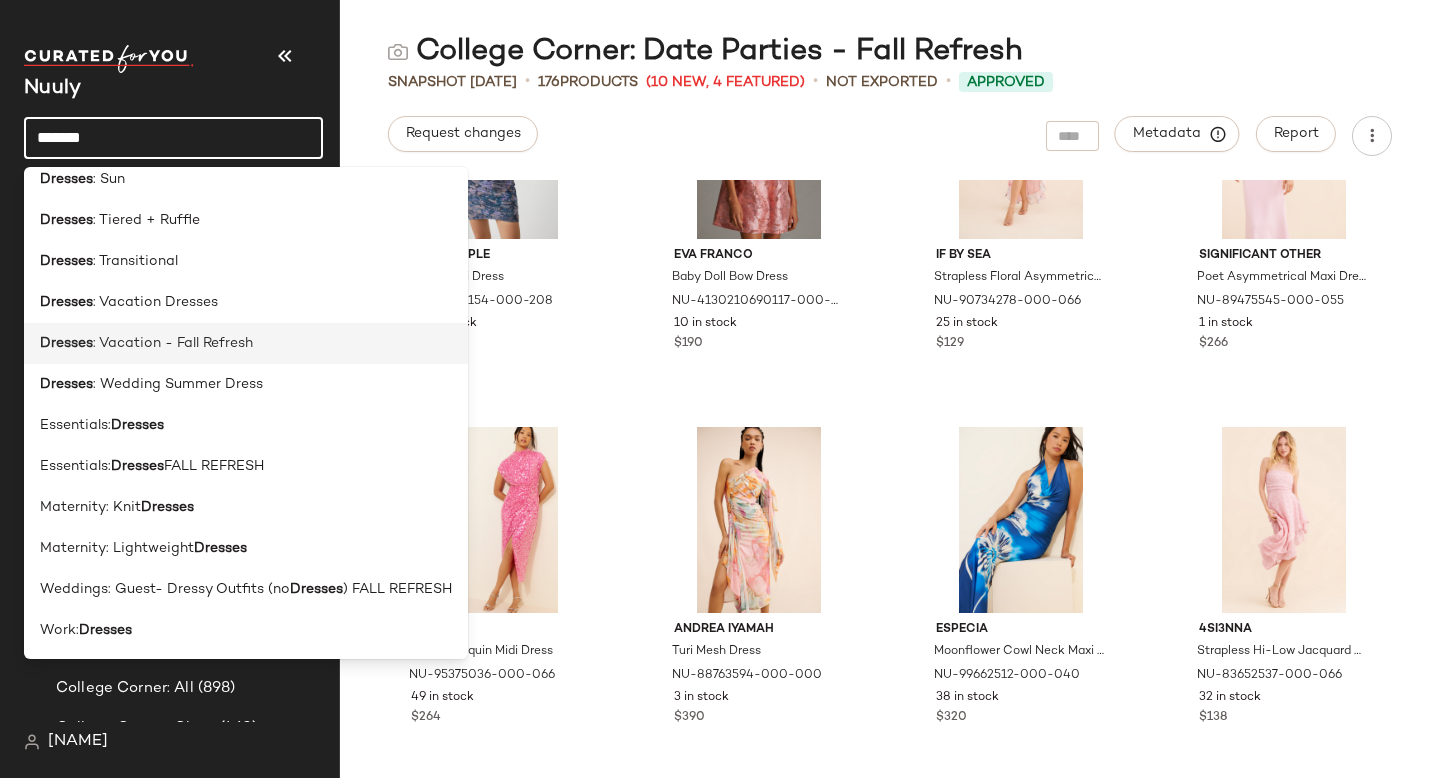 type on "*******" 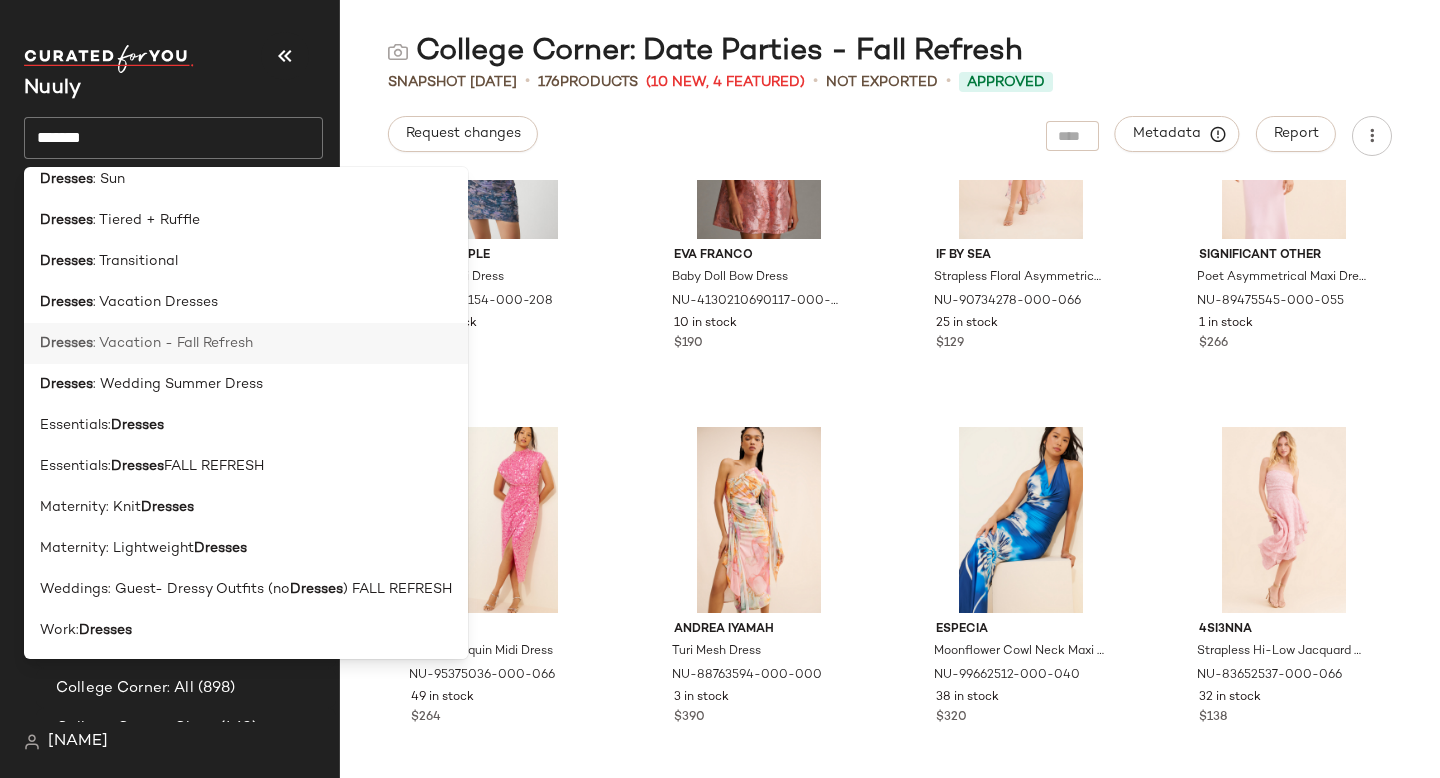 click on ": Vacation - Fall Refresh" at bounding box center [173, 343] 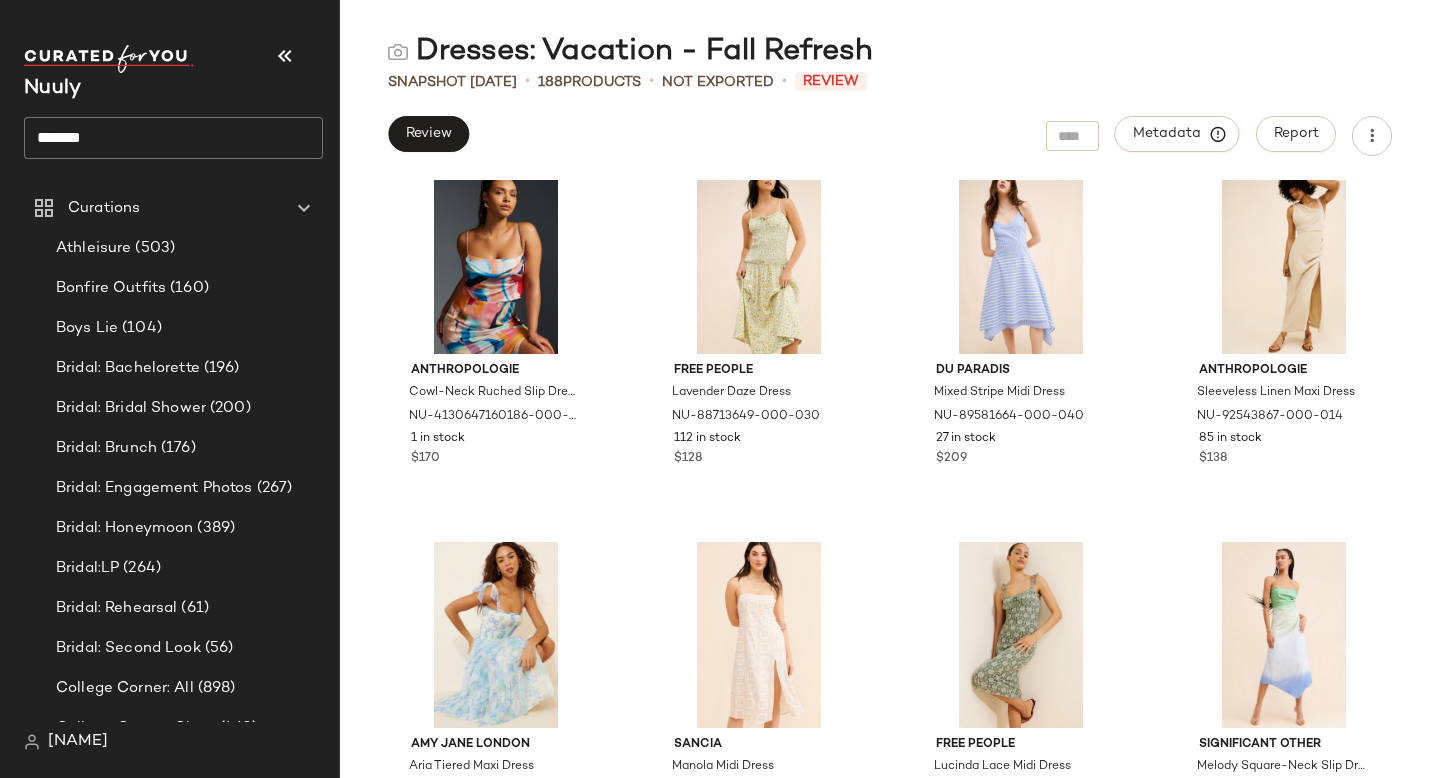 scroll, scrollTop: 16996, scrollLeft: 0, axis: vertical 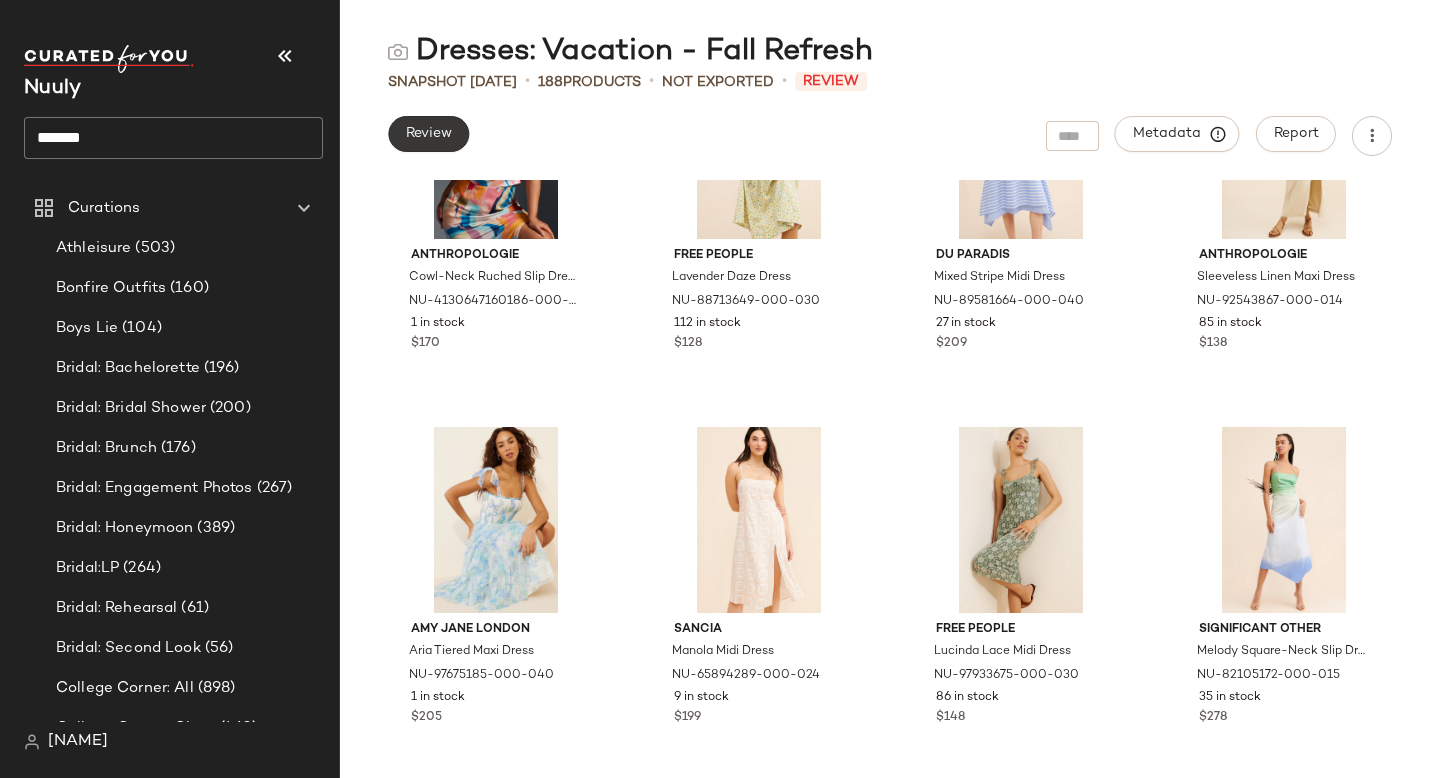 click on "Review" at bounding box center [428, 134] 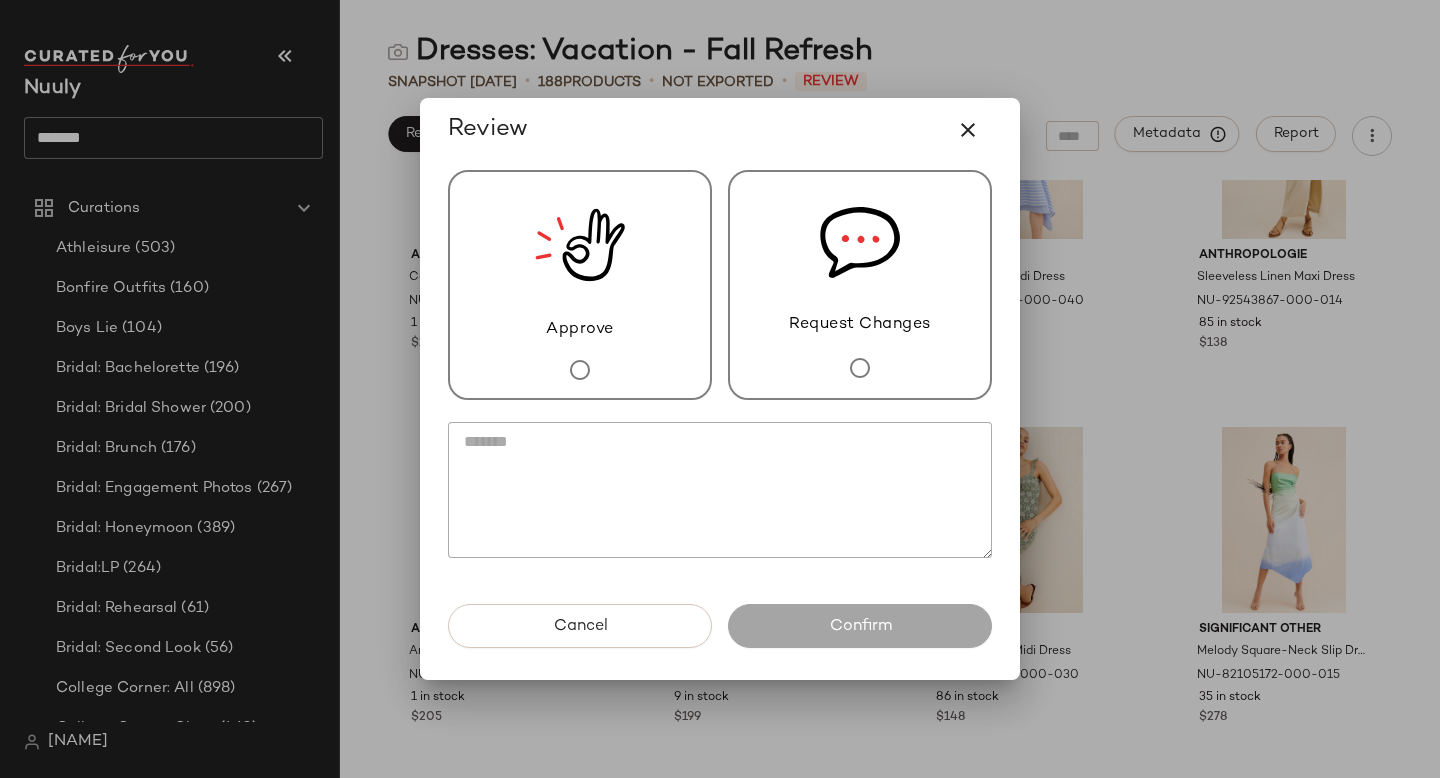 click on "Approve" at bounding box center (580, 330) 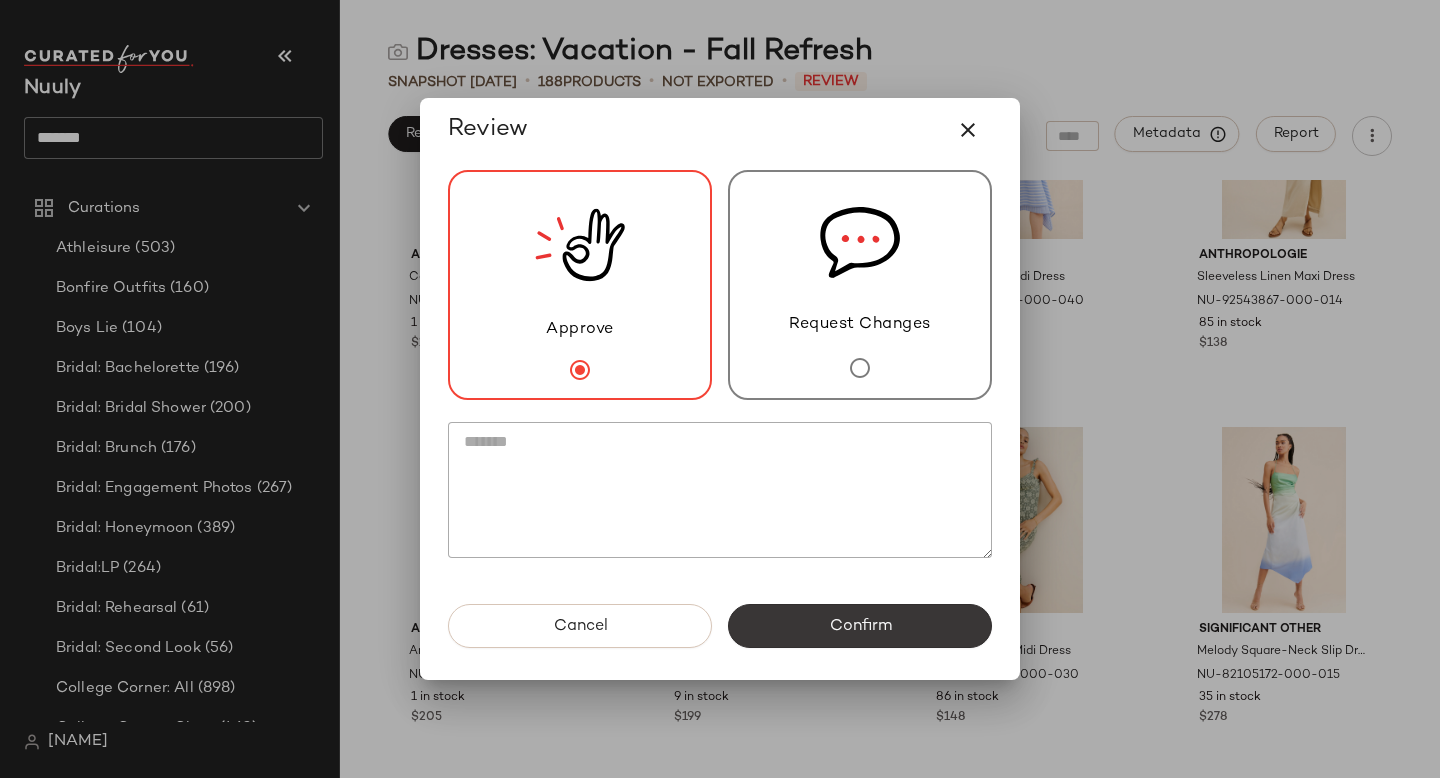 click on "Confirm" at bounding box center [860, 626] 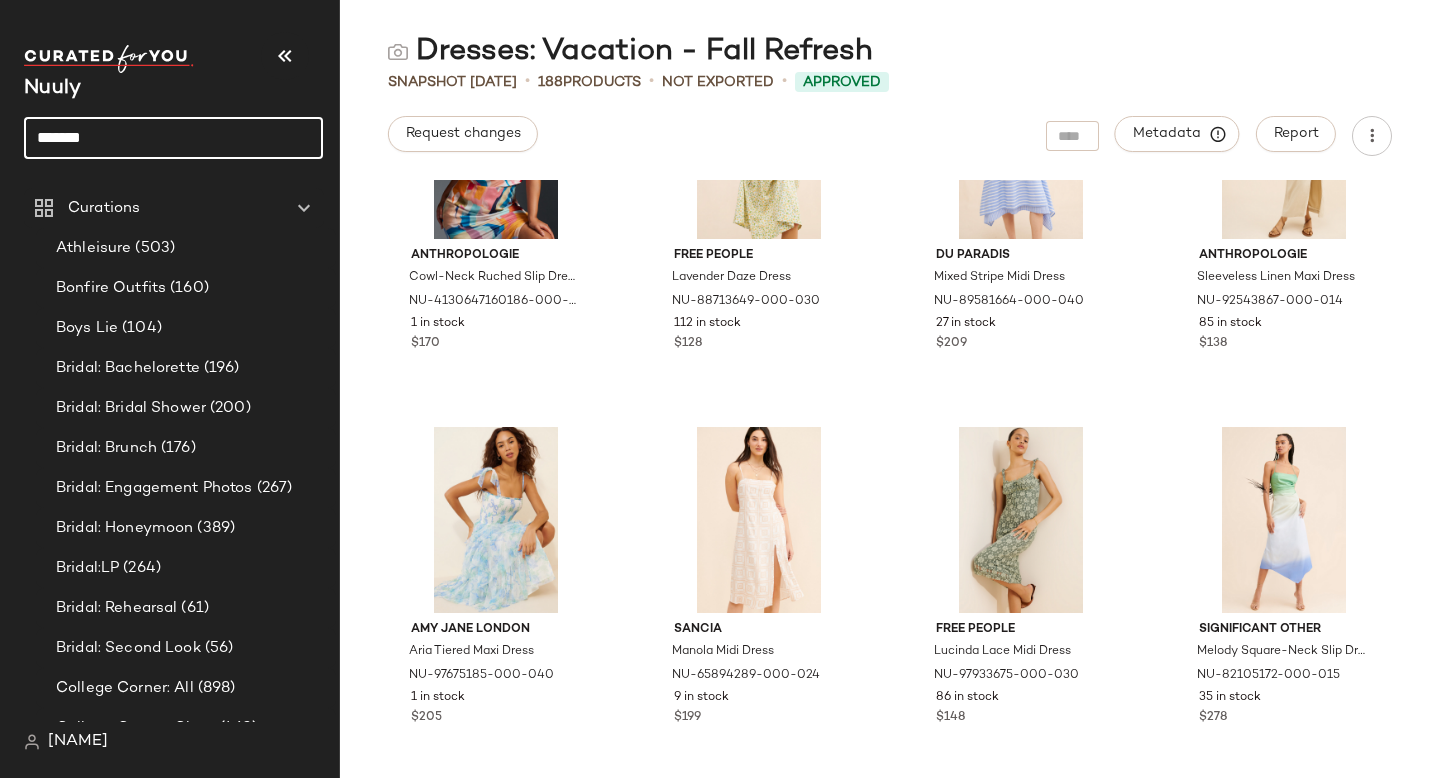 drag, startPoint x: 139, startPoint y: 143, endPoint x: 0, endPoint y: 143, distance: 139 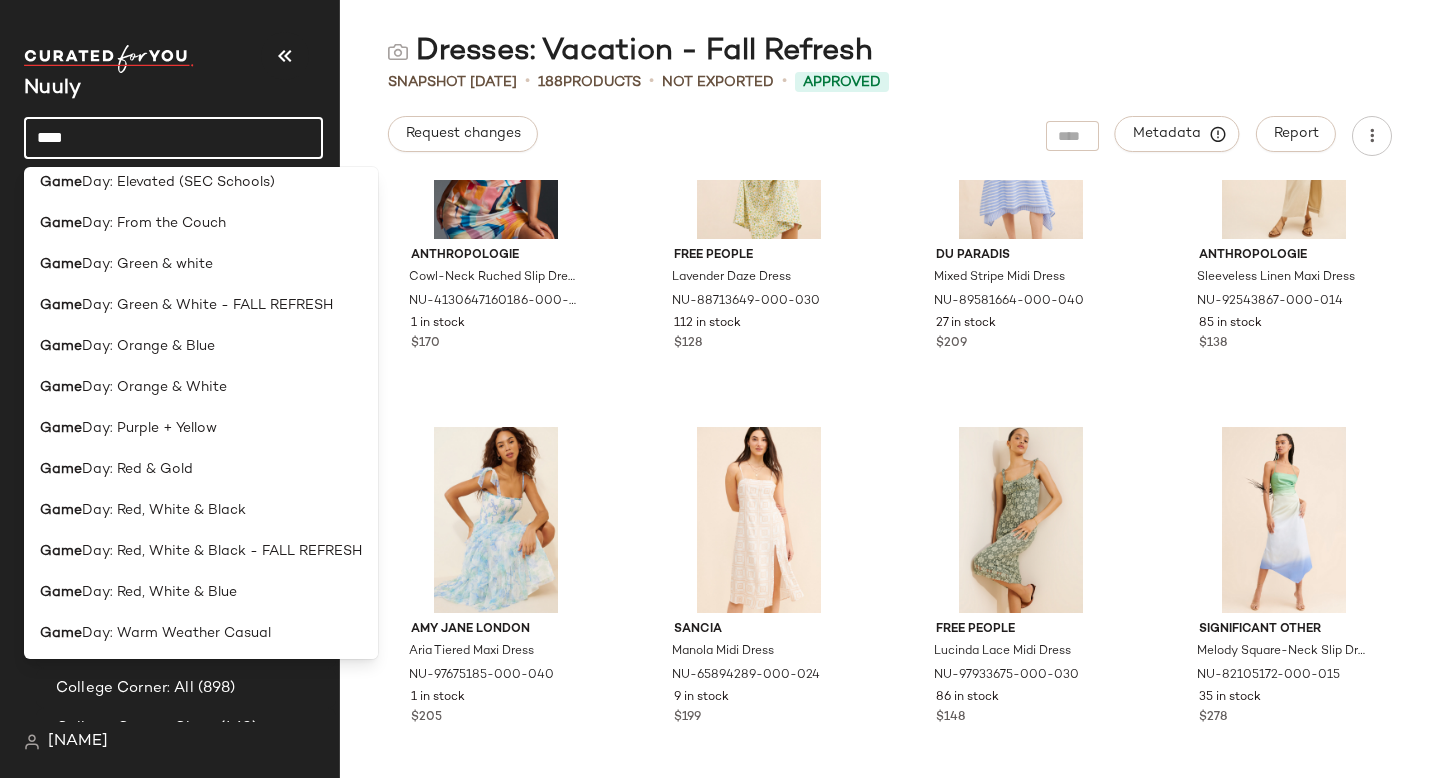 scroll, scrollTop: 467, scrollLeft: 0, axis: vertical 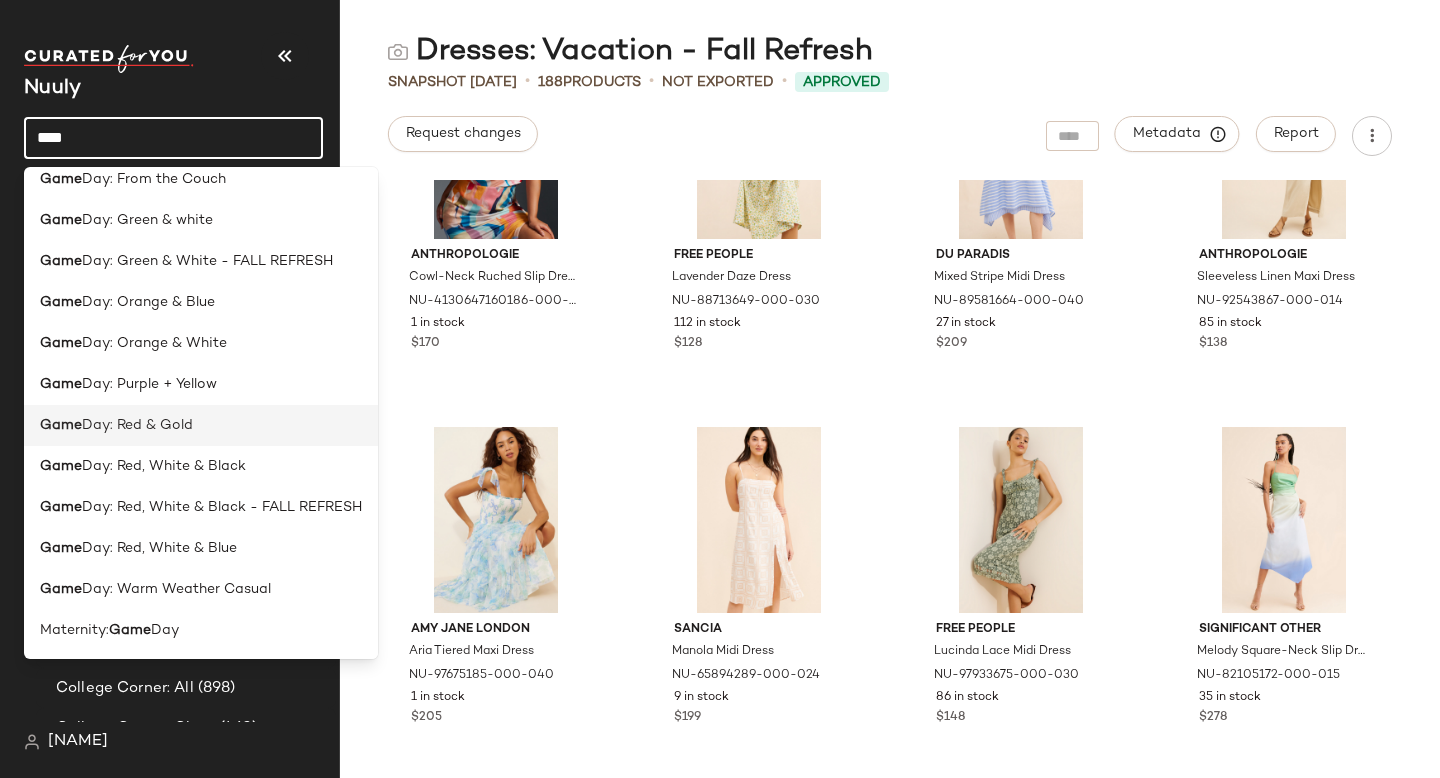 type on "****" 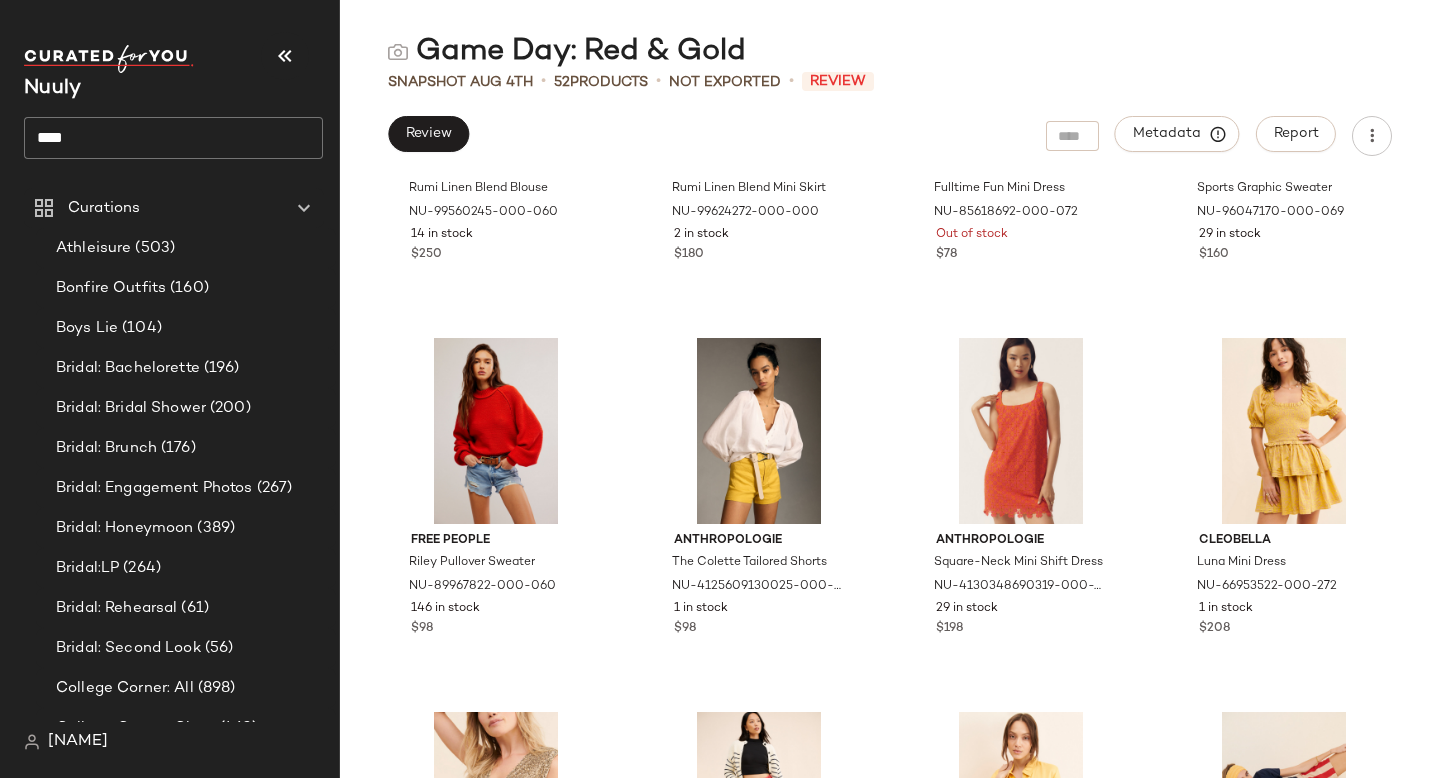 scroll, scrollTop: 0, scrollLeft: 0, axis: both 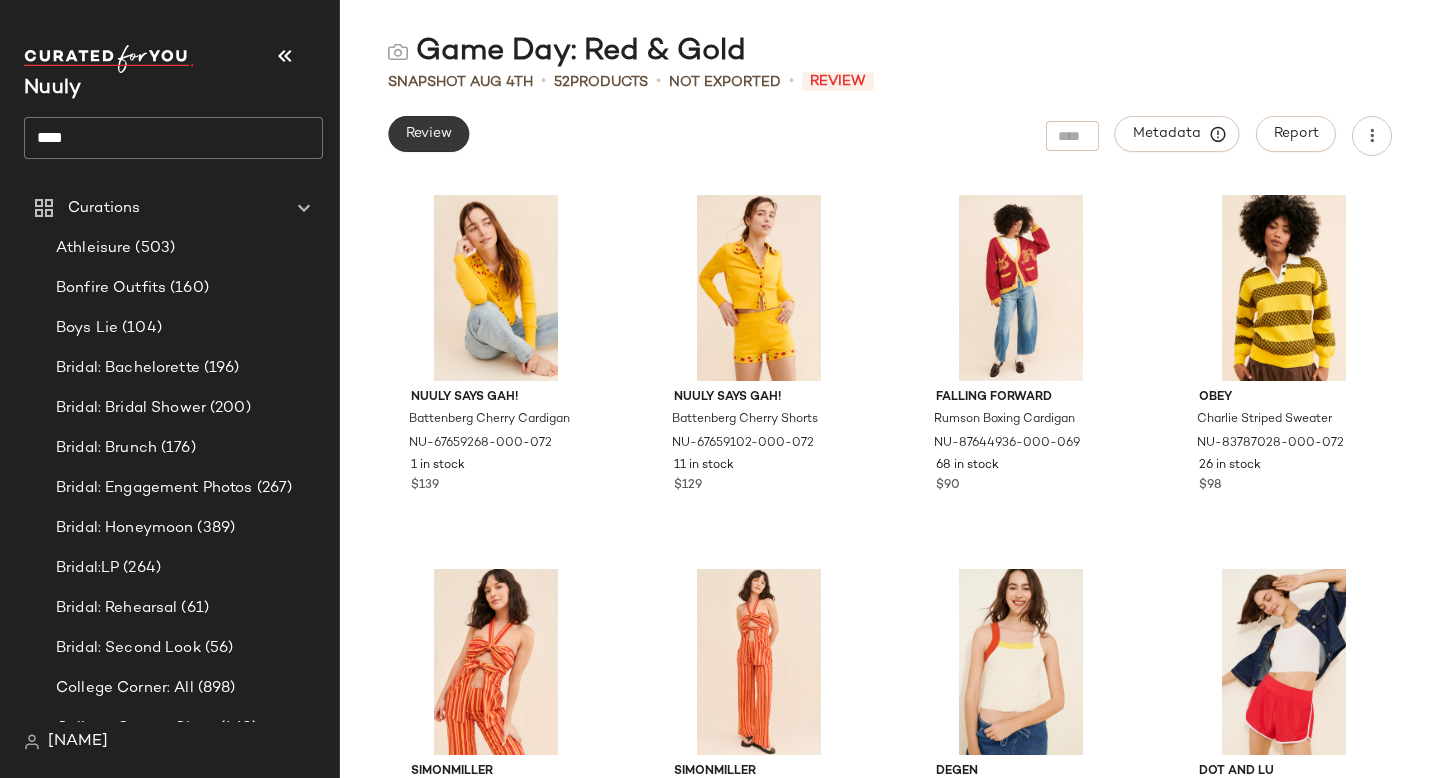 click on "Review" 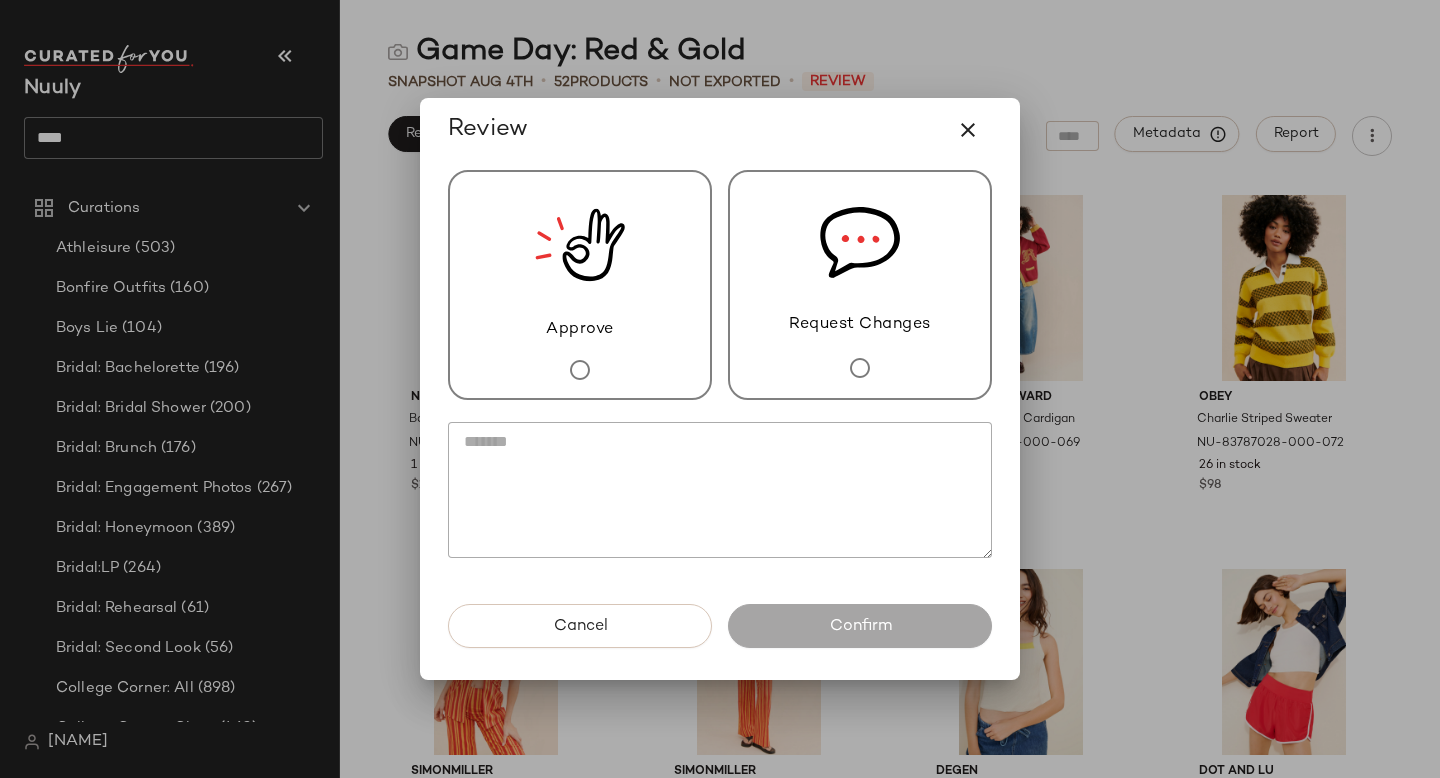 click 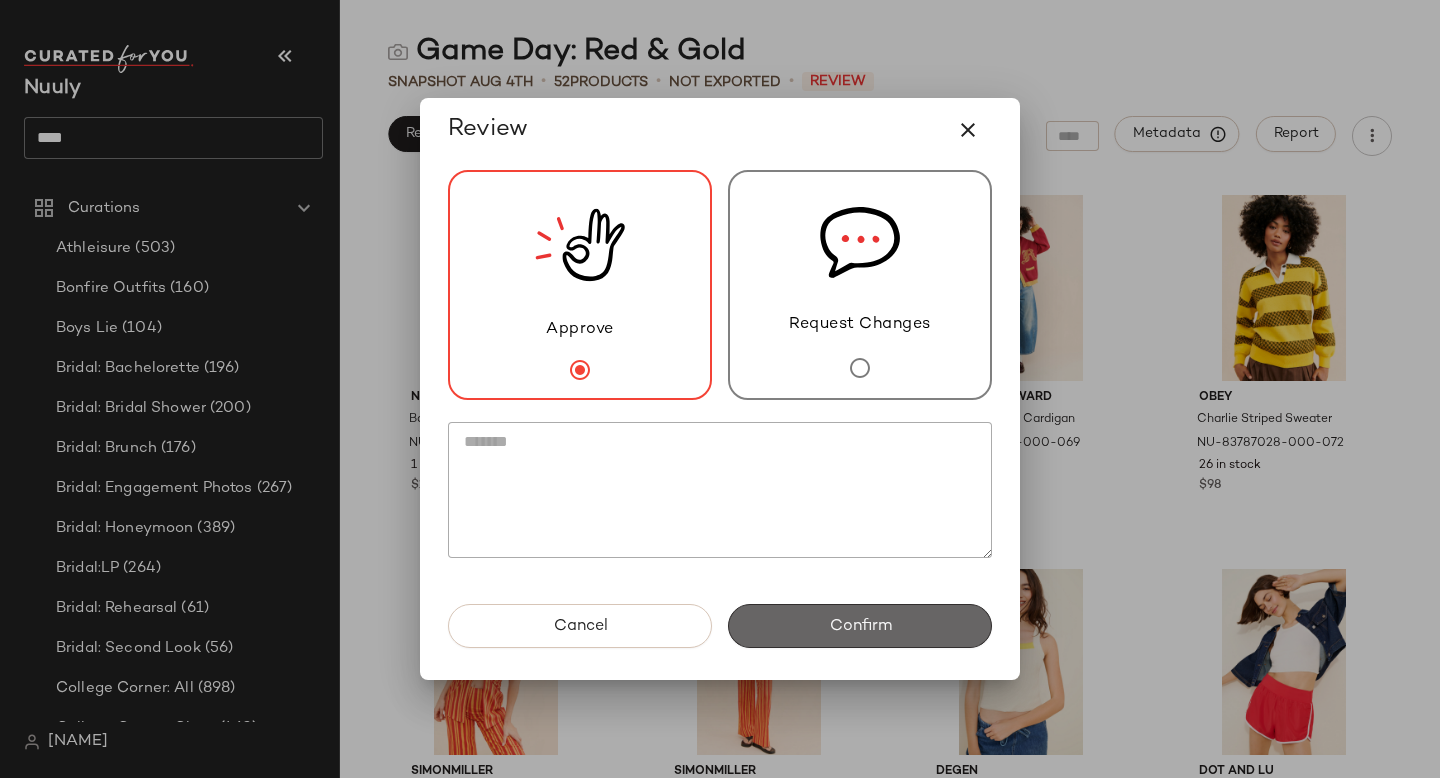 click on "Confirm" at bounding box center (860, 626) 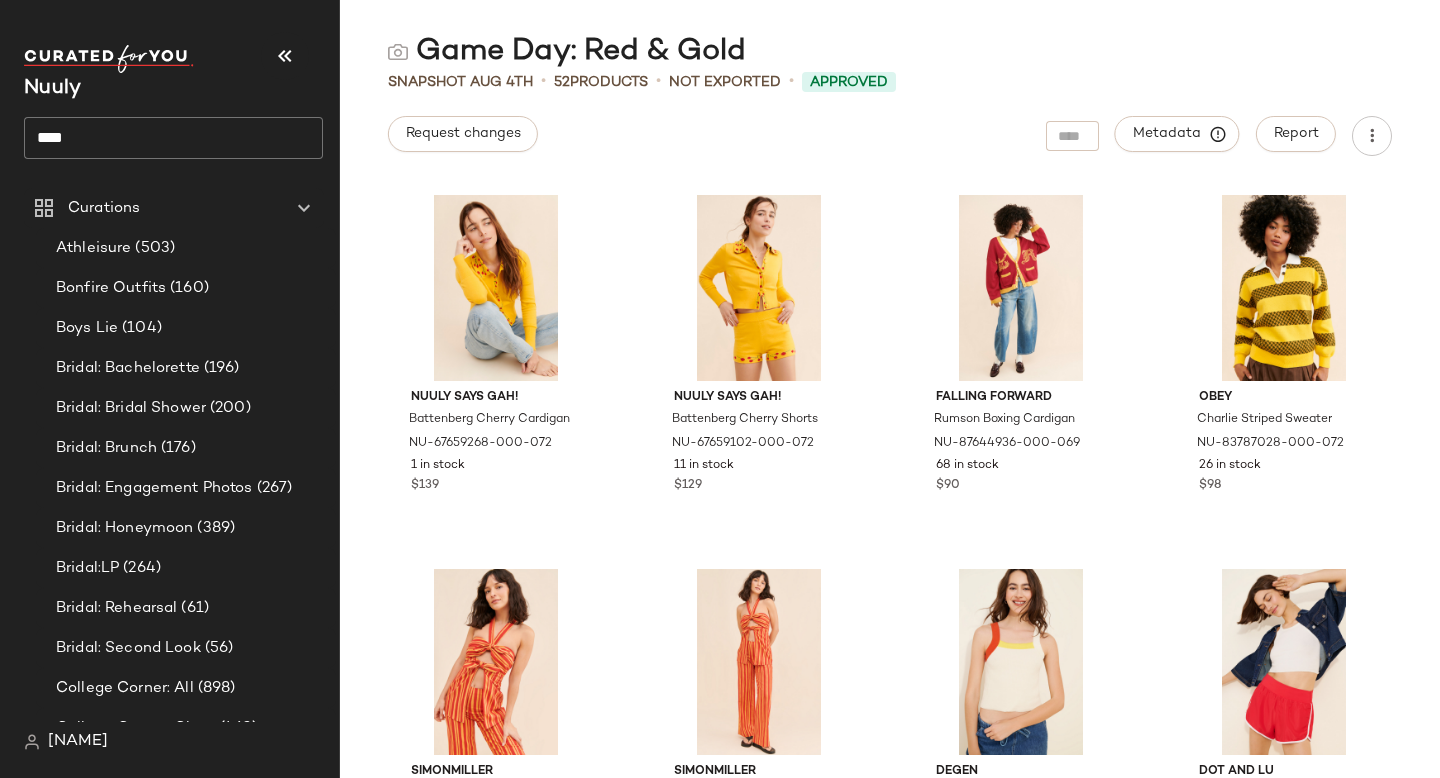 click on "****" 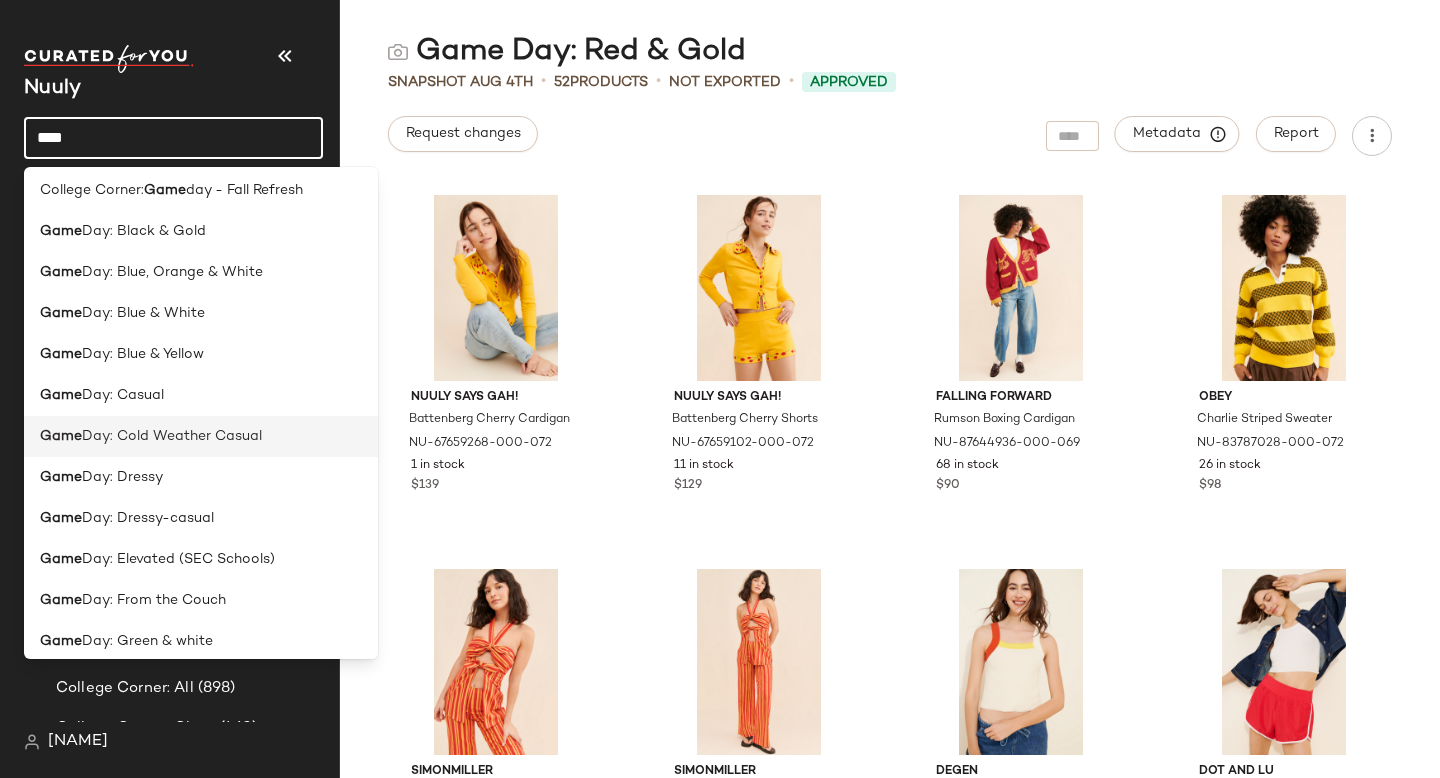 scroll, scrollTop: 48, scrollLeft: 0, axis: vertical 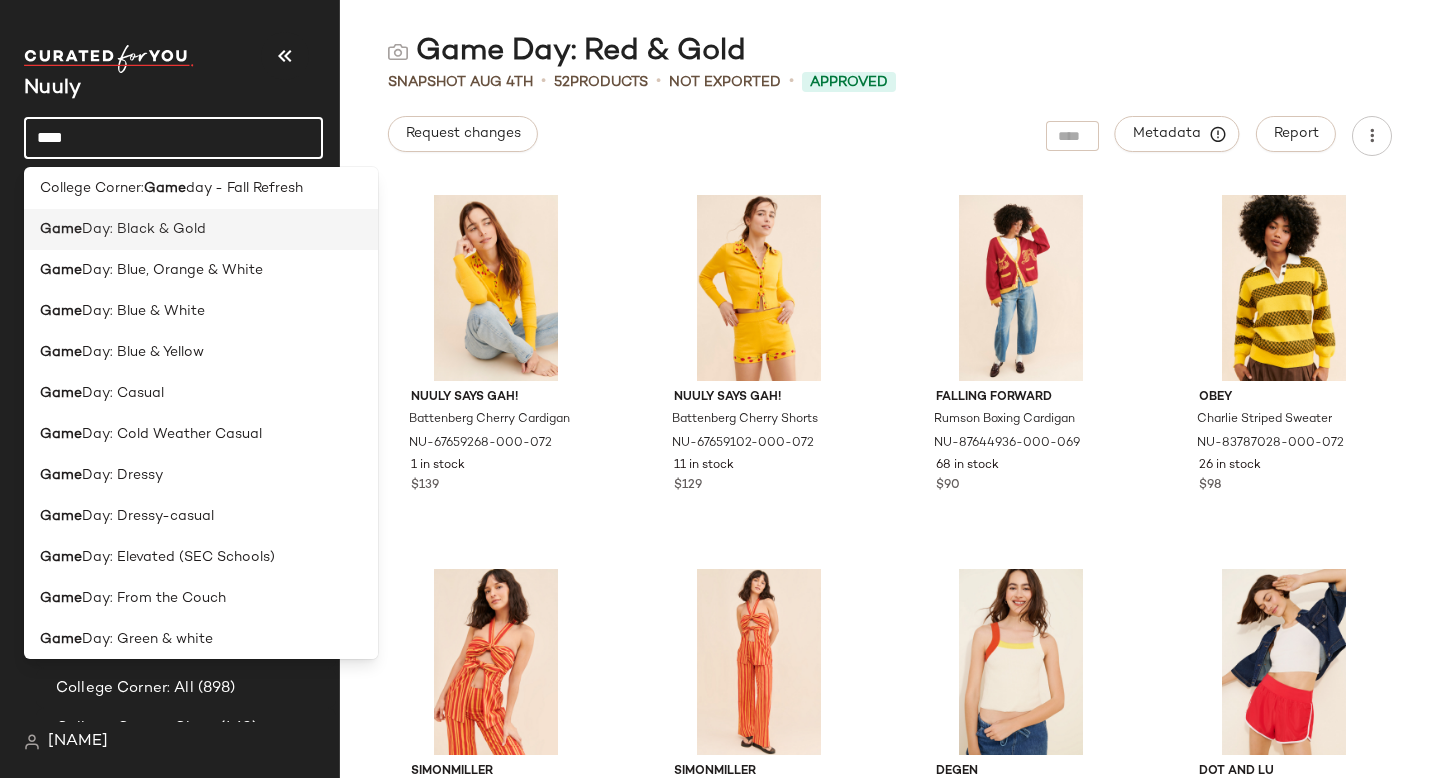 click on "Day: Black & Gold" at bounding box center (144, 229) 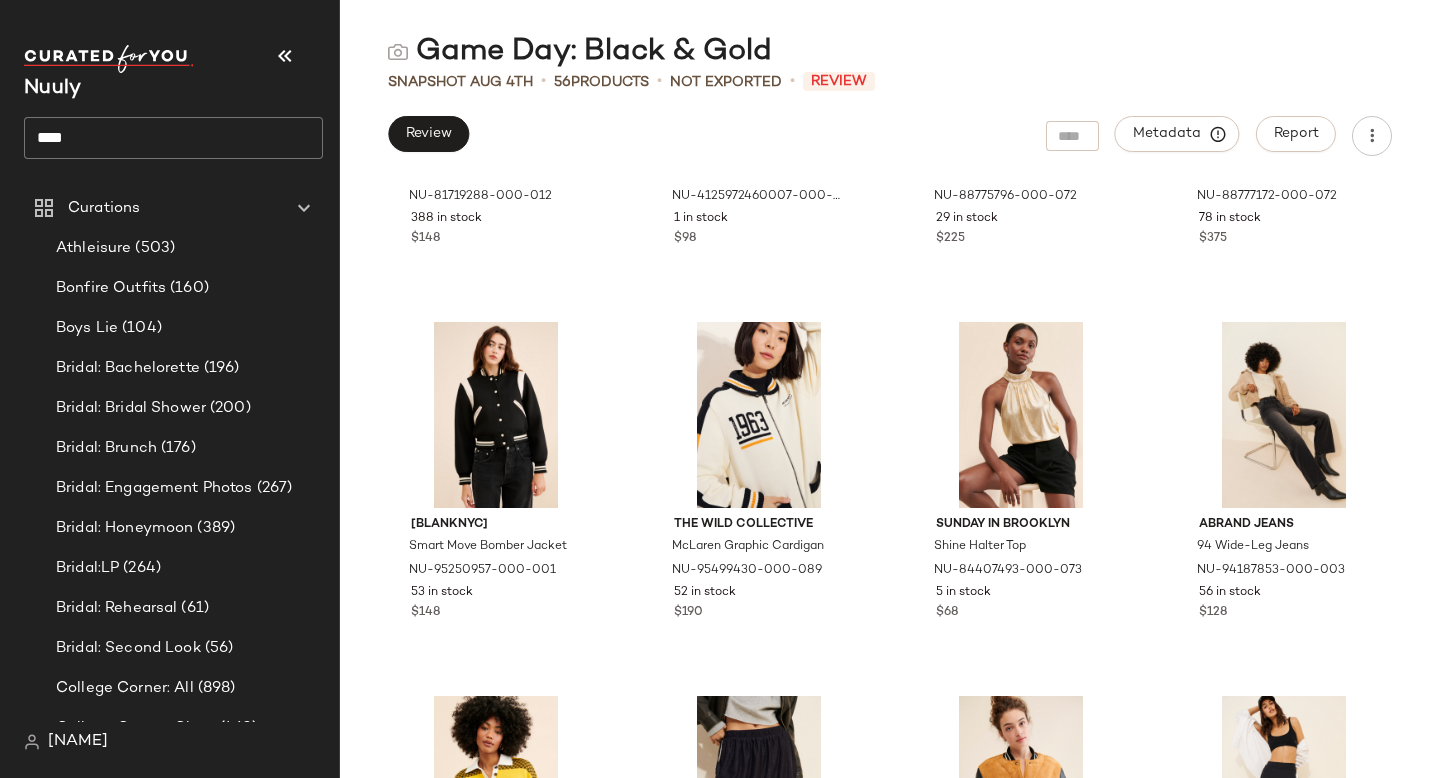 scroll, scrollTop: 1035, scrollLeft: 0, axis: vertical 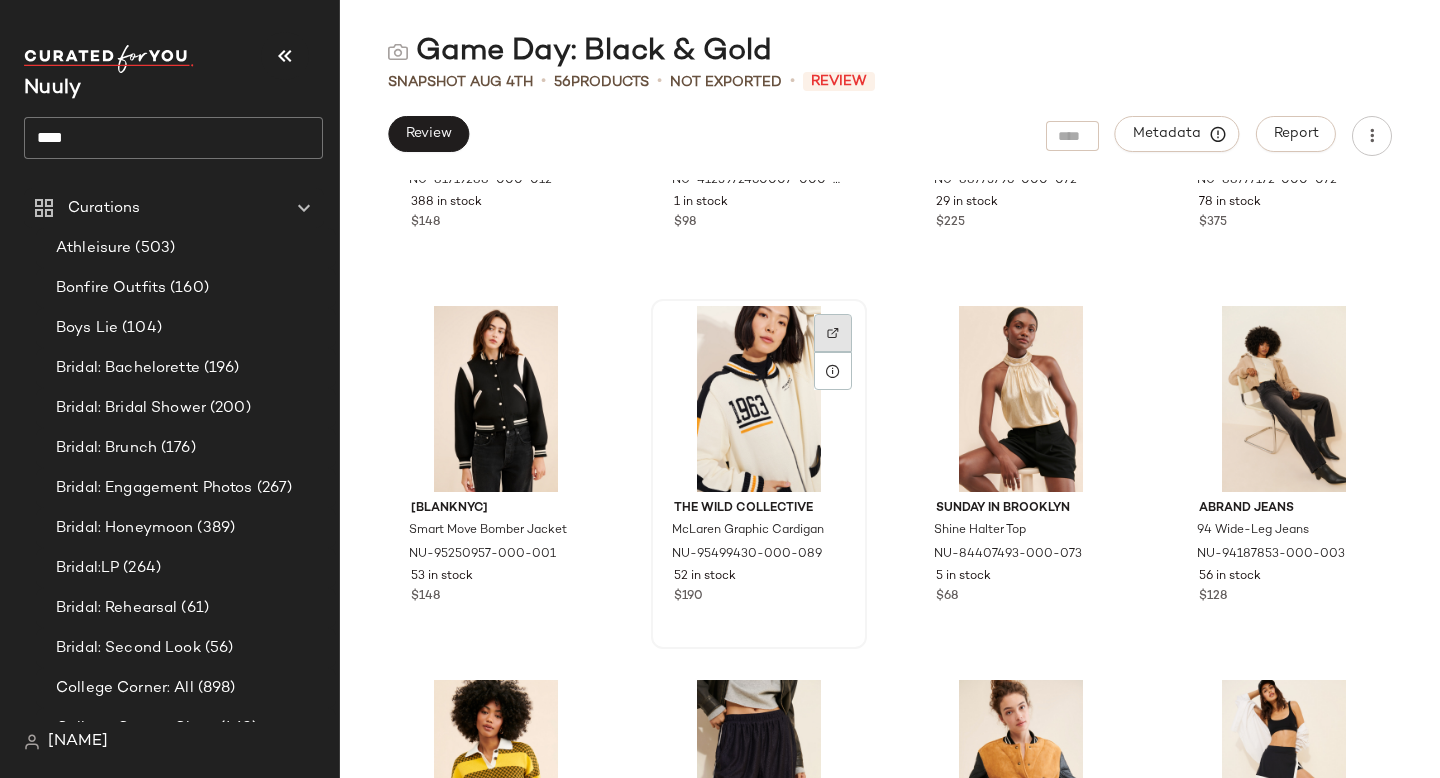 click 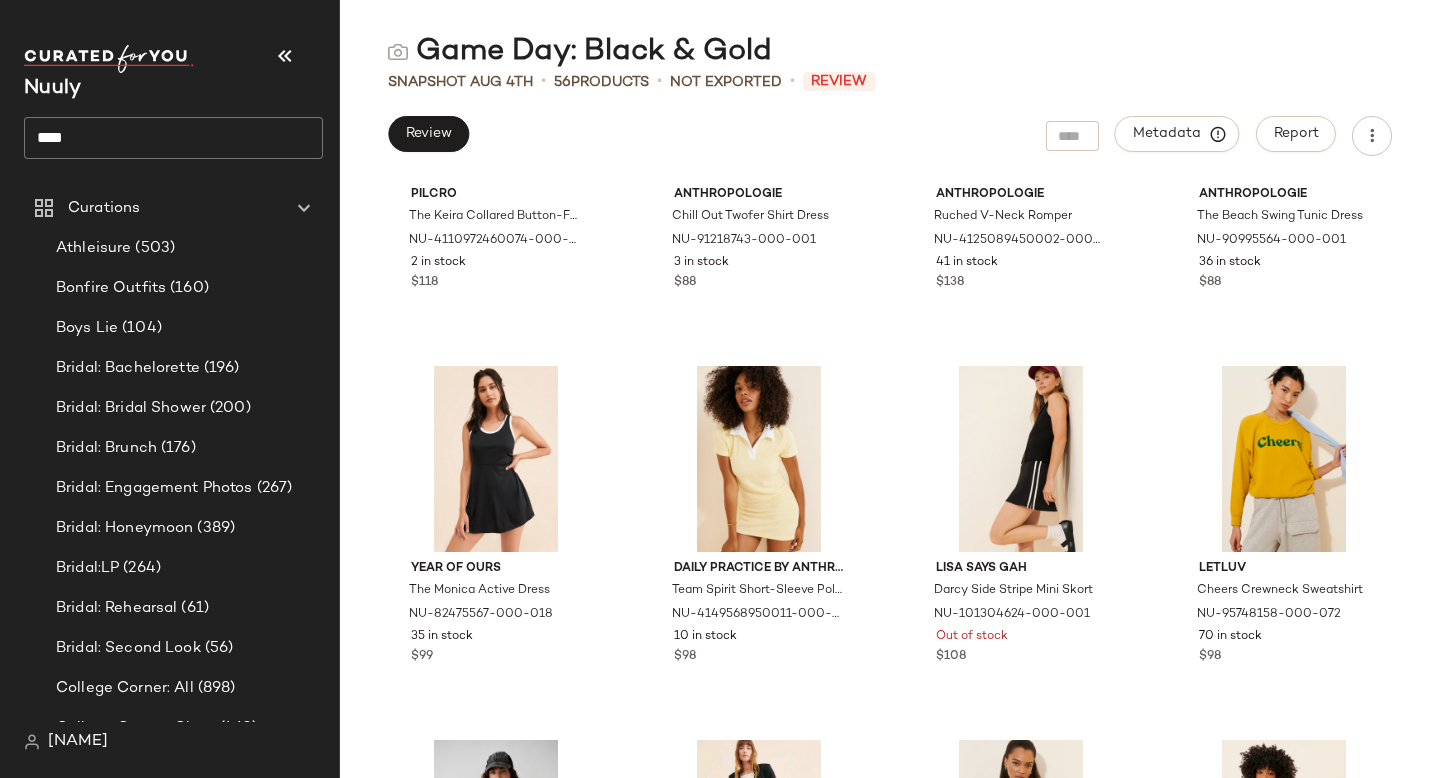 scroll, scrollTop: 3222, scrollLeft: 0, axis: vertical 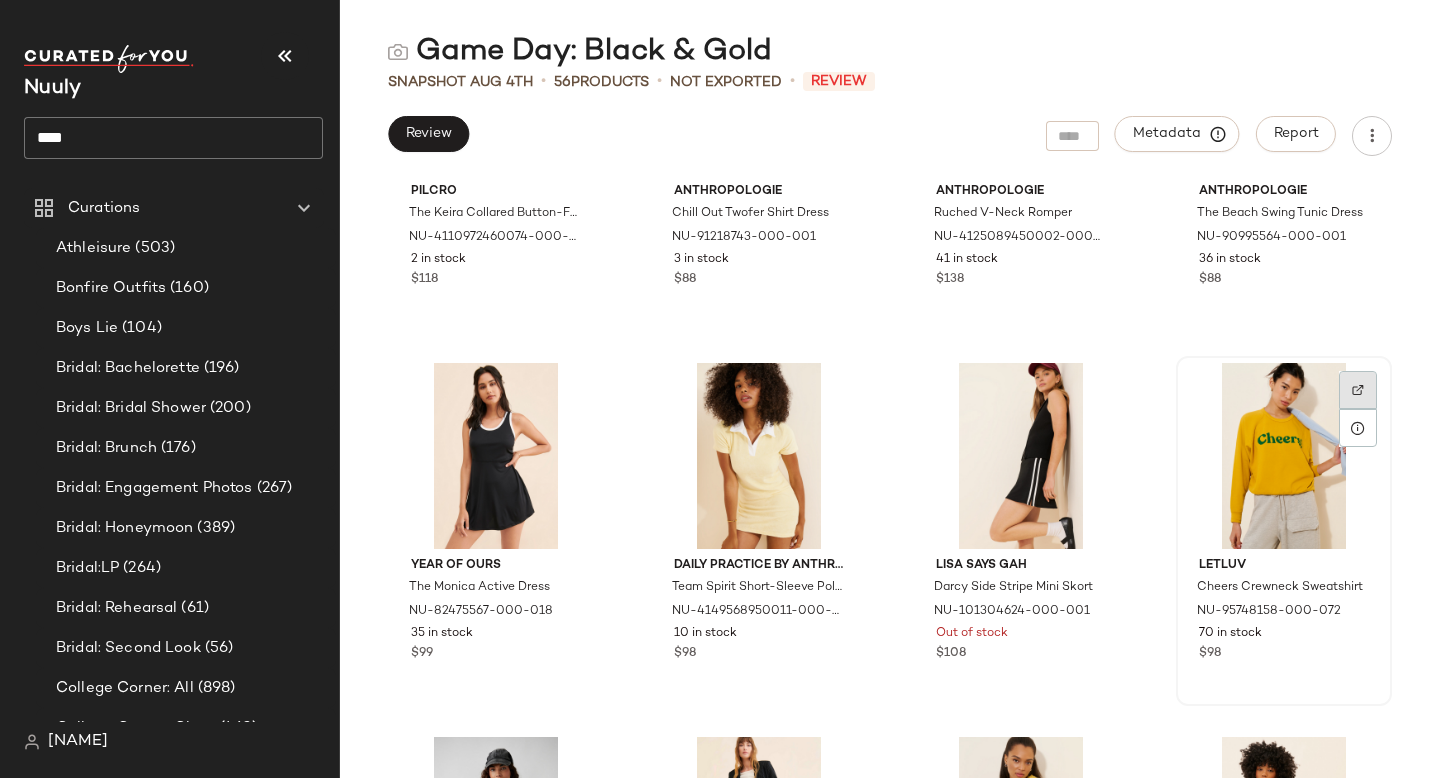 click 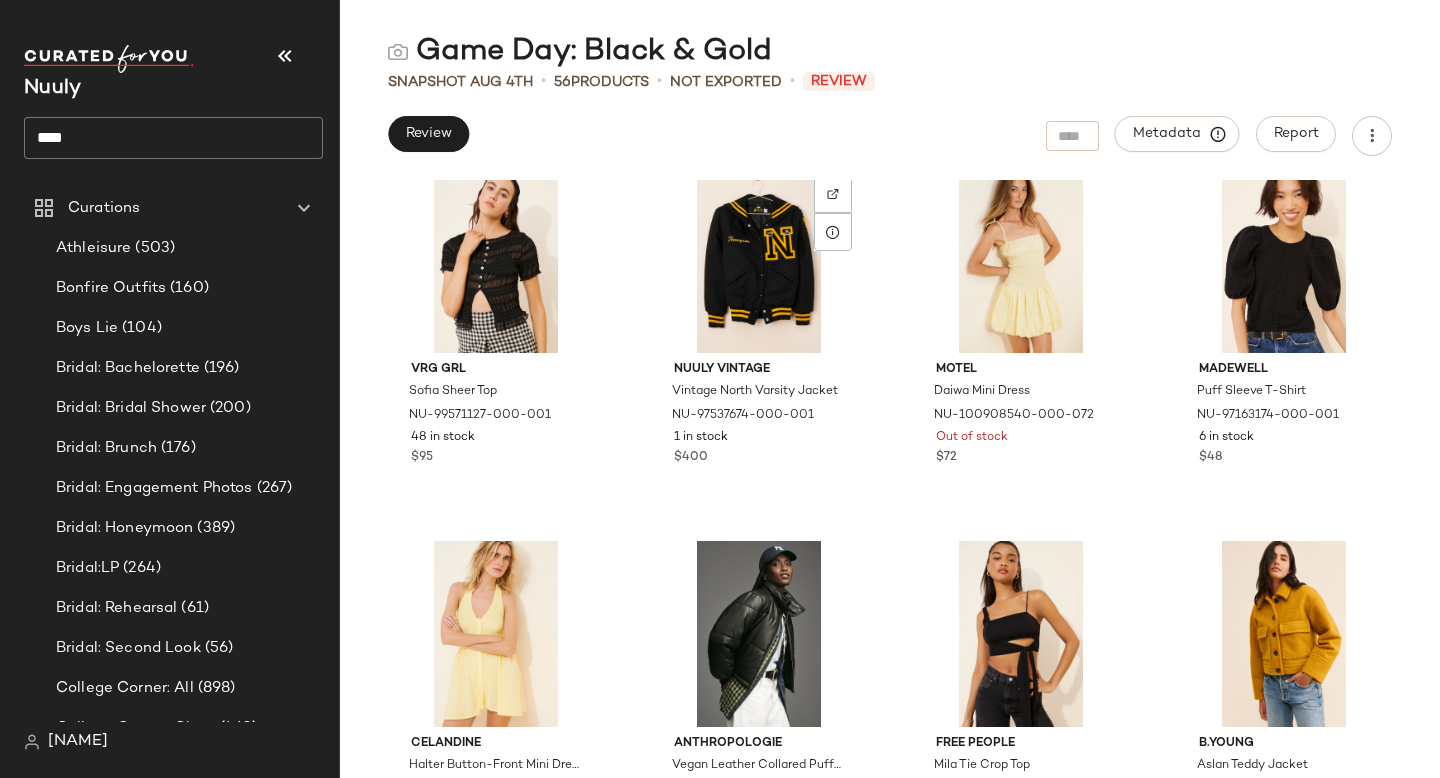 scroll, scrollTop: 4654, scrollLeft: 0, axis: vertical 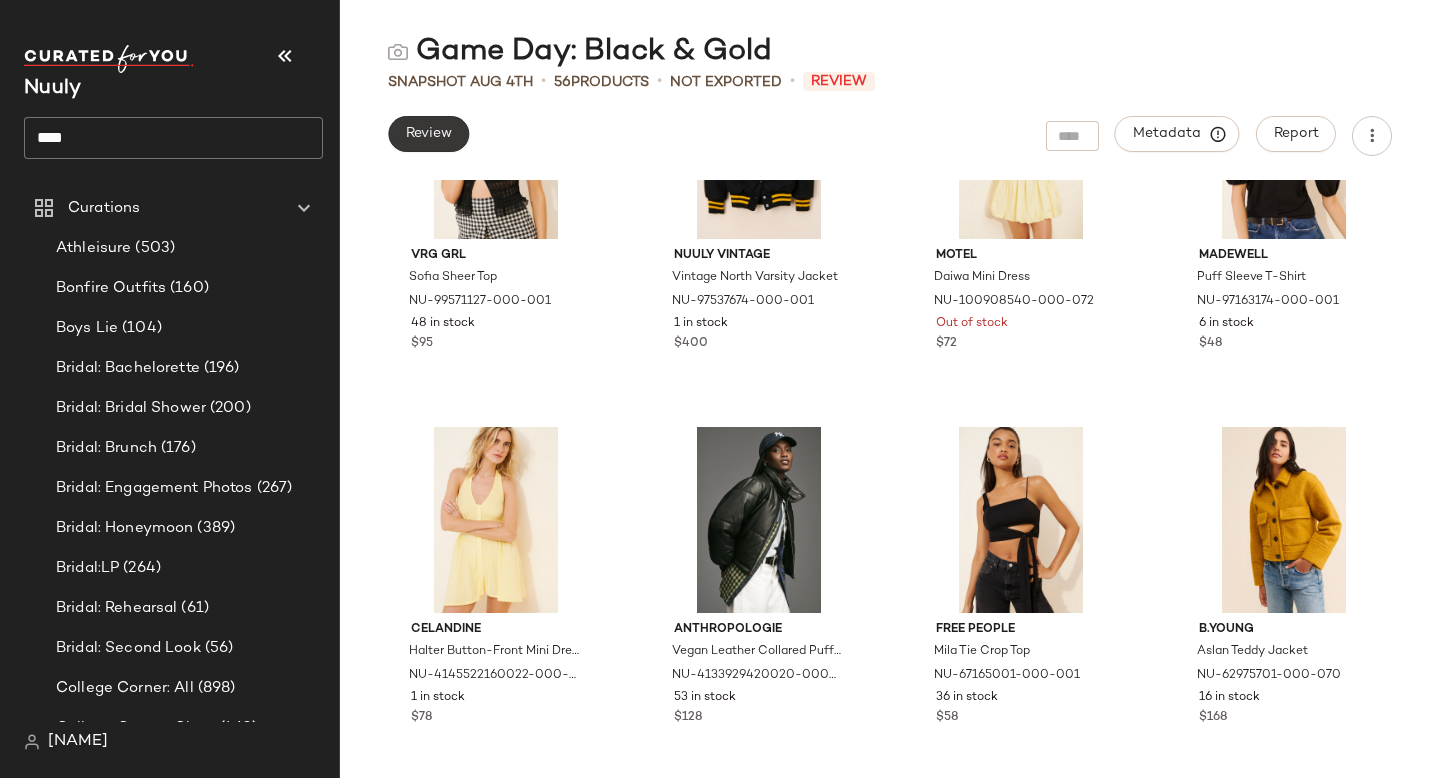 click on "Review" 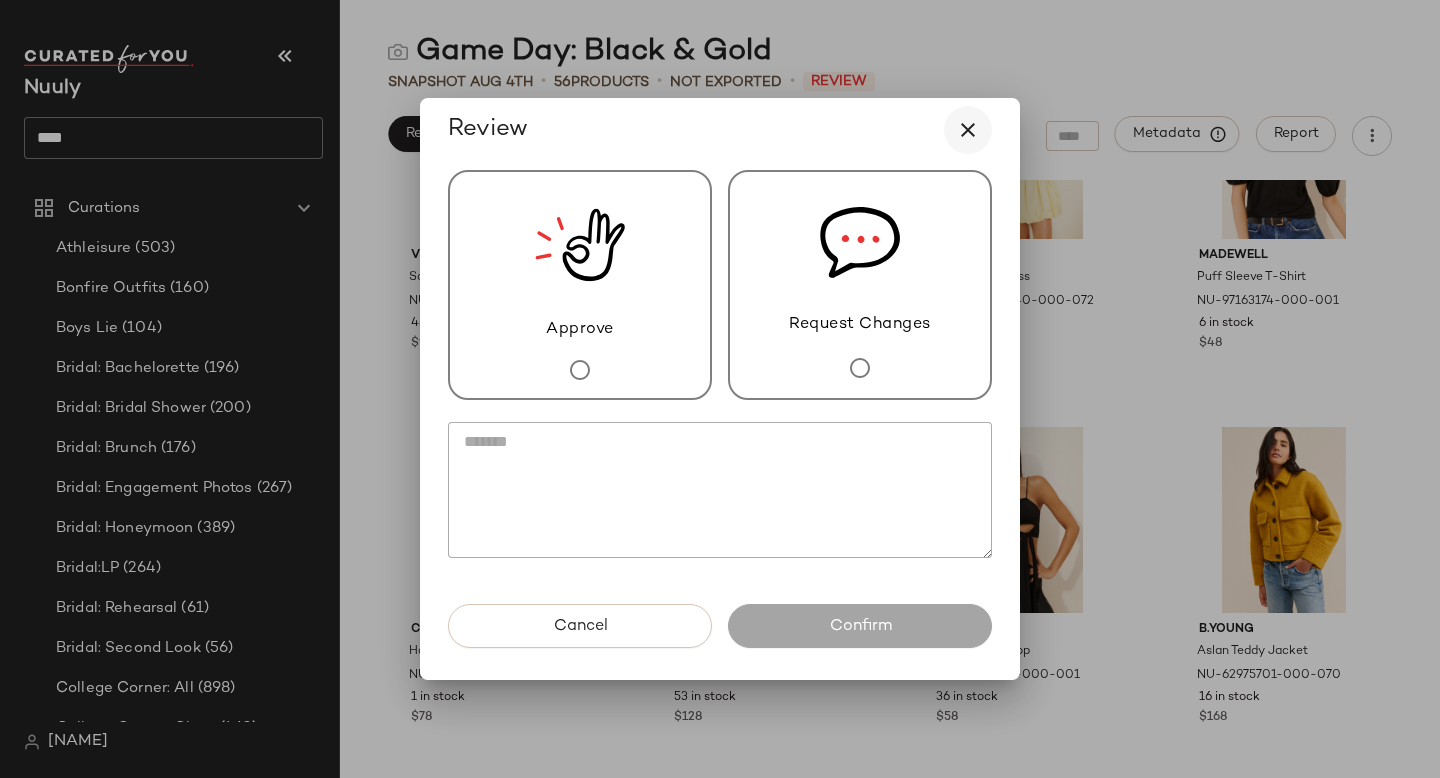 click at bounding box center [968, 130] 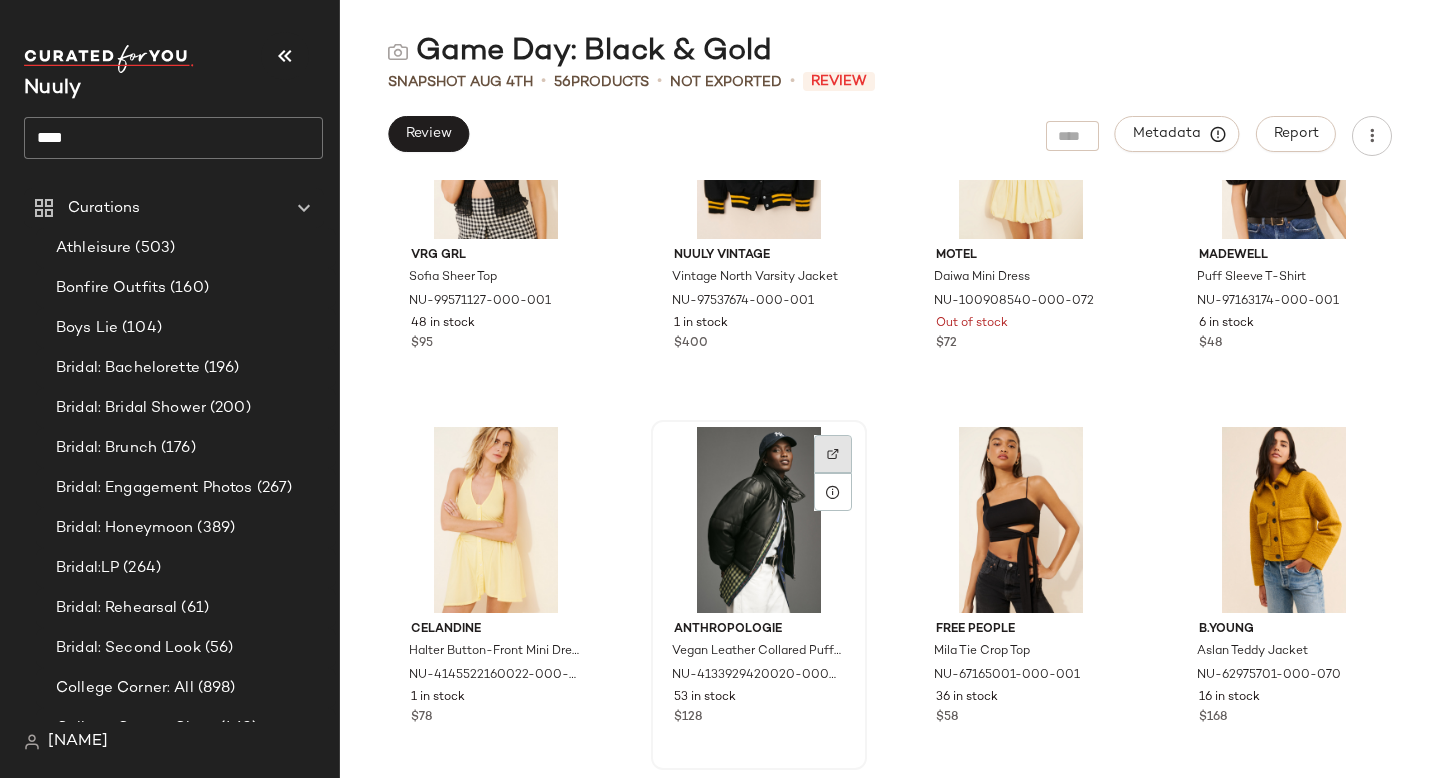 click 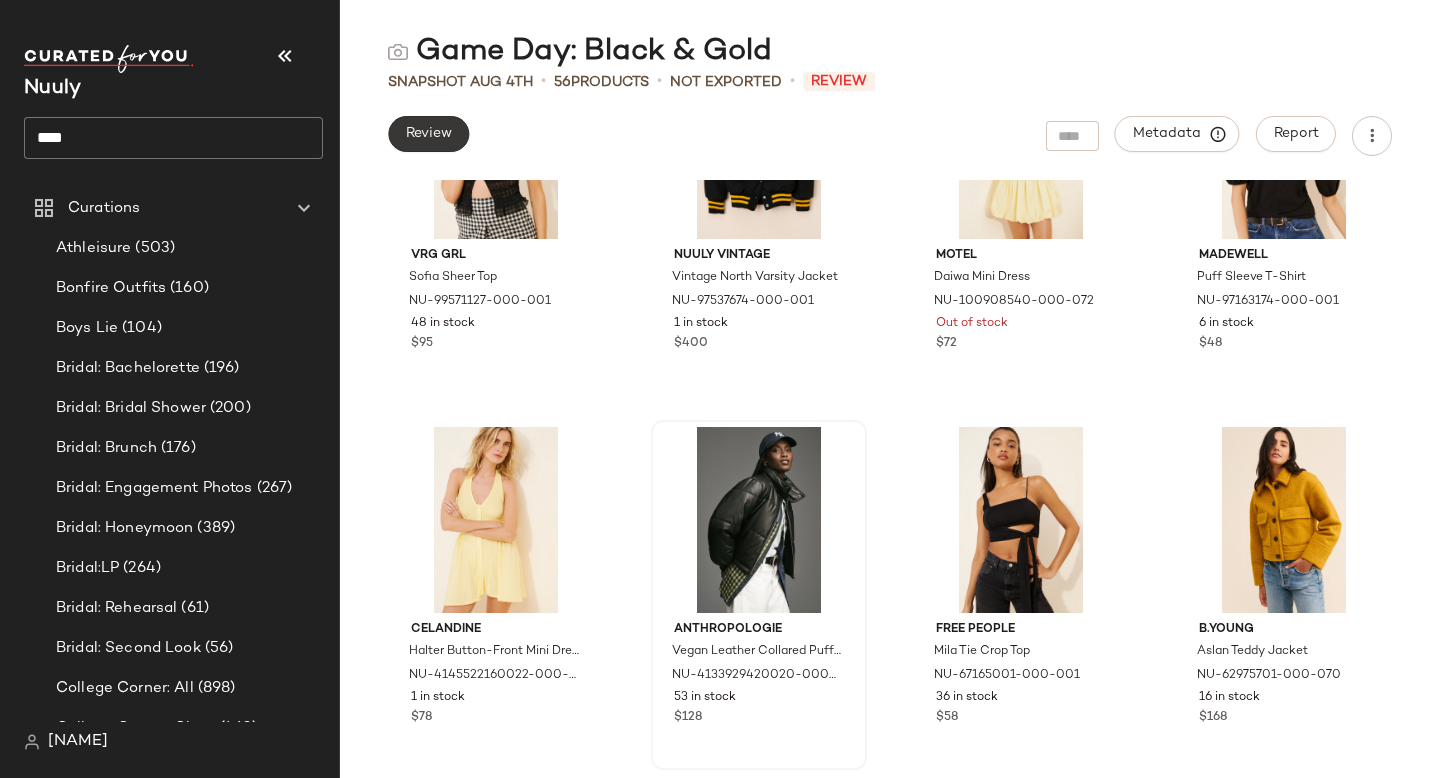 click on "Review" at bounding box center [428, 134] 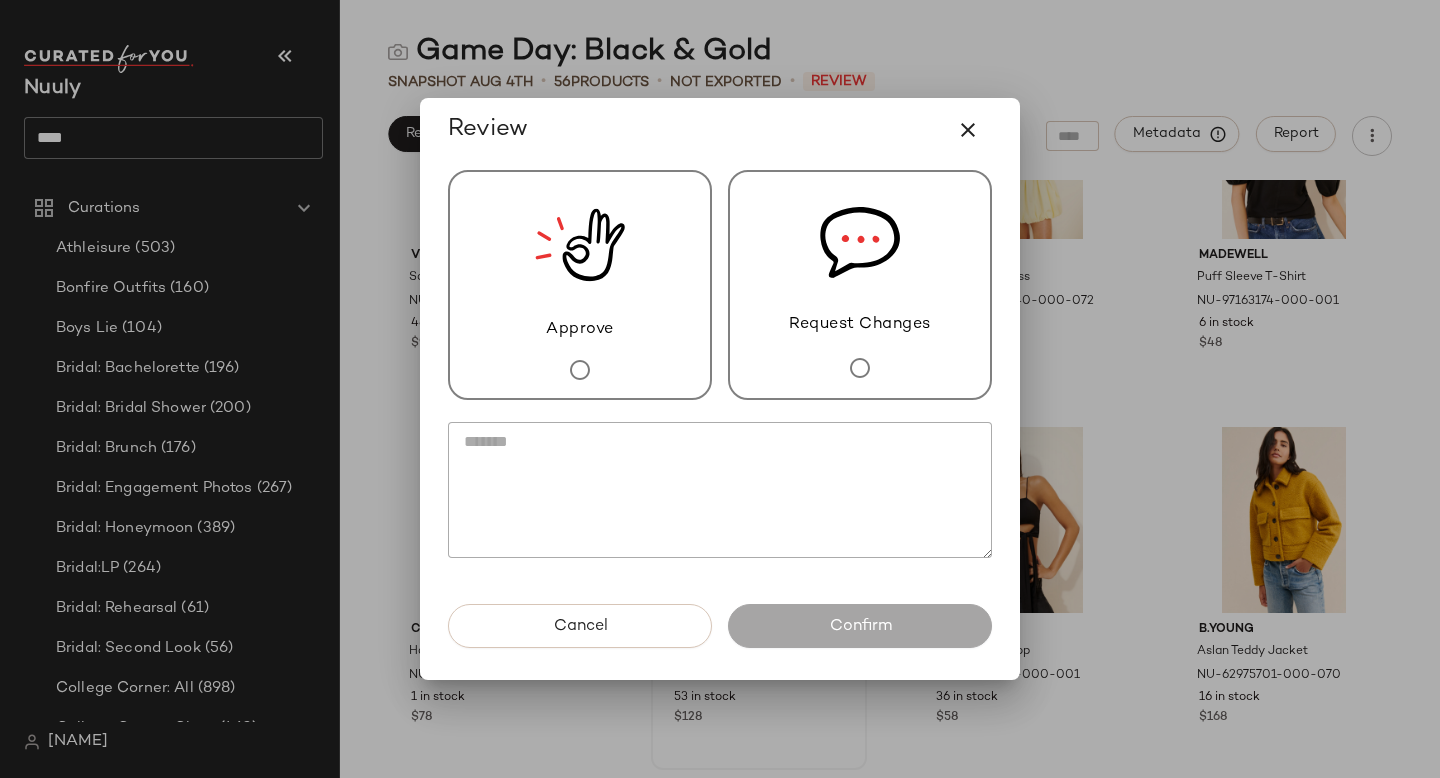 click on "Approve" at bounding box center [580, 285] 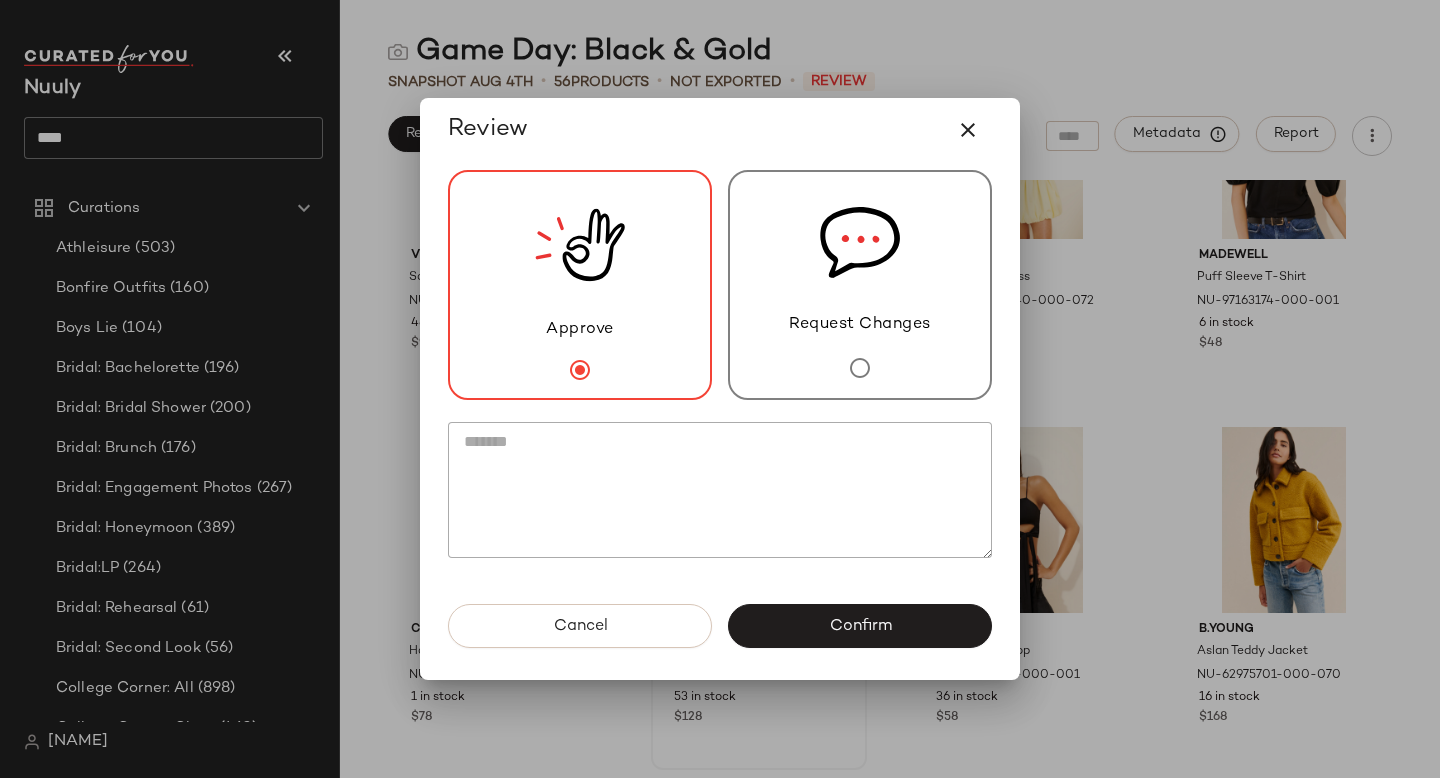 click 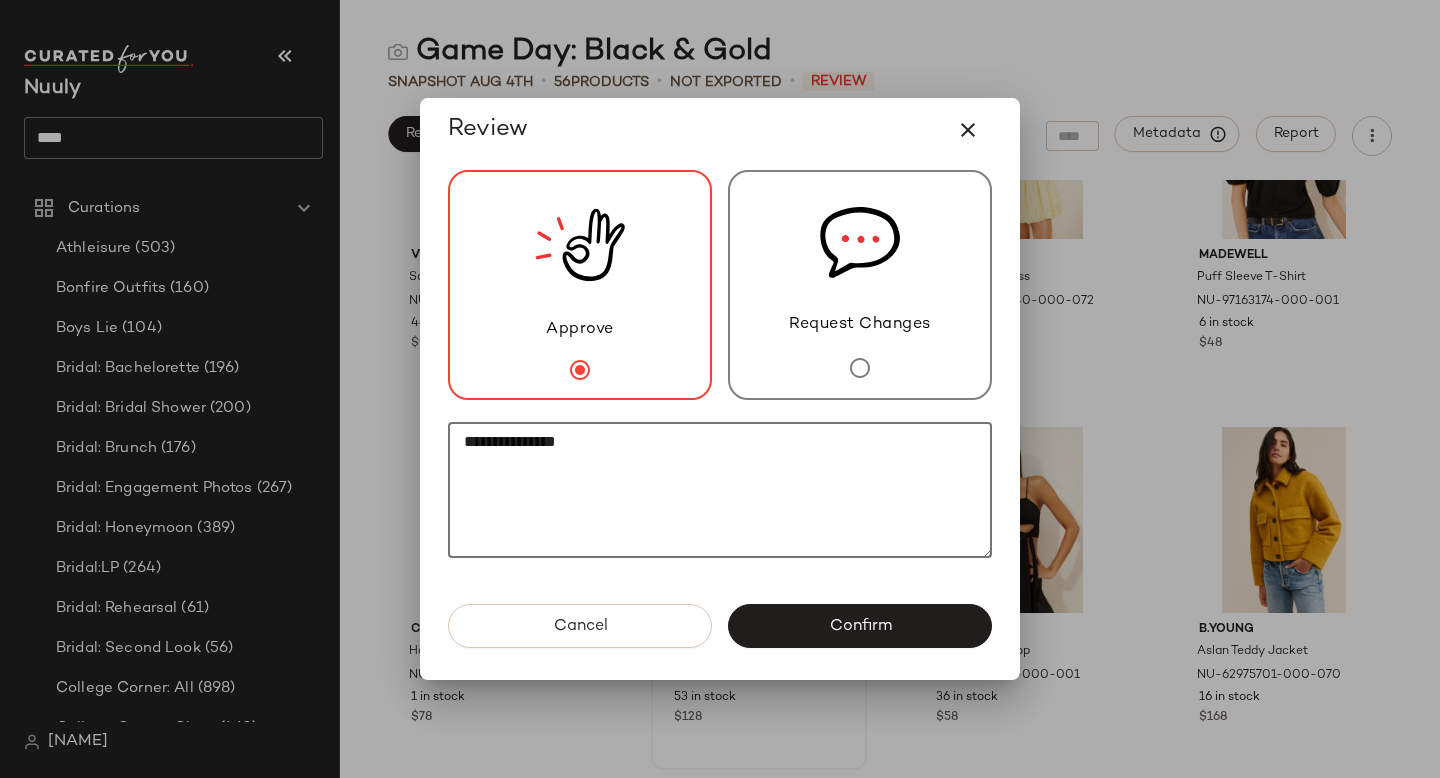 paste on "**********" 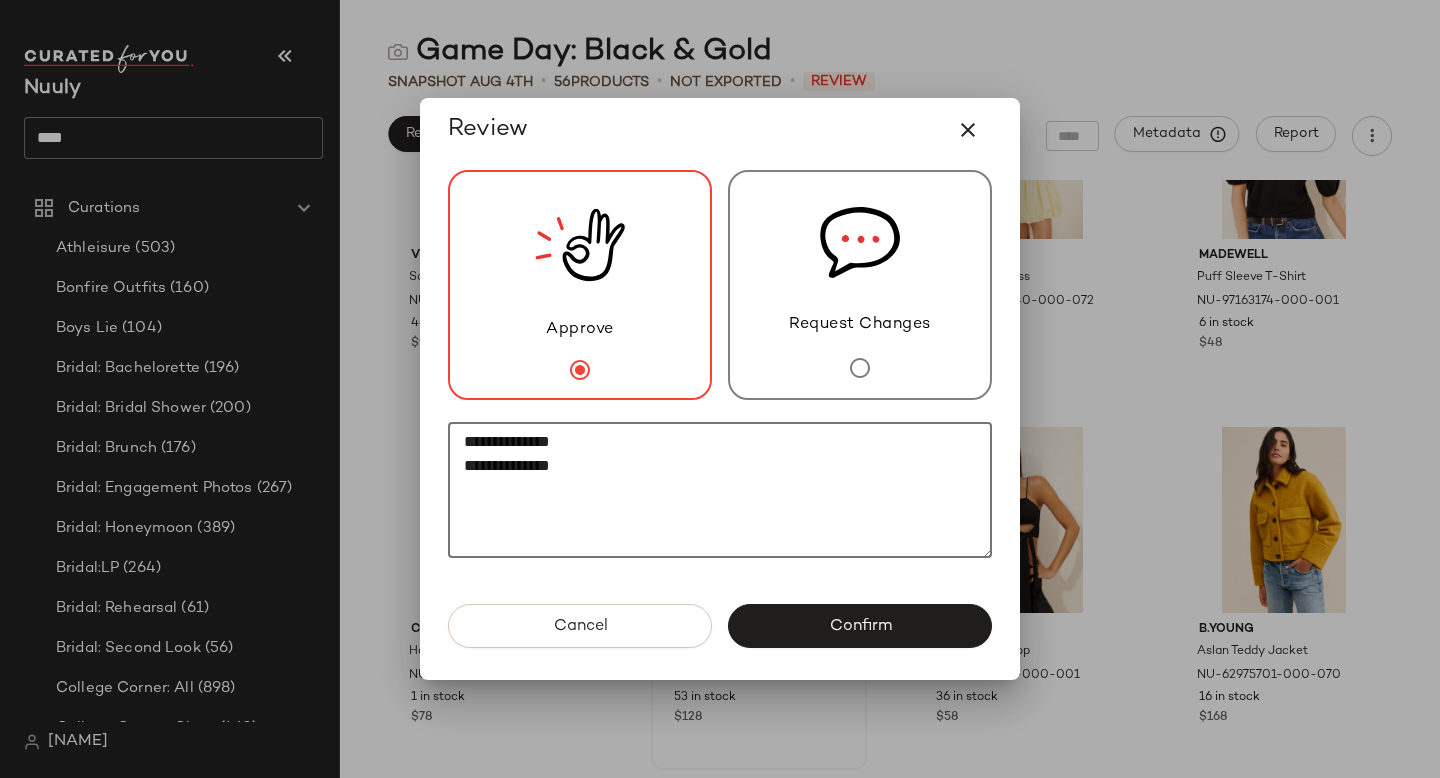 paste on "********" 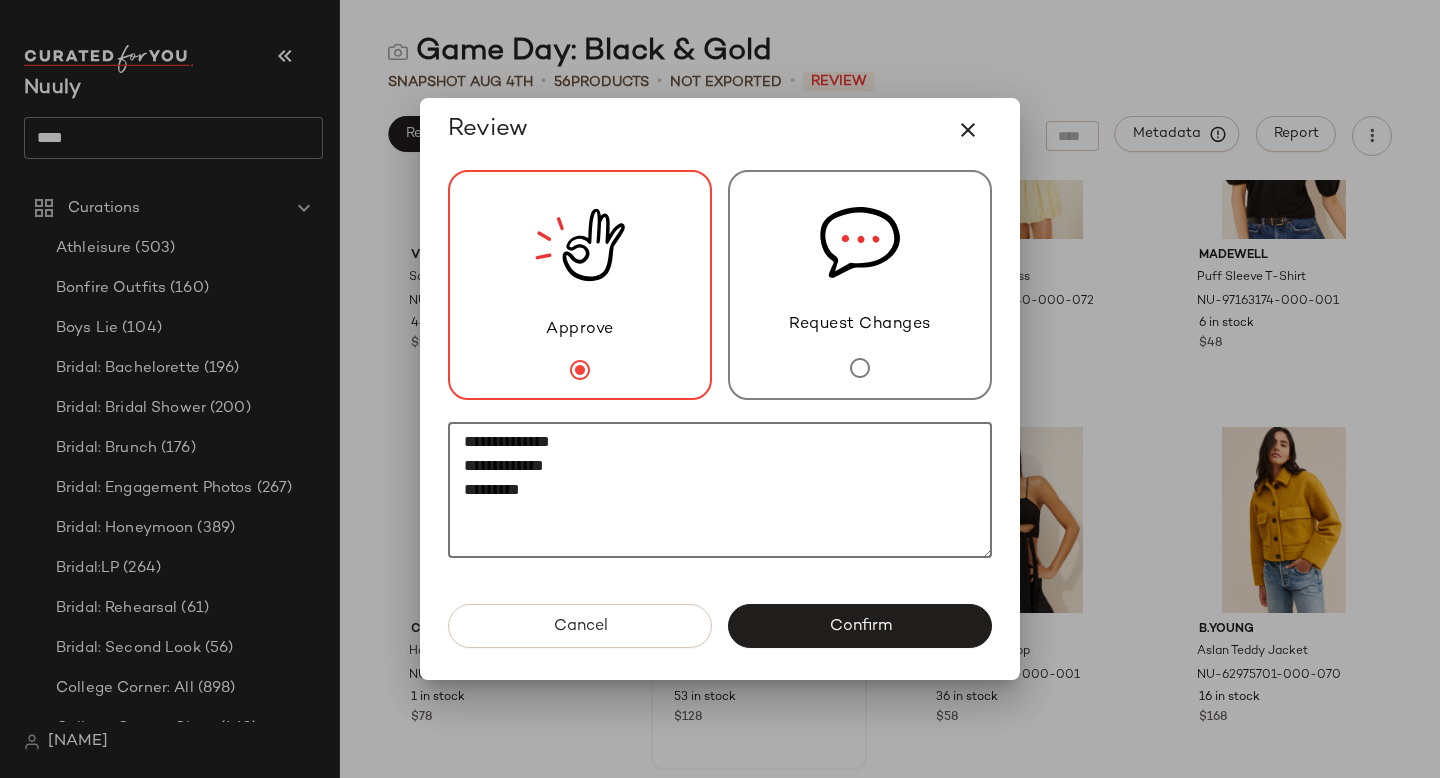 paste on "********" 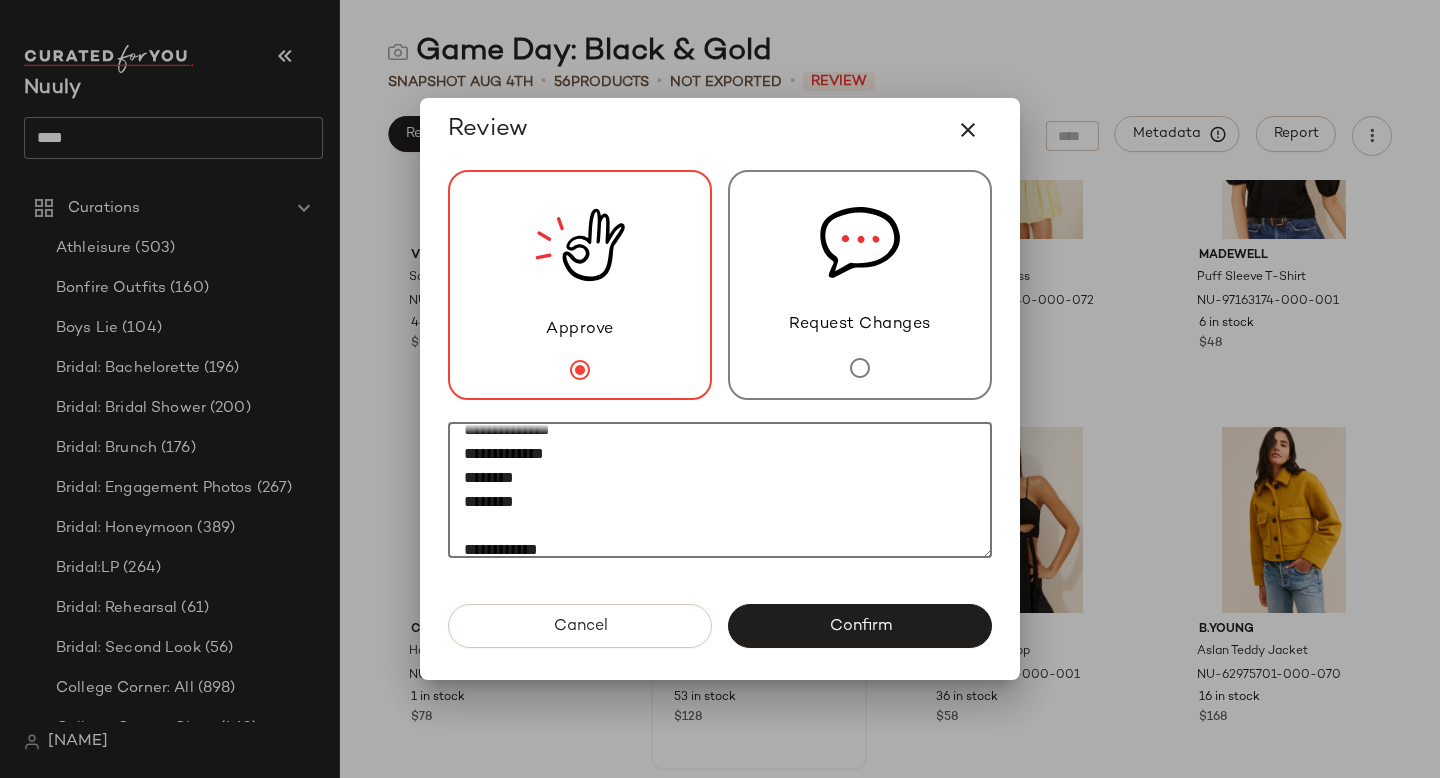 scroll, scrollTop: 36, scrollLeft: 0, axis: vertical 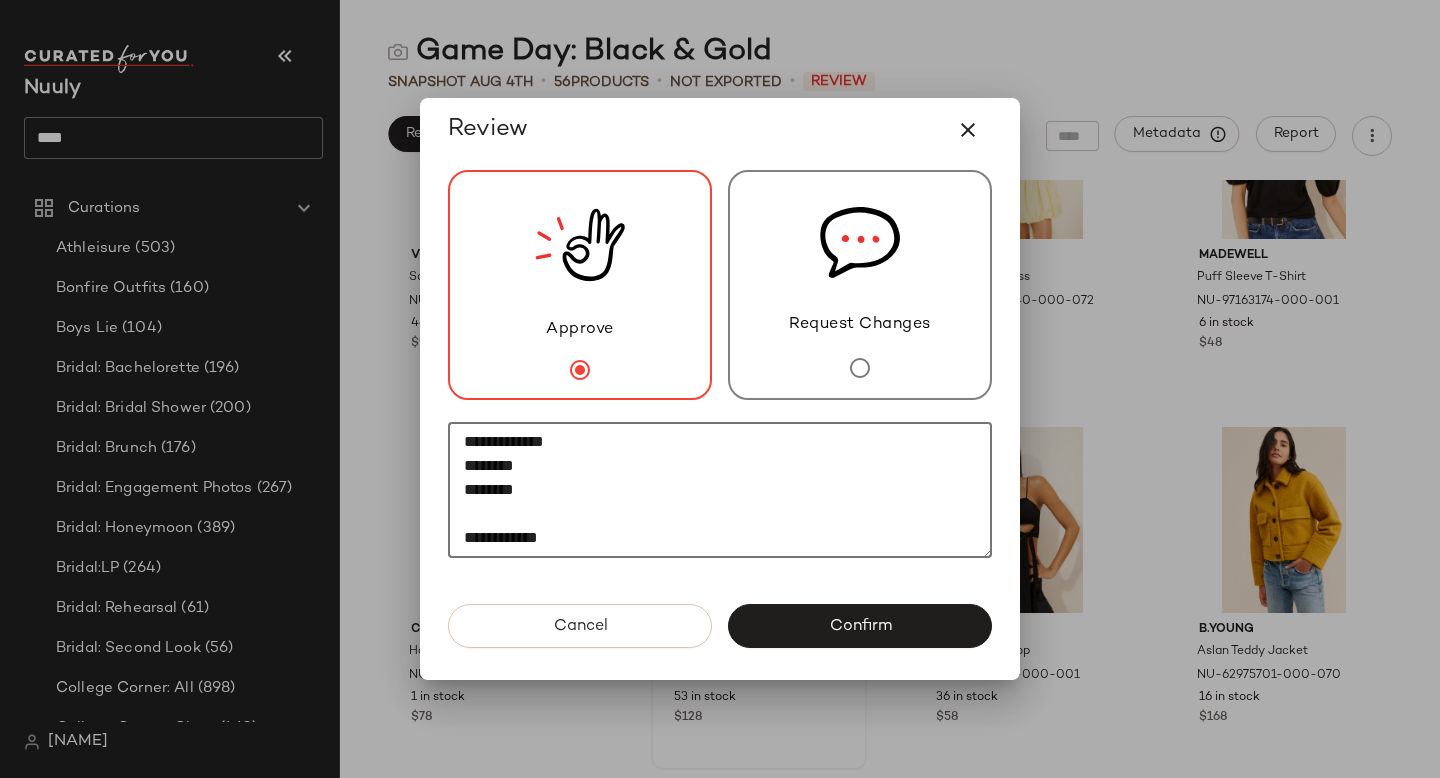 paste on "********" 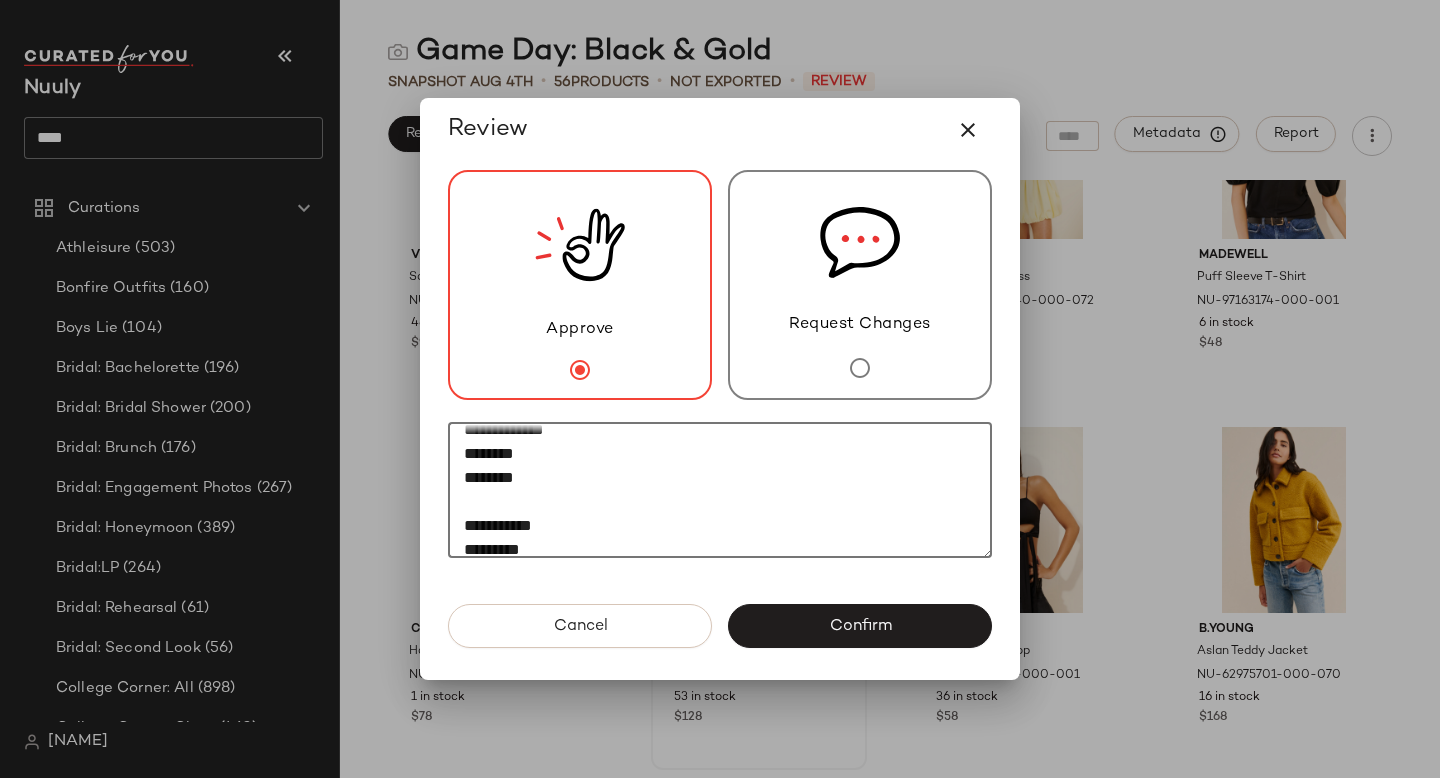 scroll, scrollTop: 60, scrollLeft: 0, axis: vertical 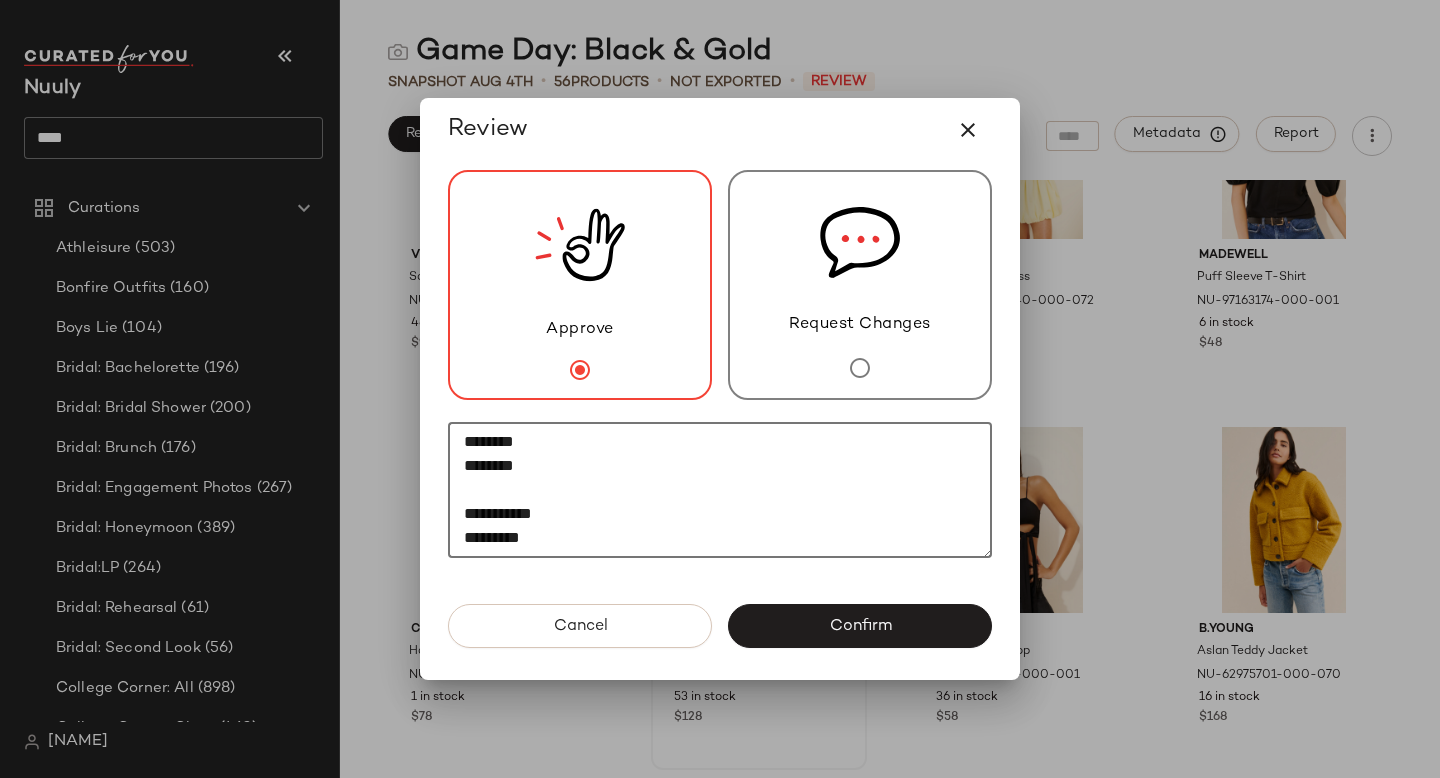 paste on "*********" 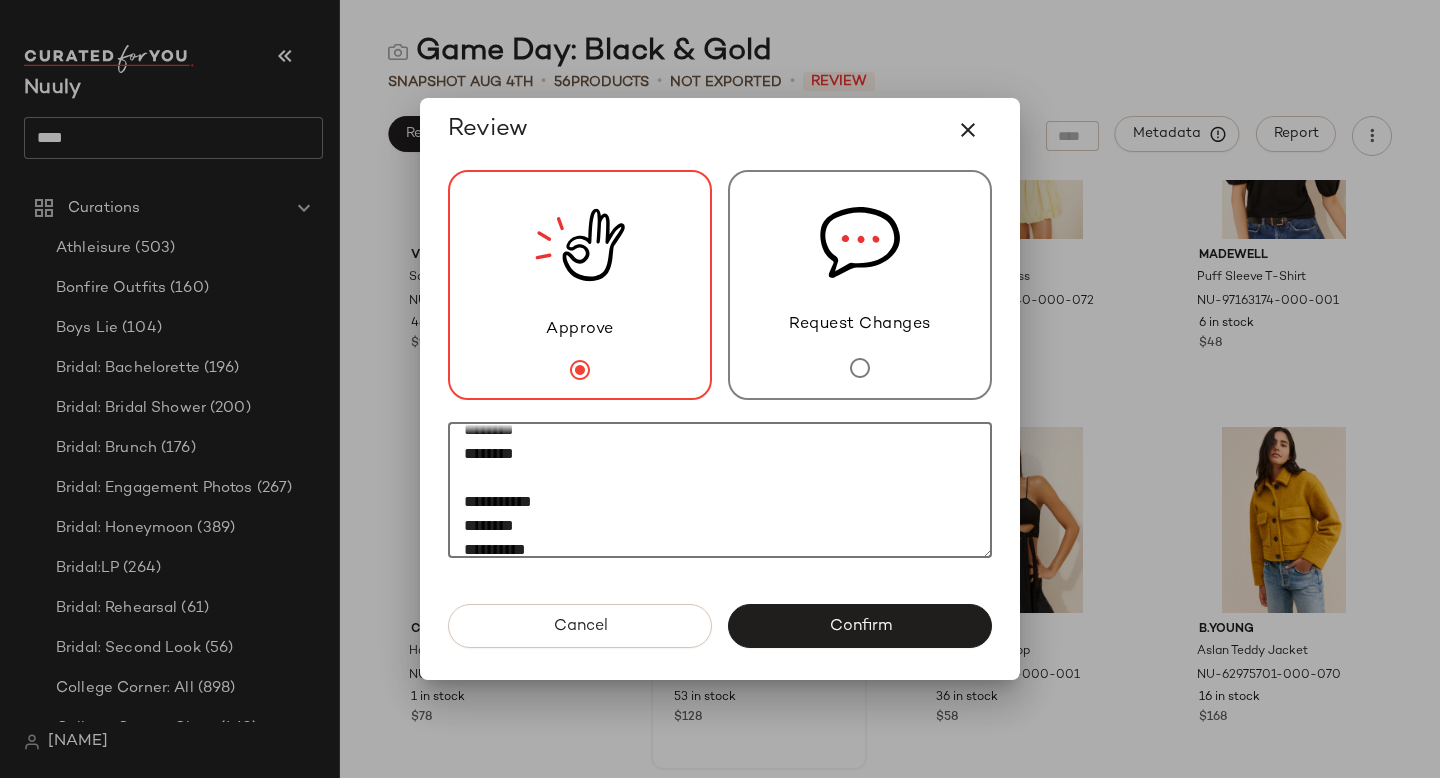 scroll, scrollTop: 84, scrollLeft: 0, axis: vertical 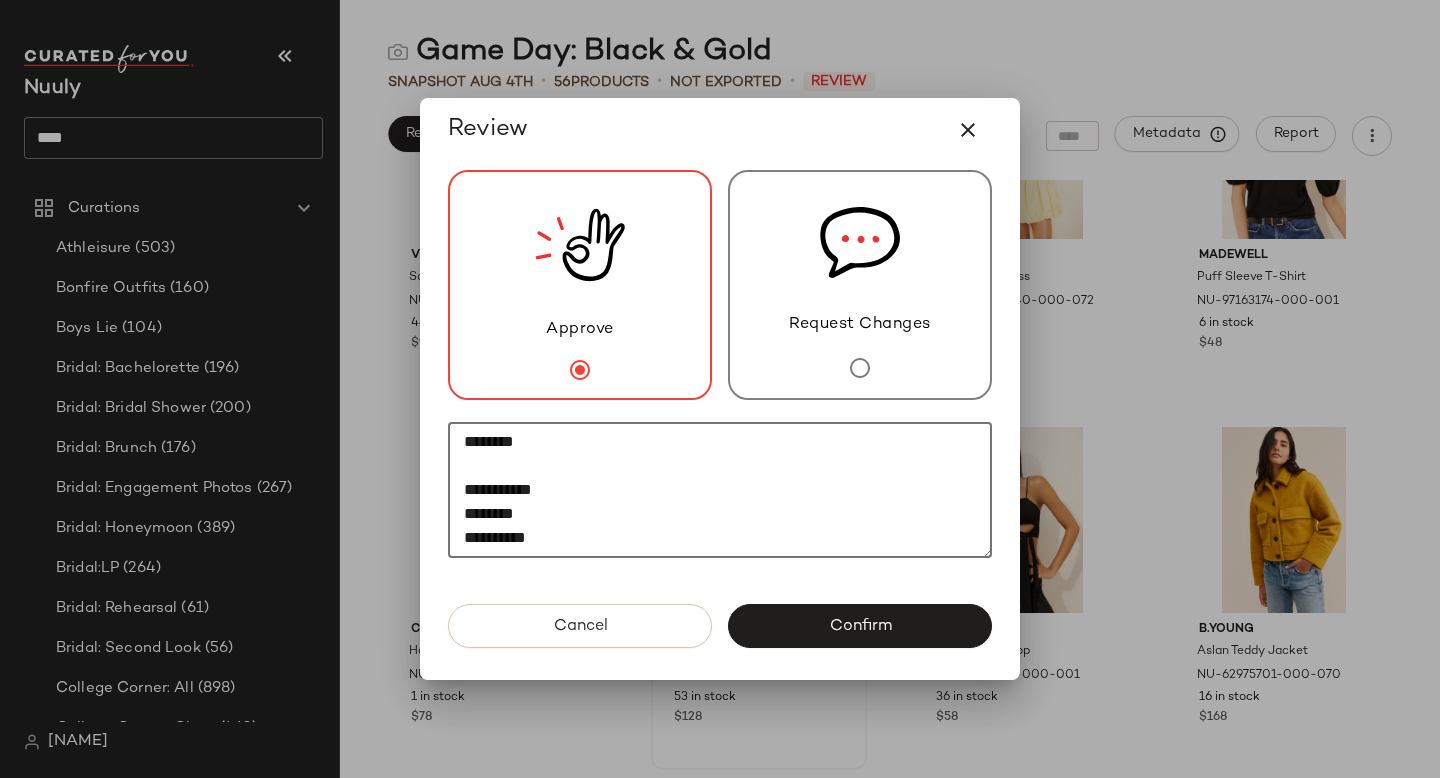 paste on "********" 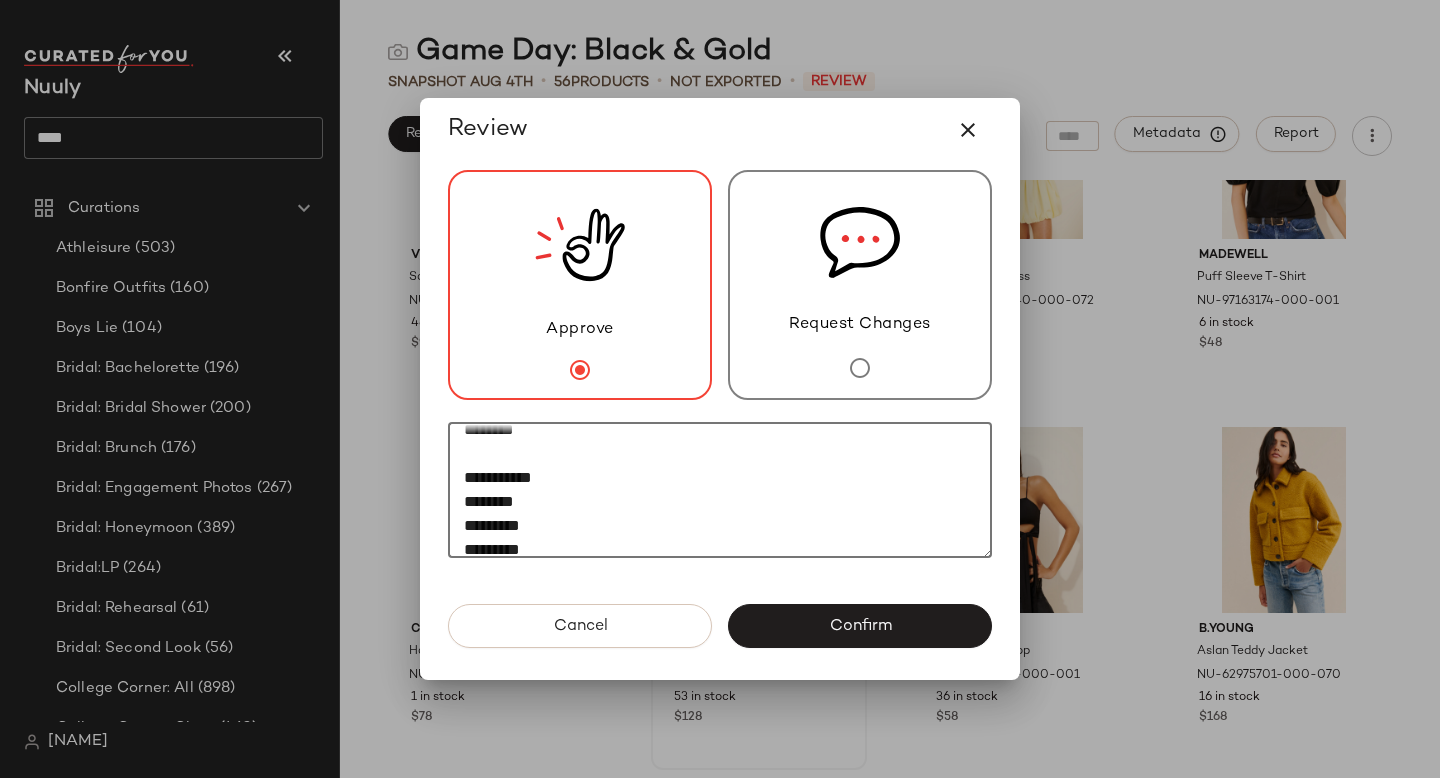 scroll, scrollTop: 108, scrollLeft: 0, axis: vertical 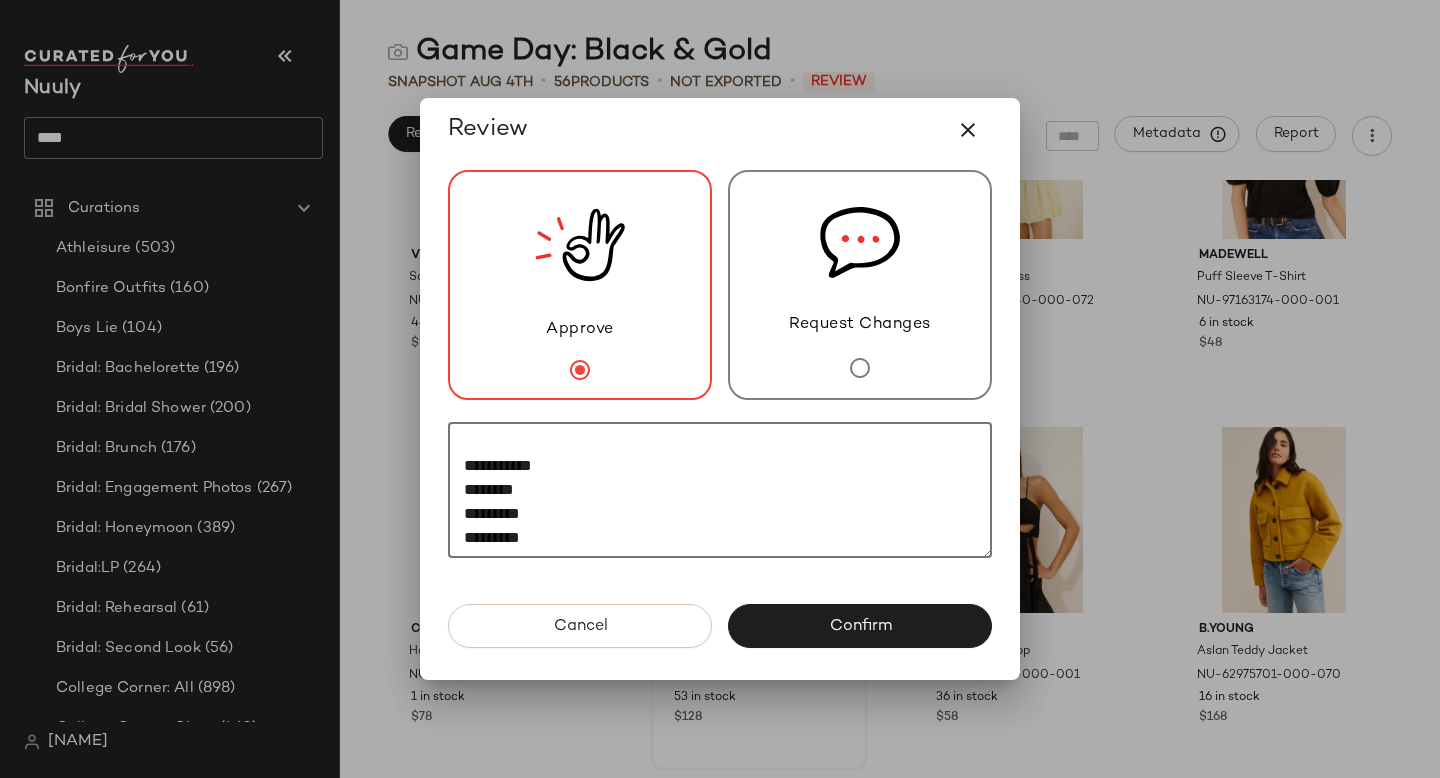 paste on "**********" 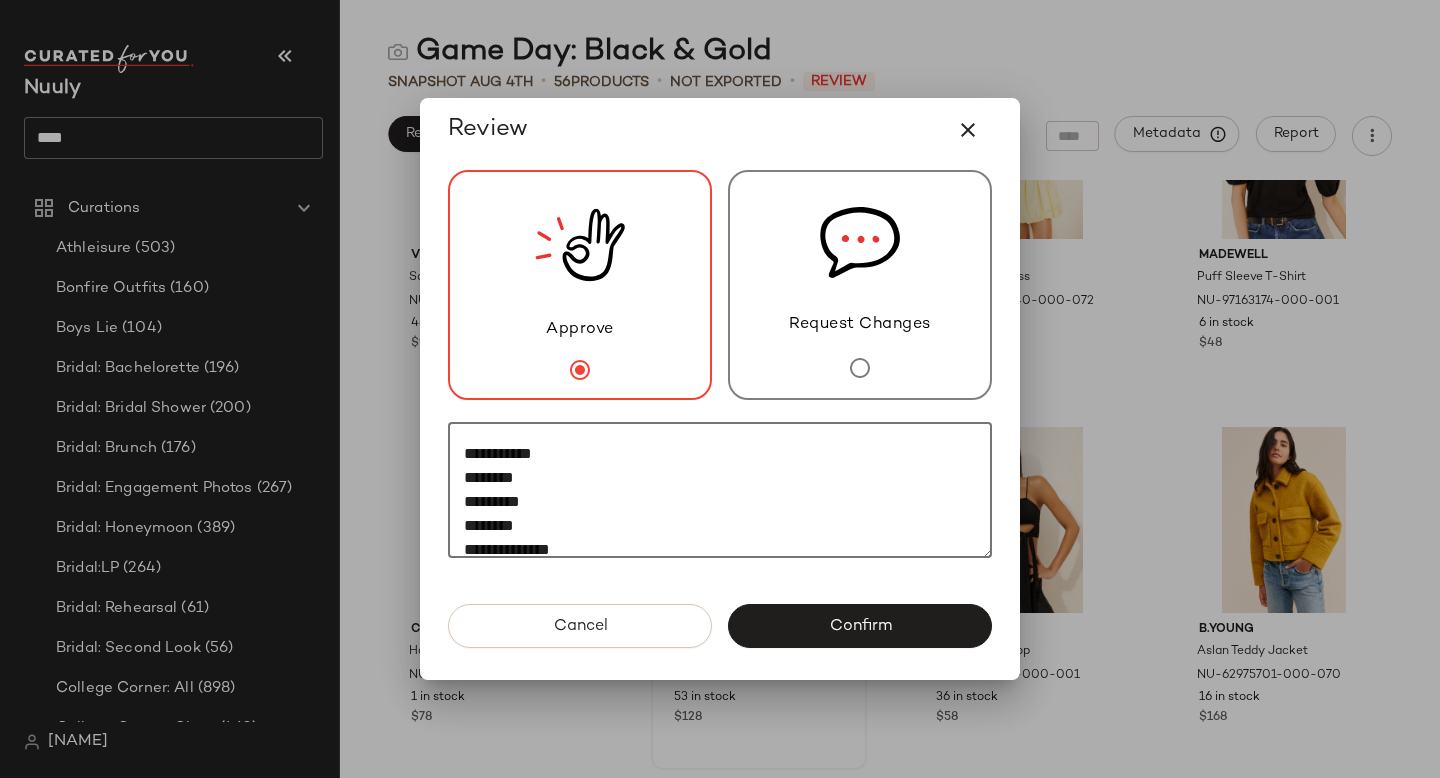 scroll, scrollTop: 132, scrollLeft: 0, axis: vertical 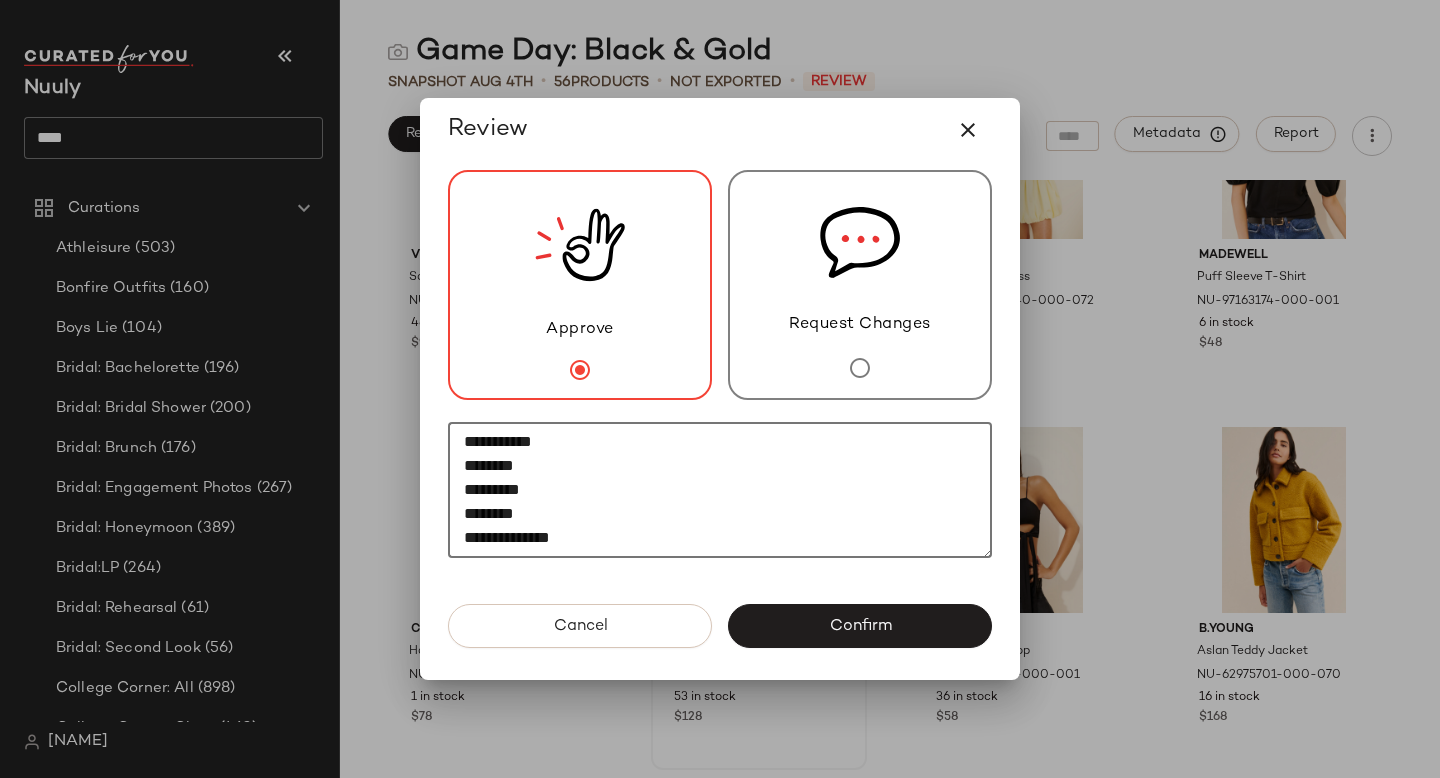 paste on "********" 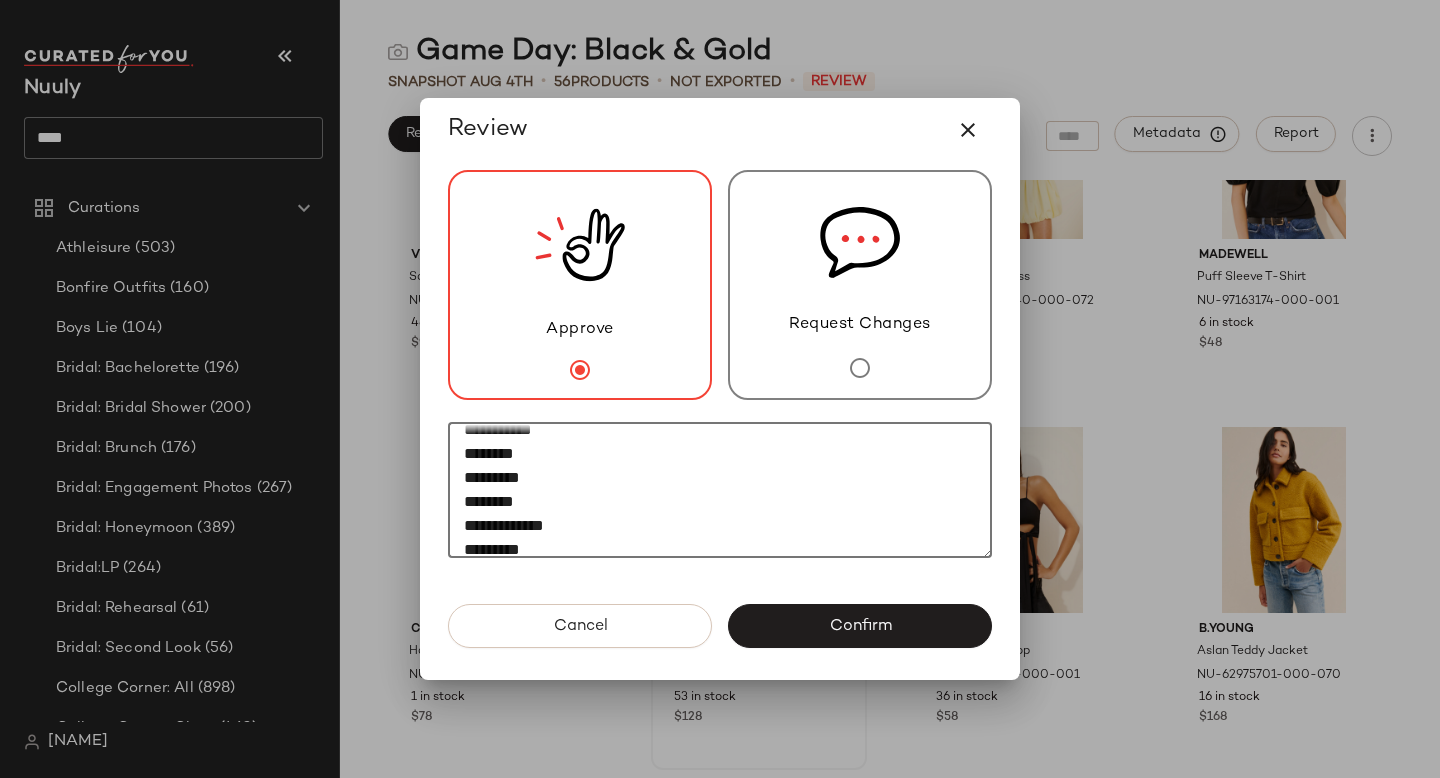scroll, scrollTop: 156, scrollLeft: 0, axis: vertical 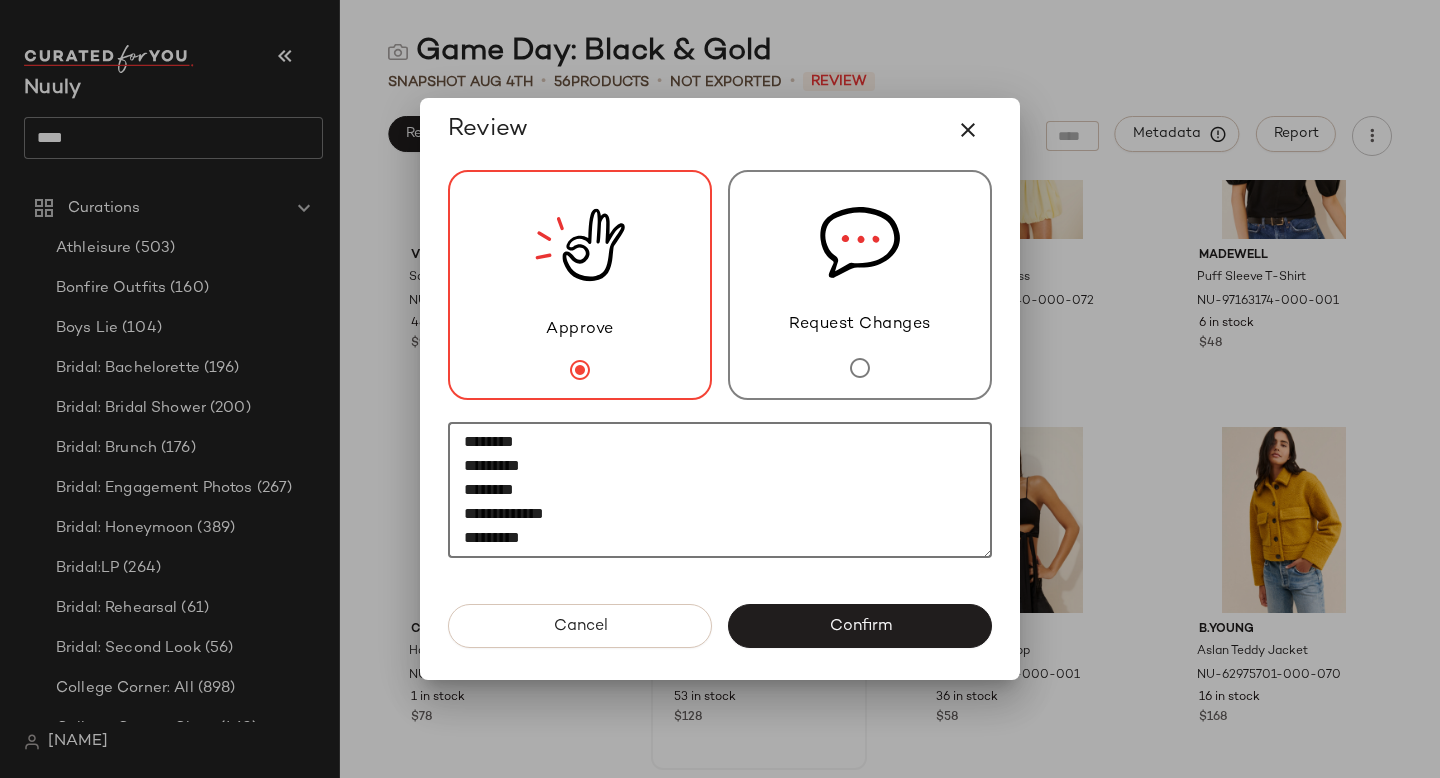 paste on "**********" 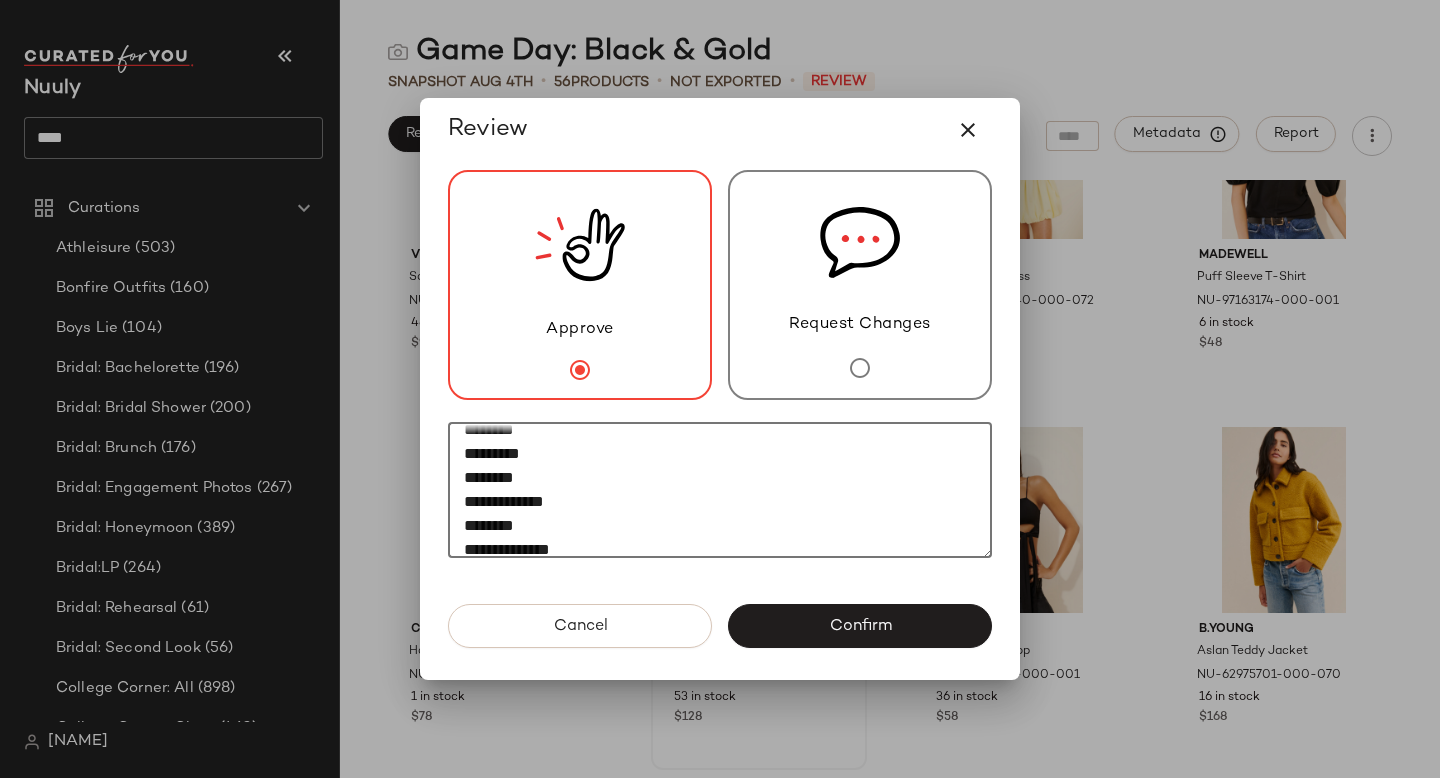 scroll, scrollTop: 180, scrollLeft: 0, axis: vertical 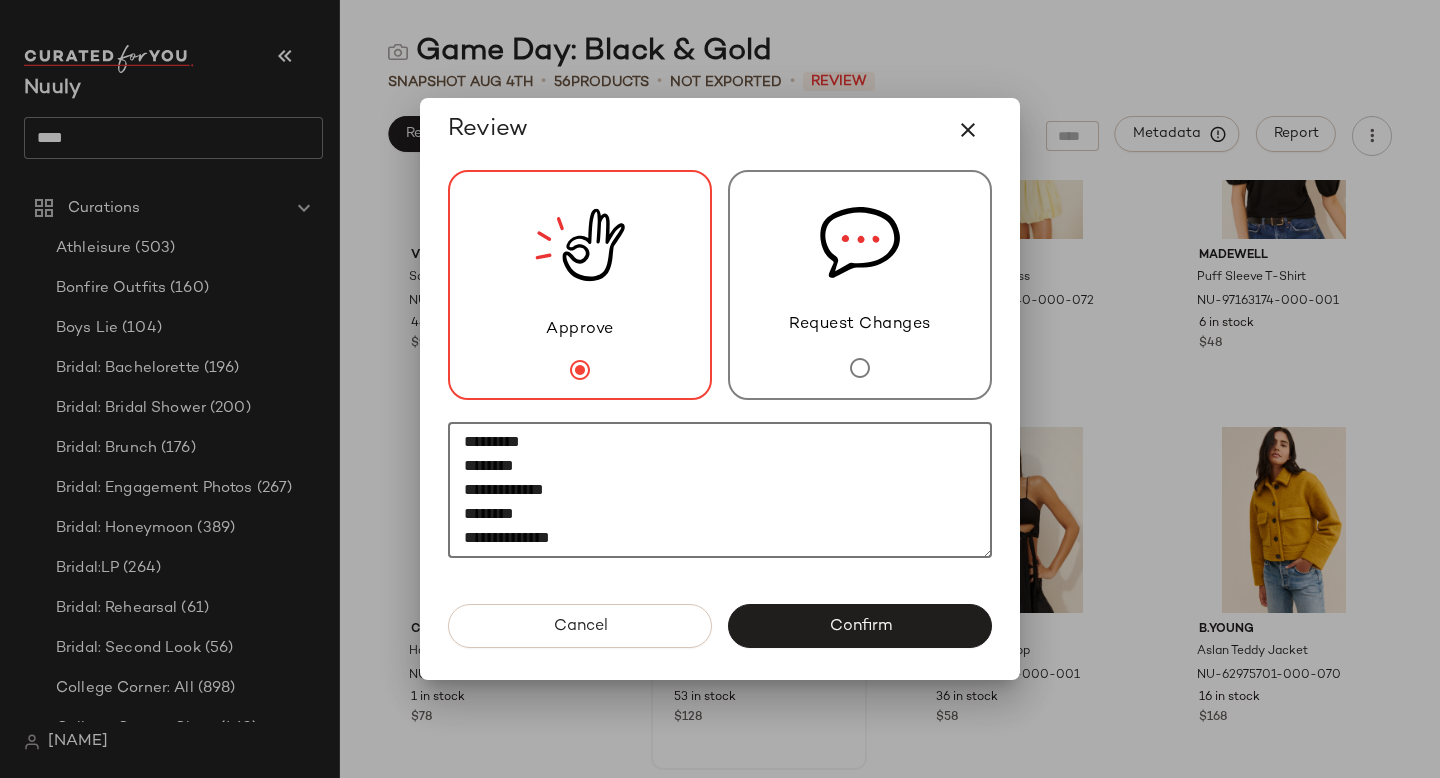 type on "**********" 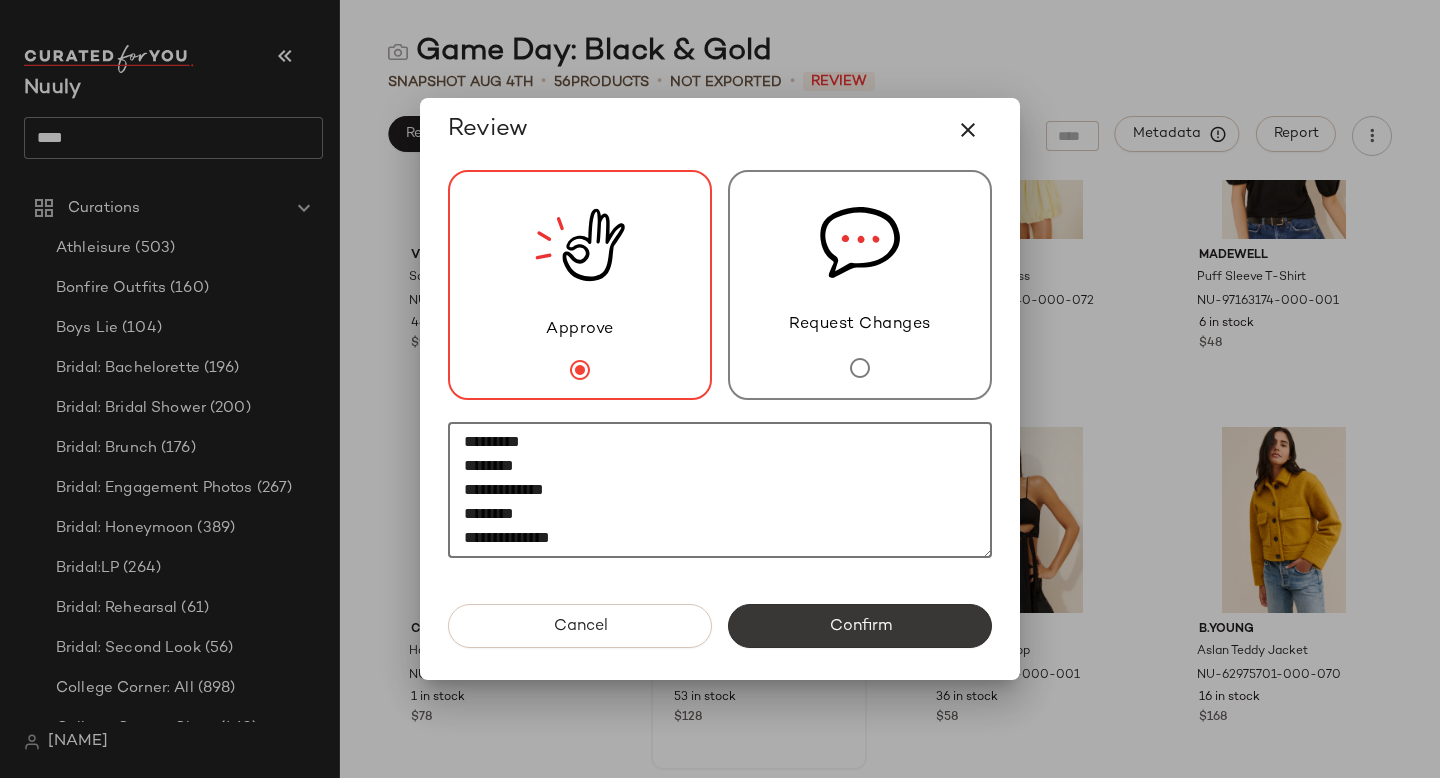 click on "Confirm" at bounding box center (860, 626) 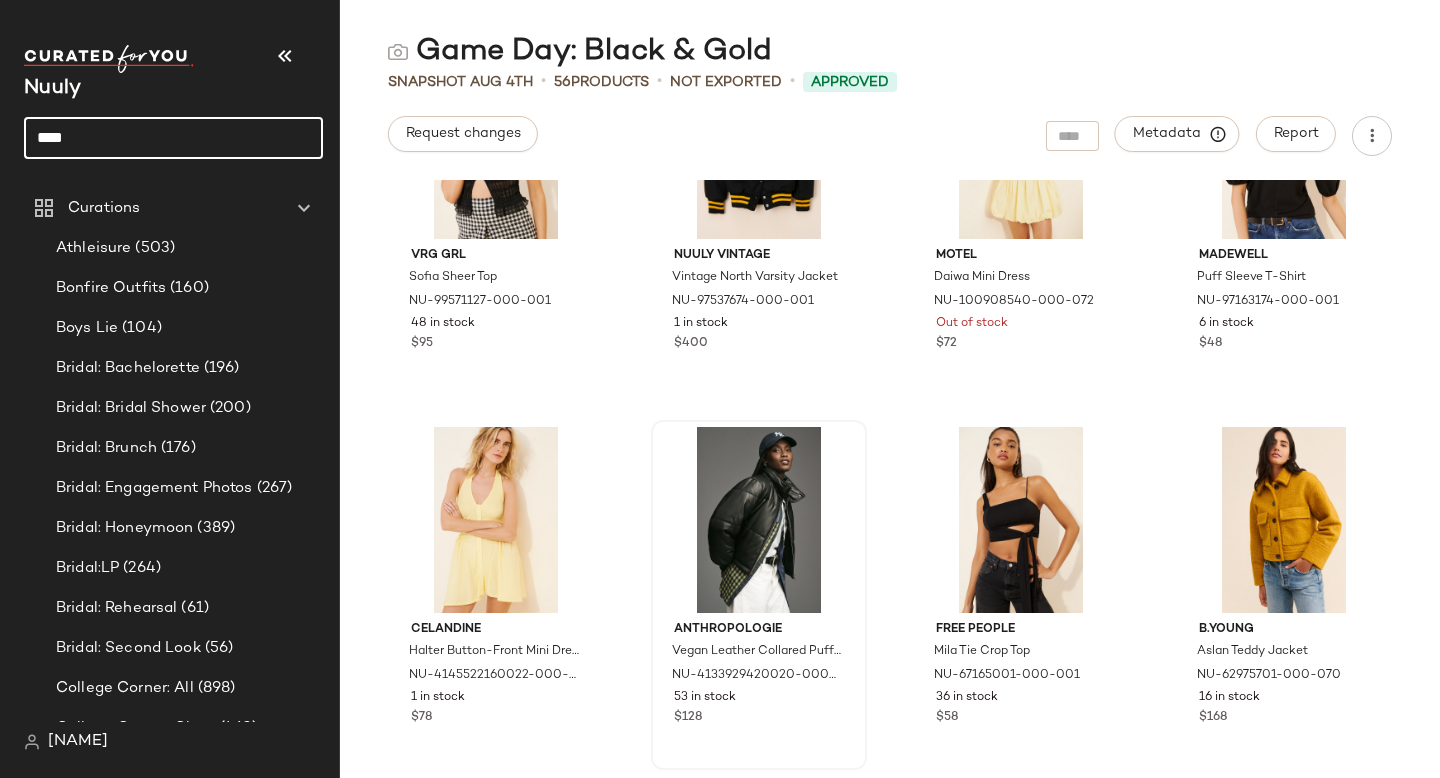 drag, startPoint x: 197, startPoint y: 118, endPoint x: 0, endPoint y: 92, distance: 198.70833 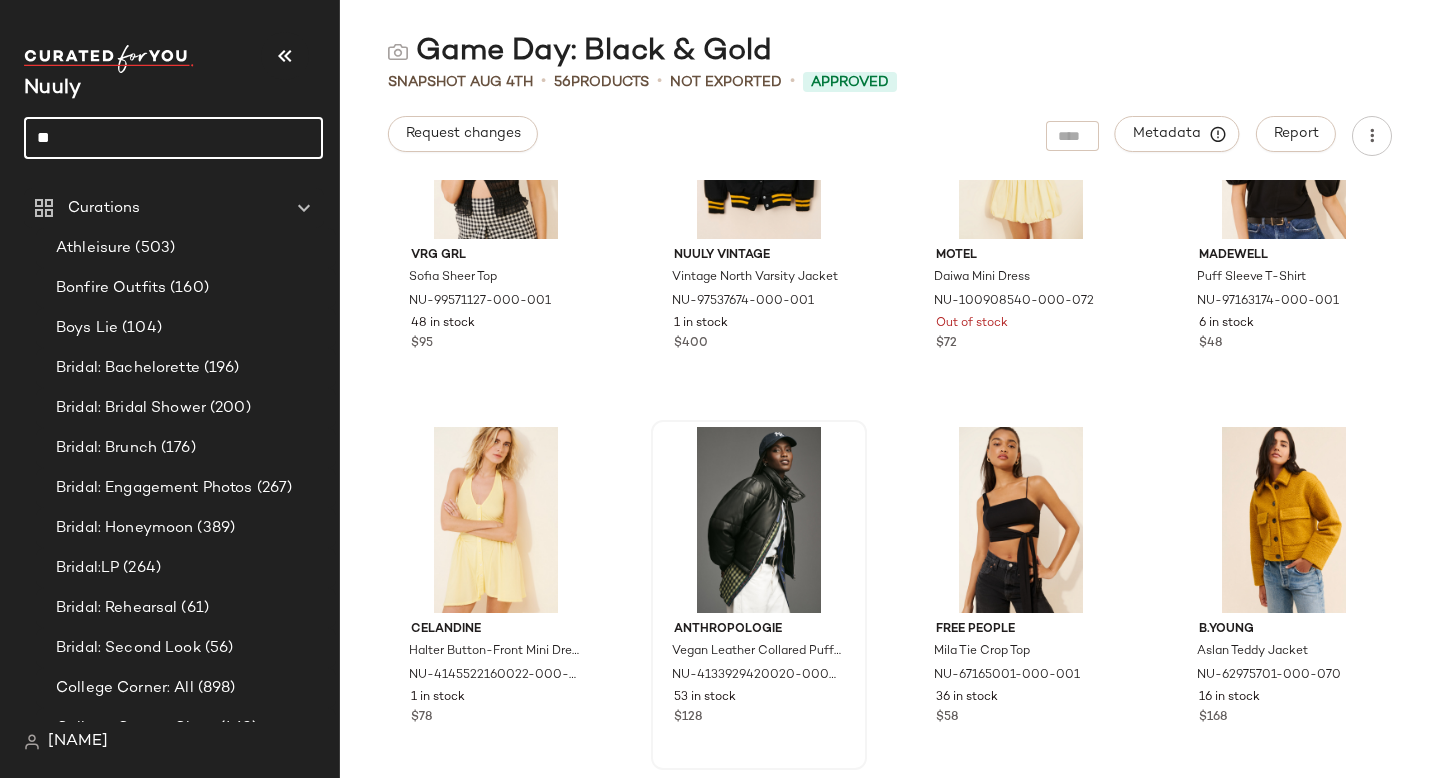 type on "*" 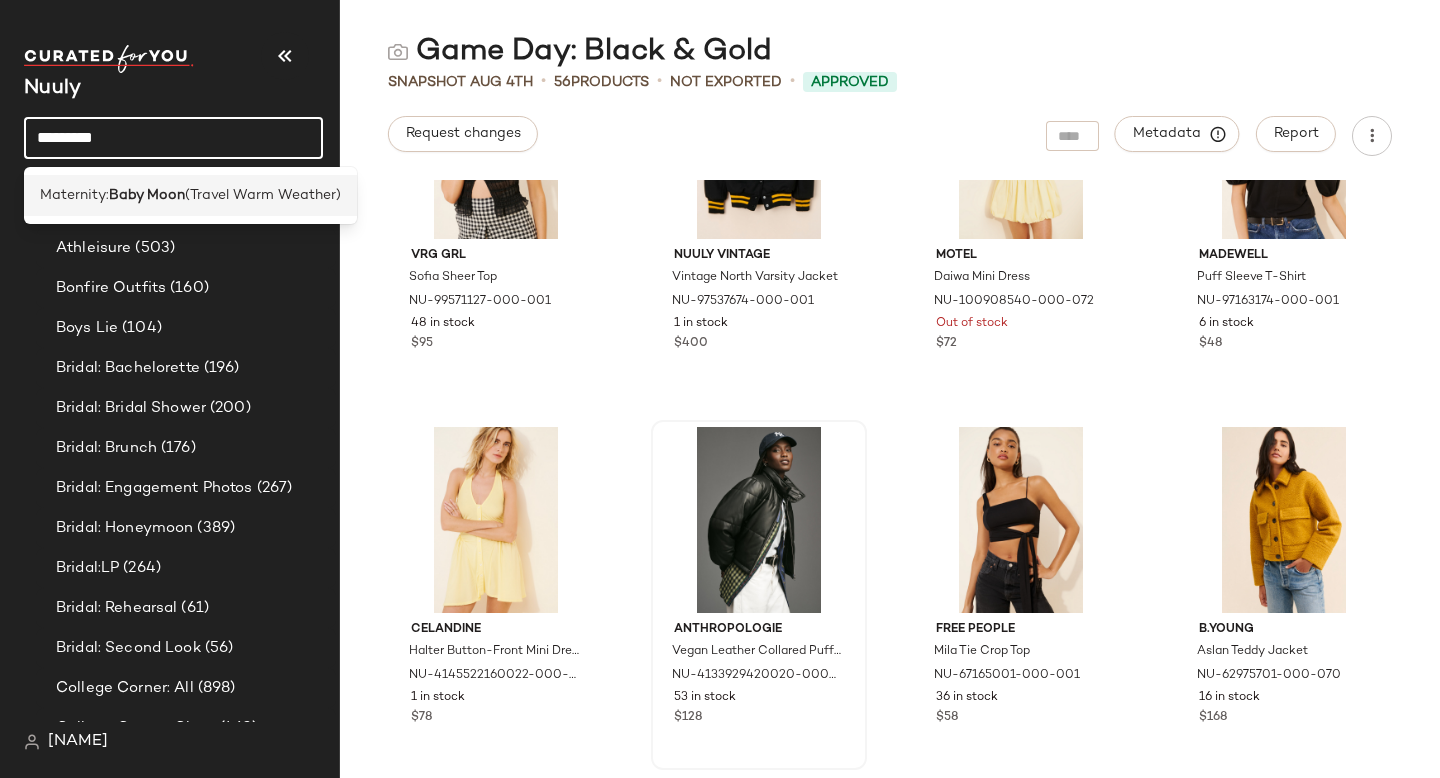 type on "*********" 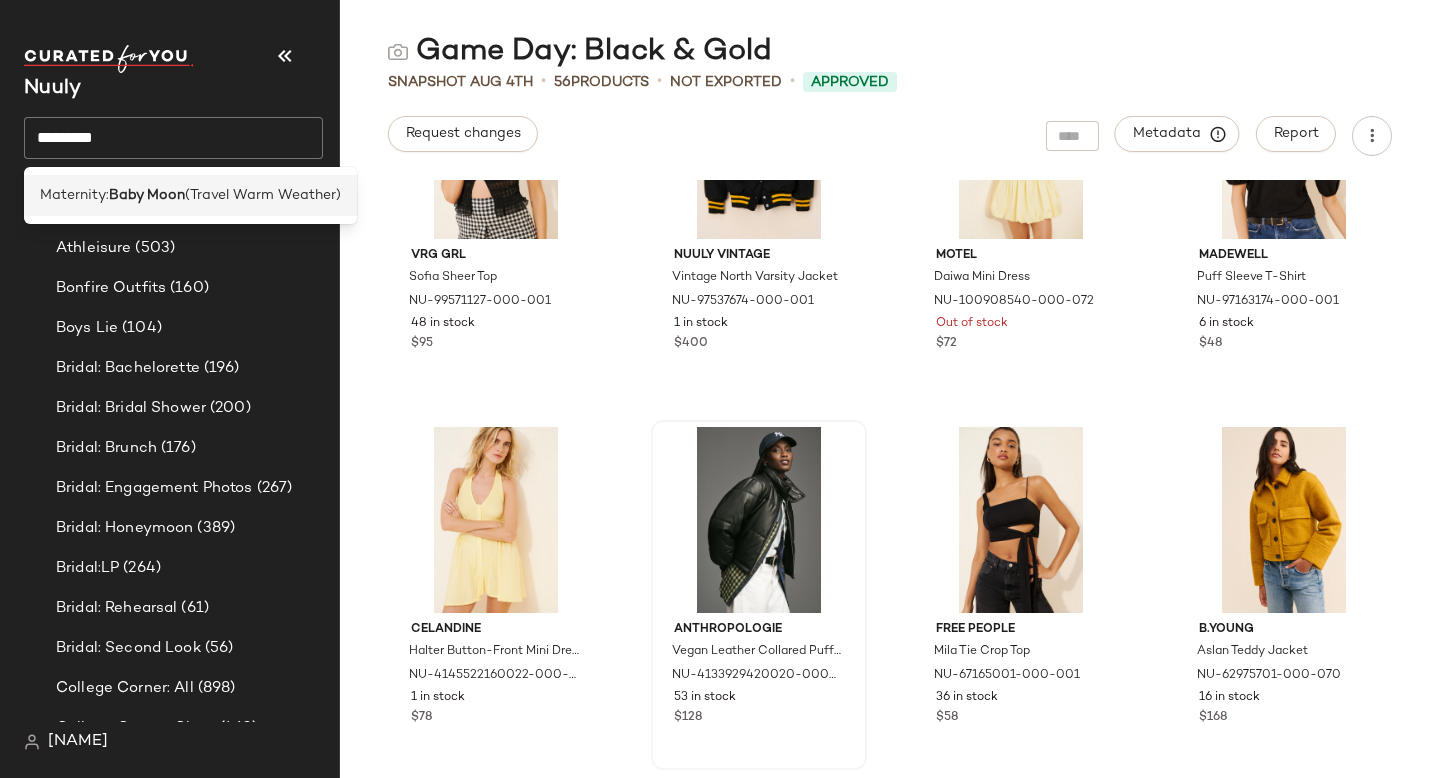 click on "Baby Moon" at bounding box center (147, 195) 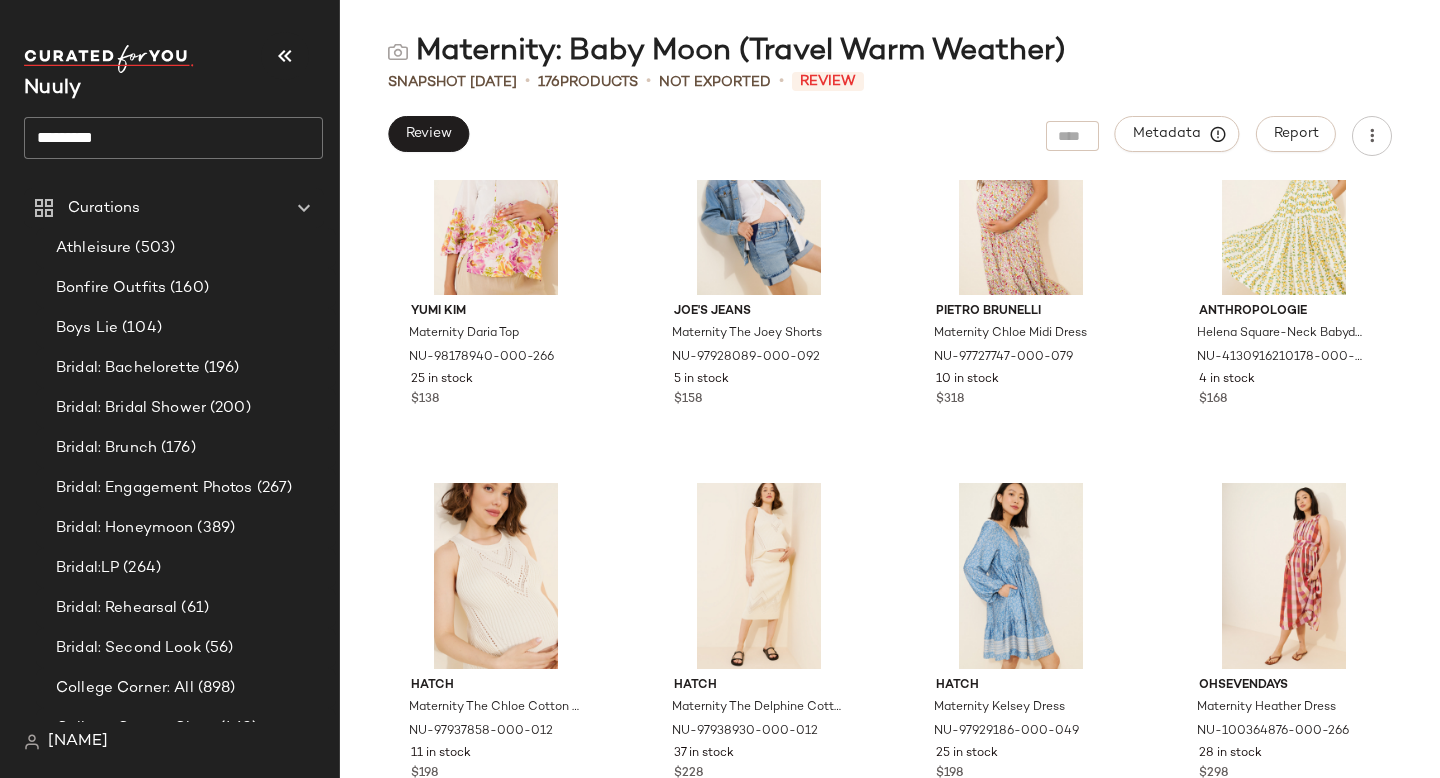 scroll, scrollTop: 777, scrollLeft: 0, axis: vertical 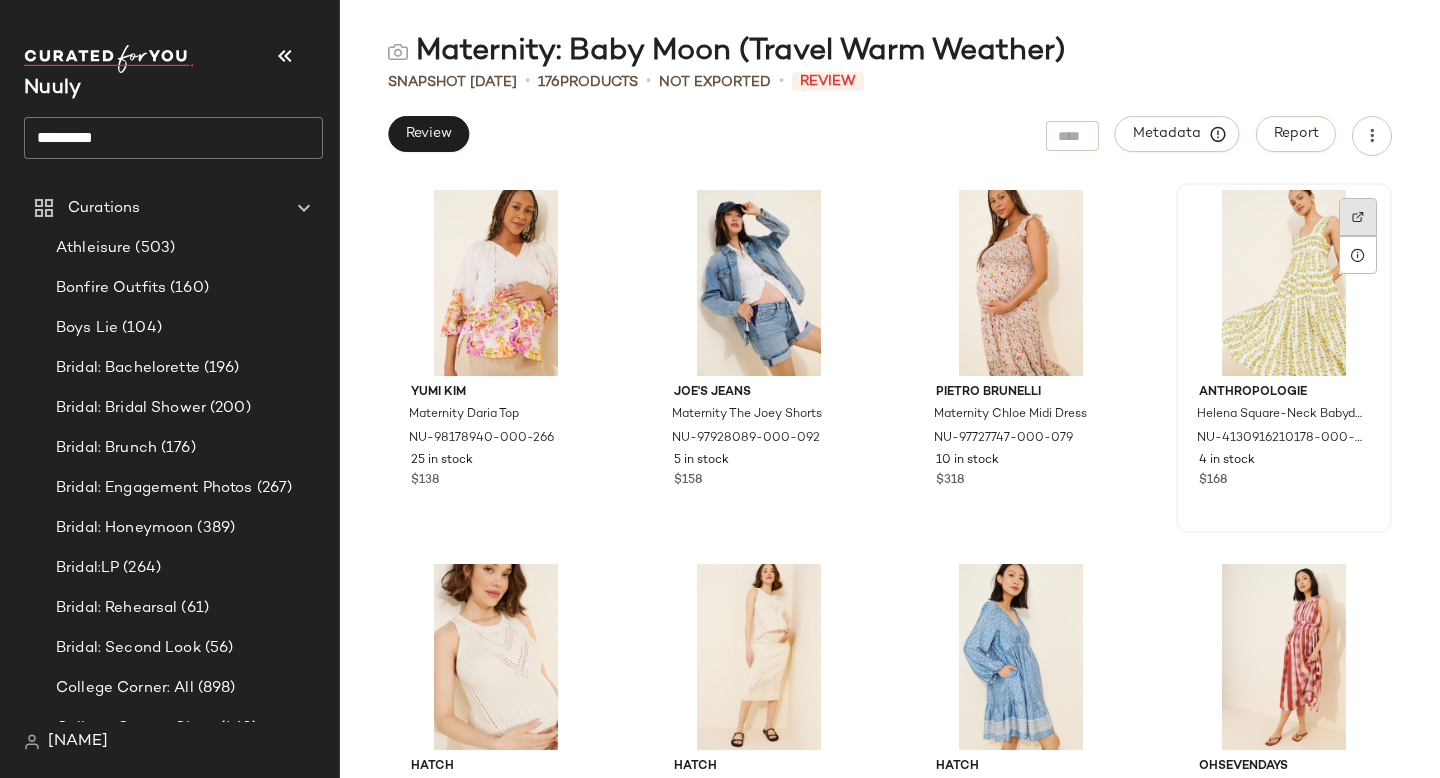 click 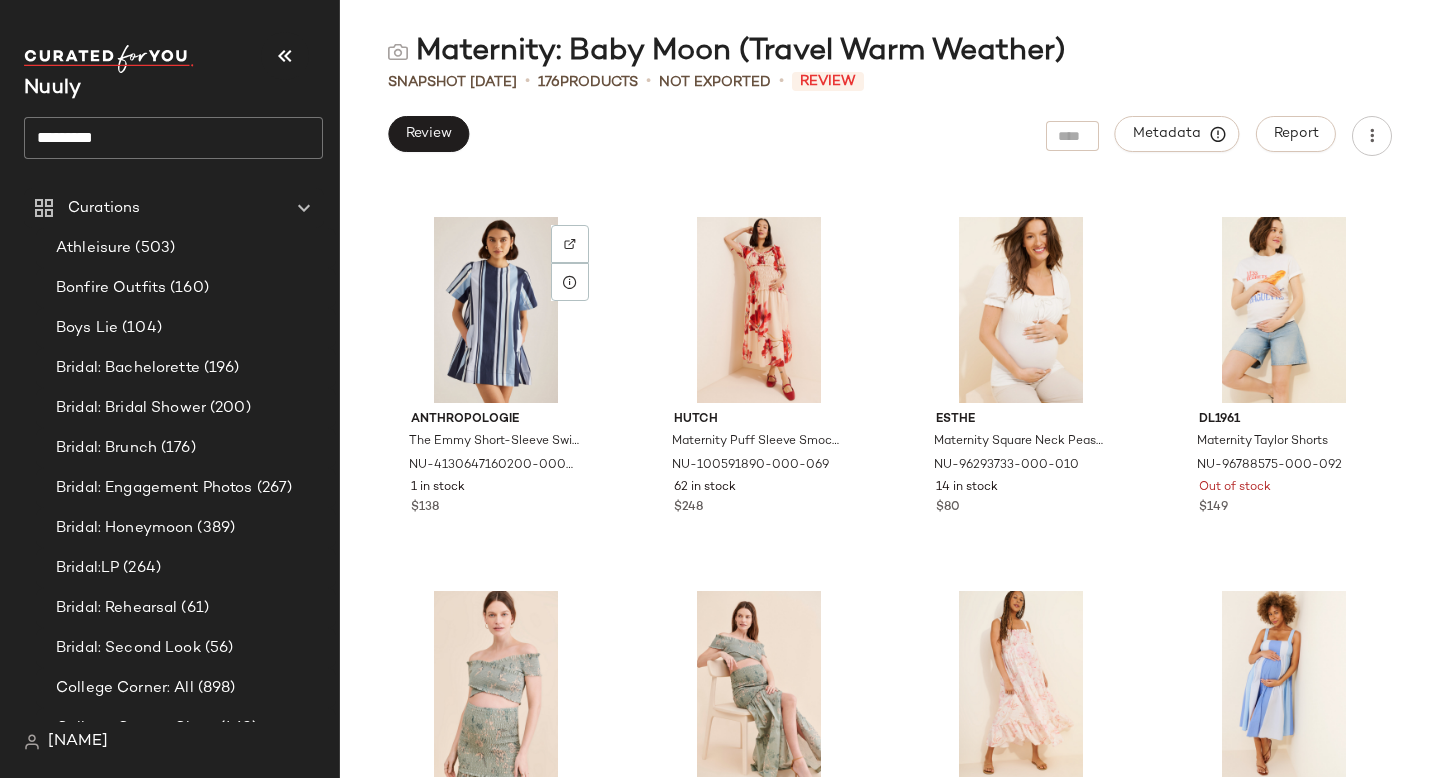 scroll, scrollTop: 1847, scrollLeft: 0, axis: vertical 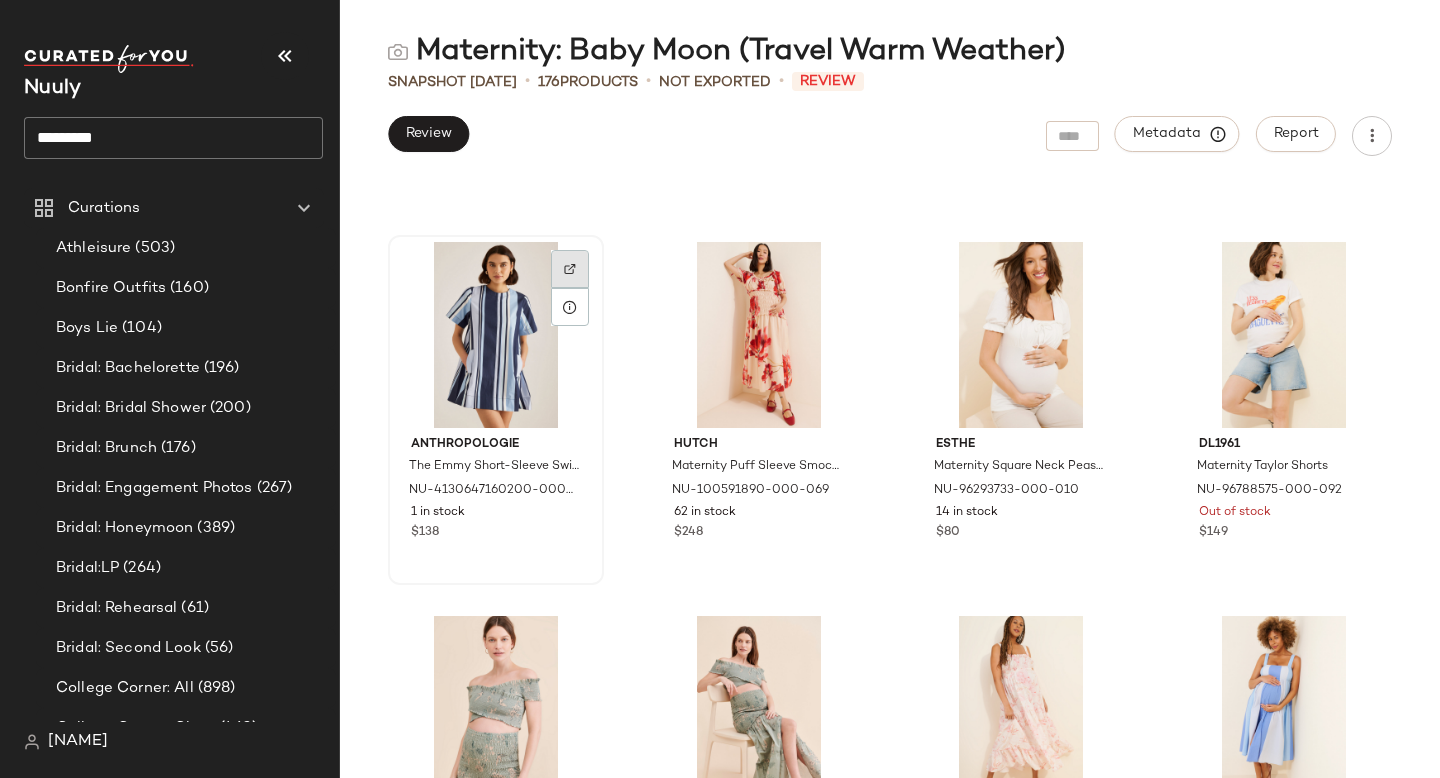 click 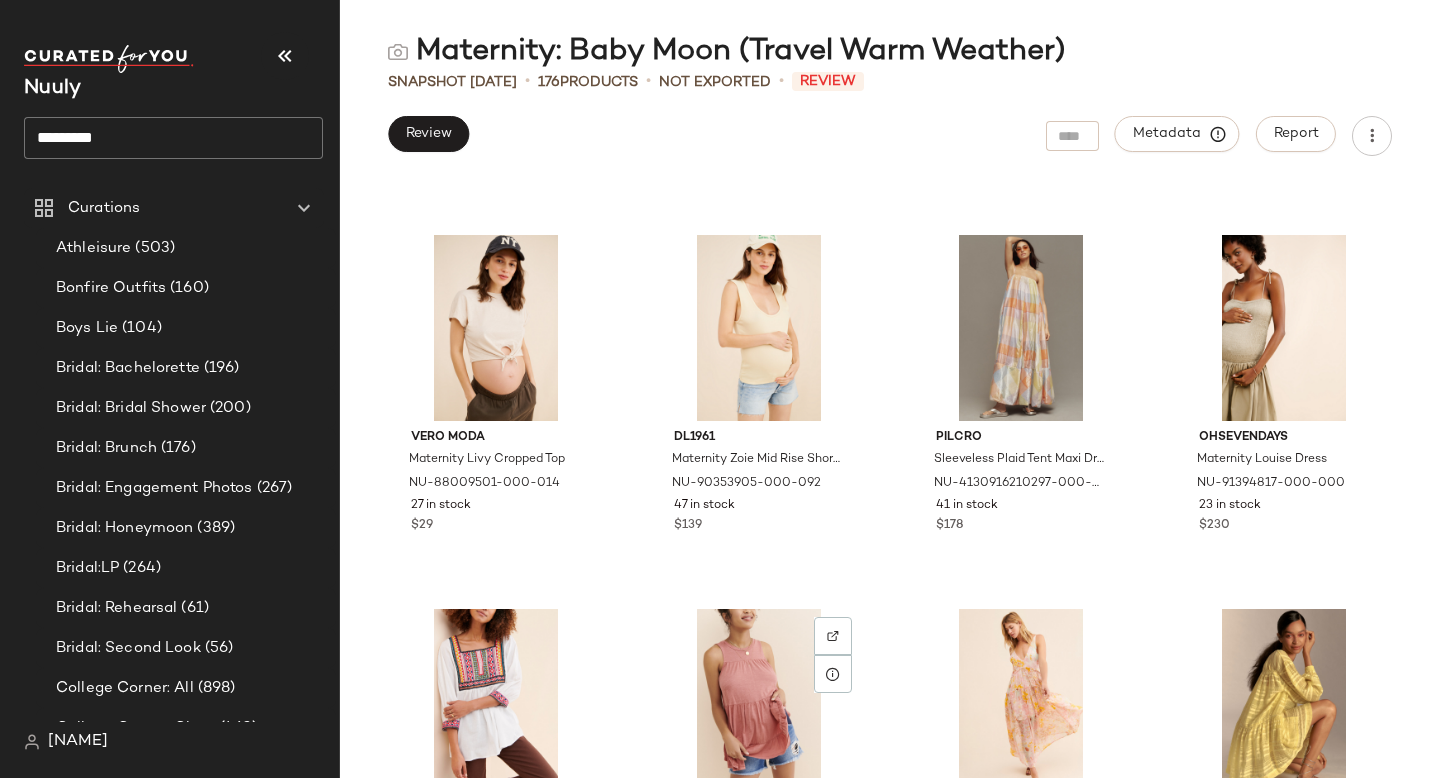 scroll, scrollTop: 4096, scrollLeft: 0, axis: vertical 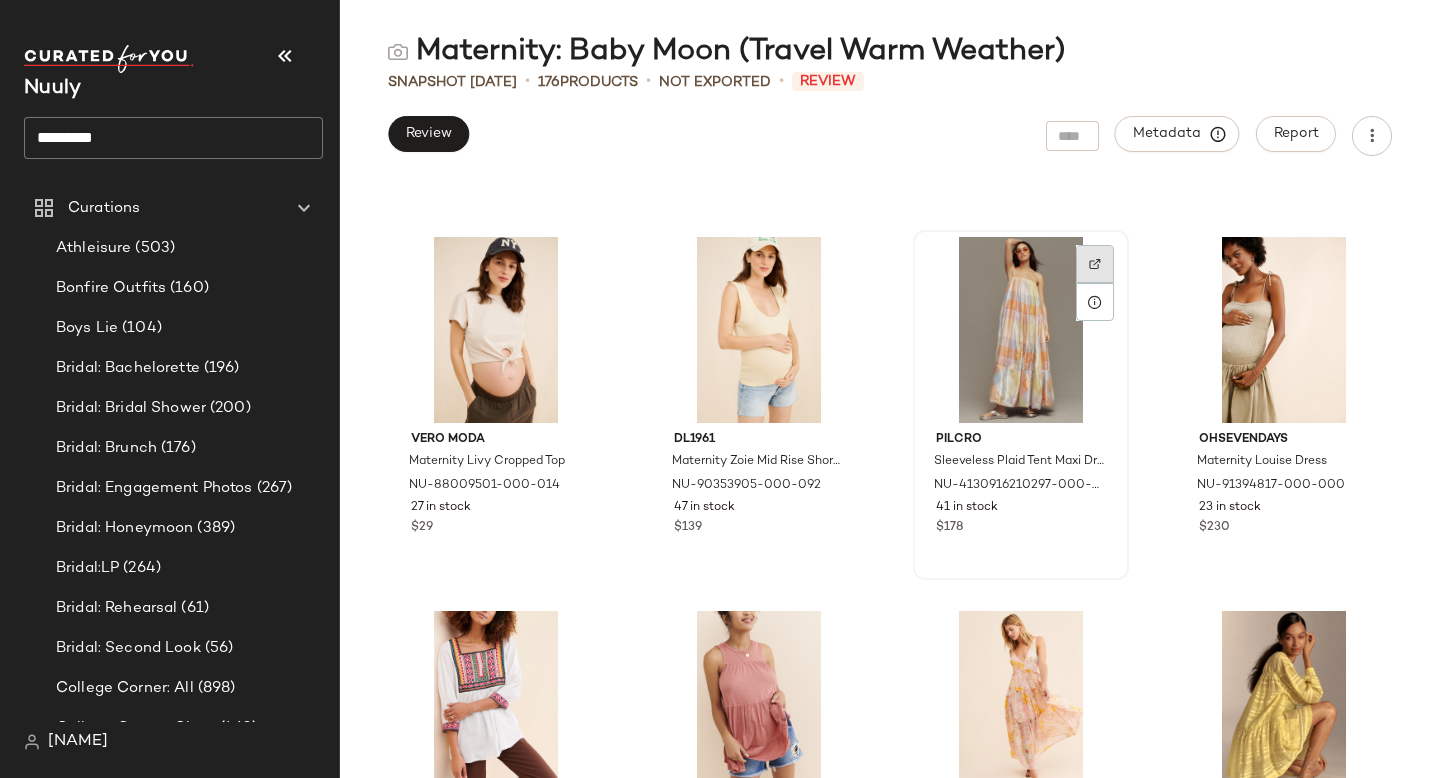 click 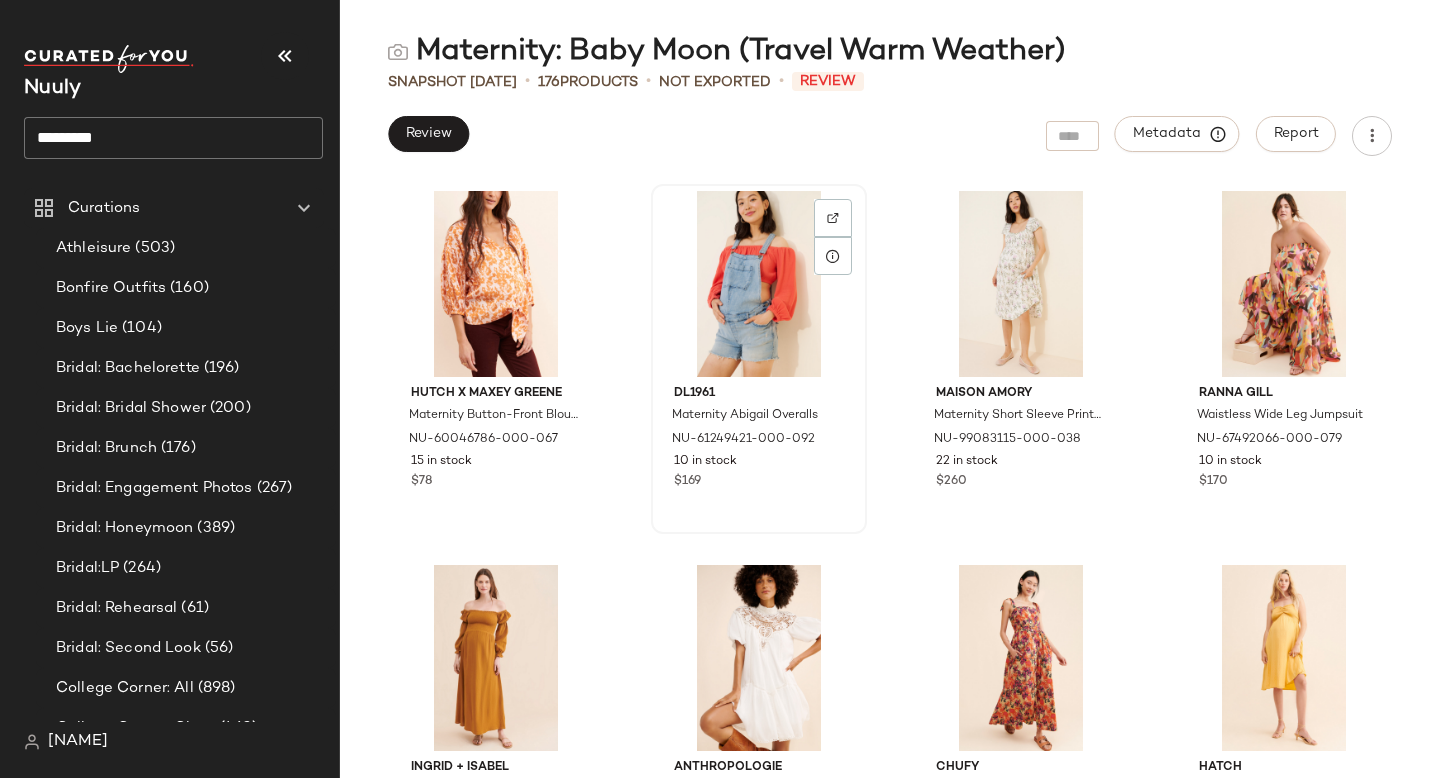 scroll, scrollTop: 5696, scrollLeft: 0, axis: vertical 